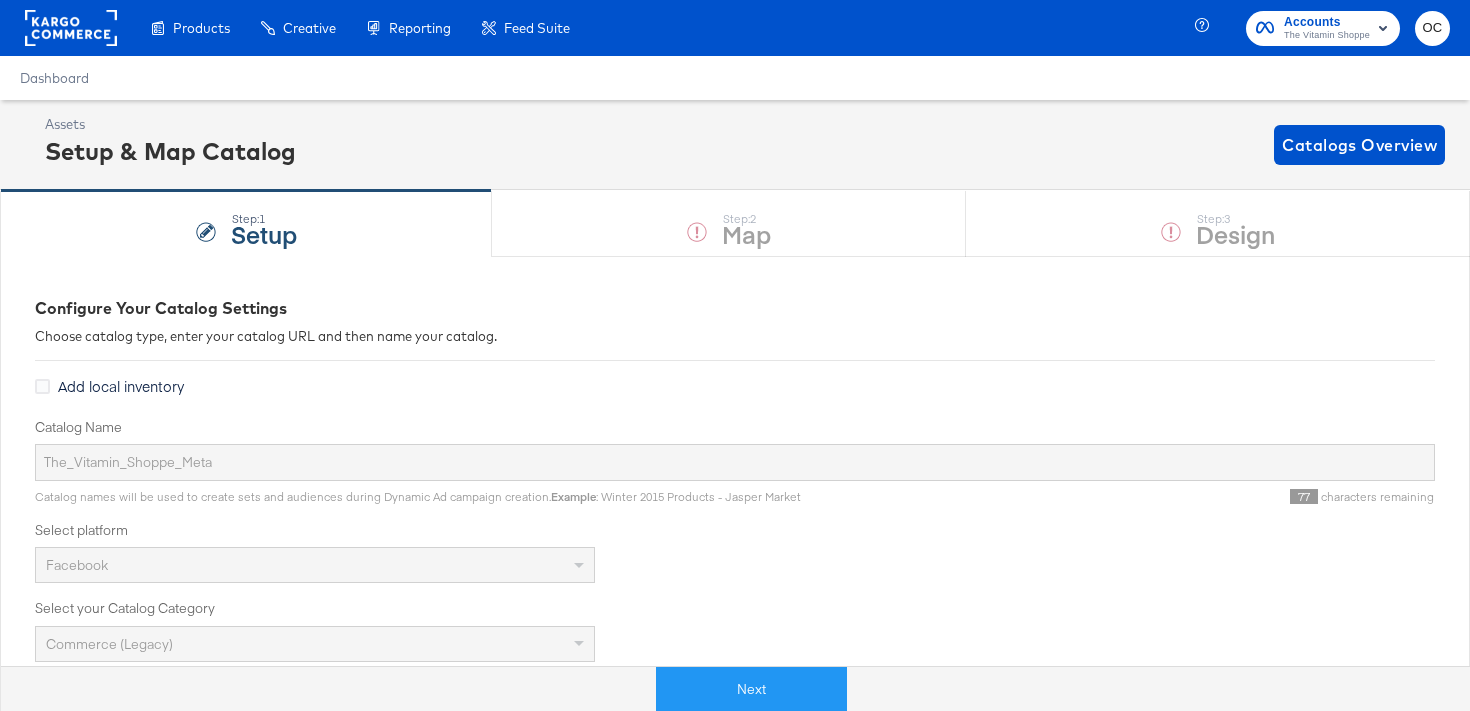 scroll, scrollTop: 0, scrollLeft: 0, axis: both 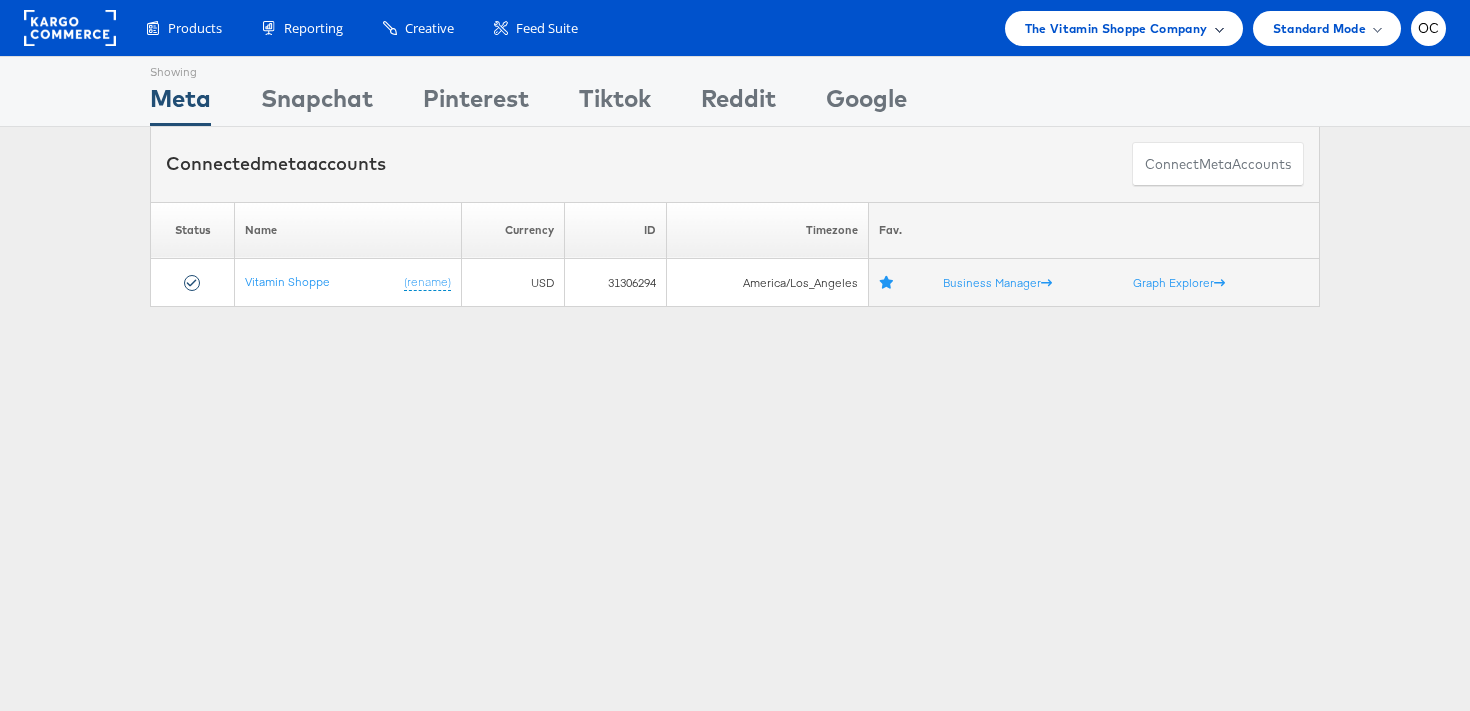 click on "The Vitamin Shoppe Company" at bounding box center (1116, 28) 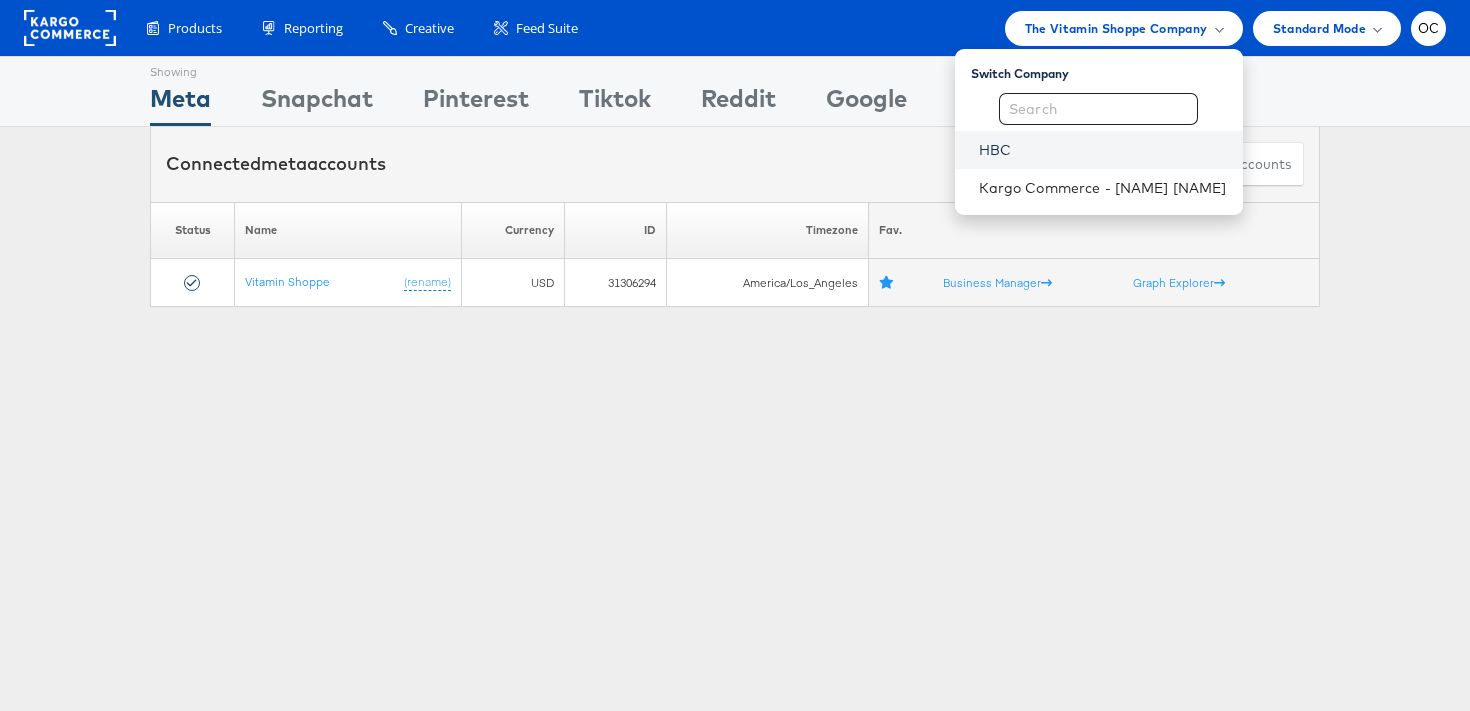 click on "HBC" at bounding box center [1103, 150] 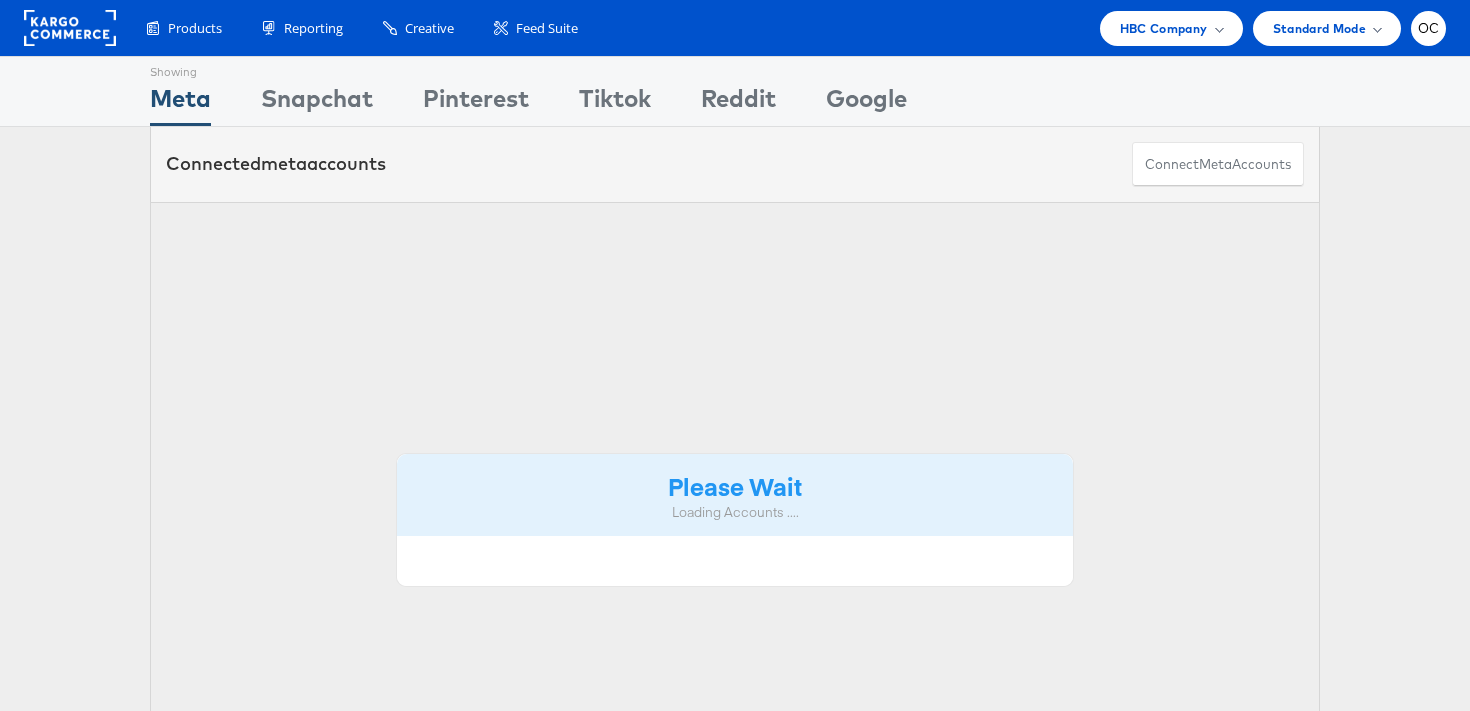 scroll, scrollTop: 0, scrollLeft: 0, axis: both 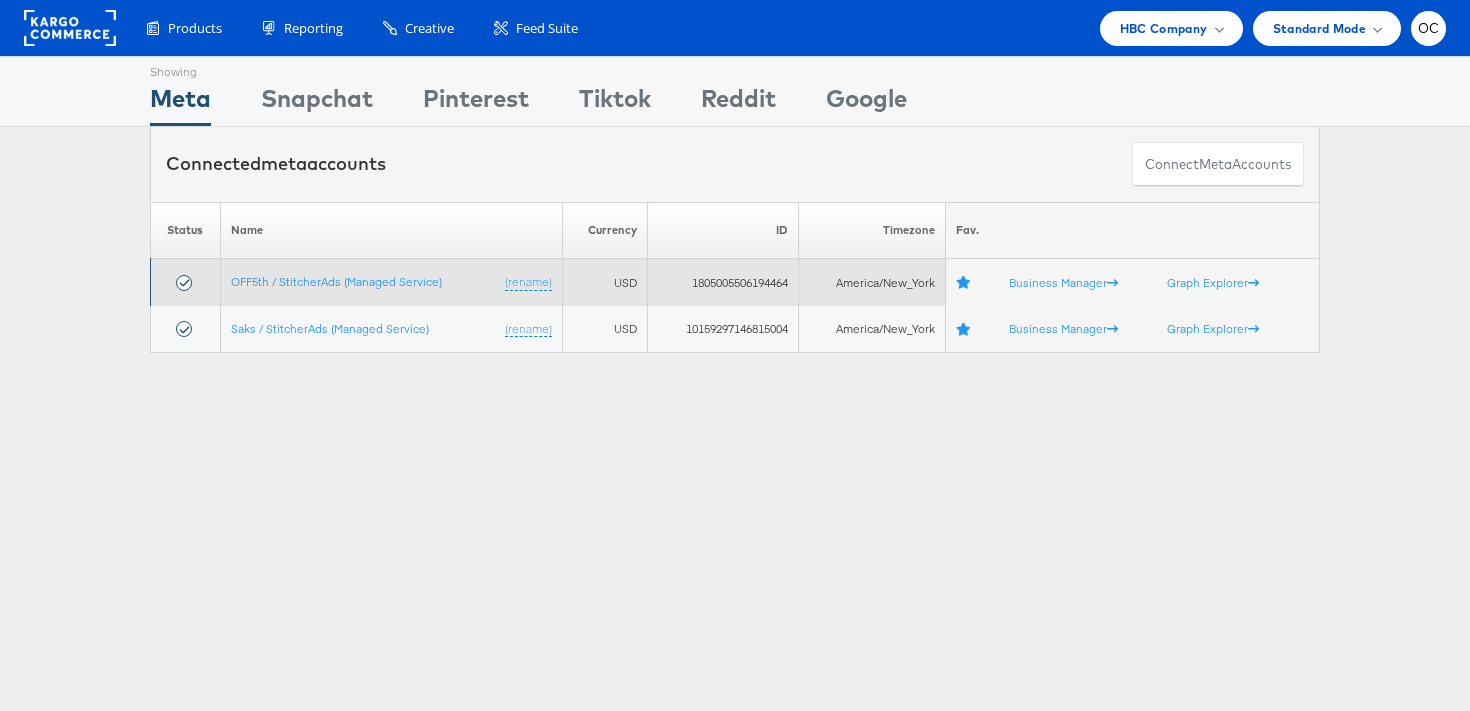 click on "OFF5th / StitcherAds (Managed Service)
(rename)" at bounding box center (391, 282) 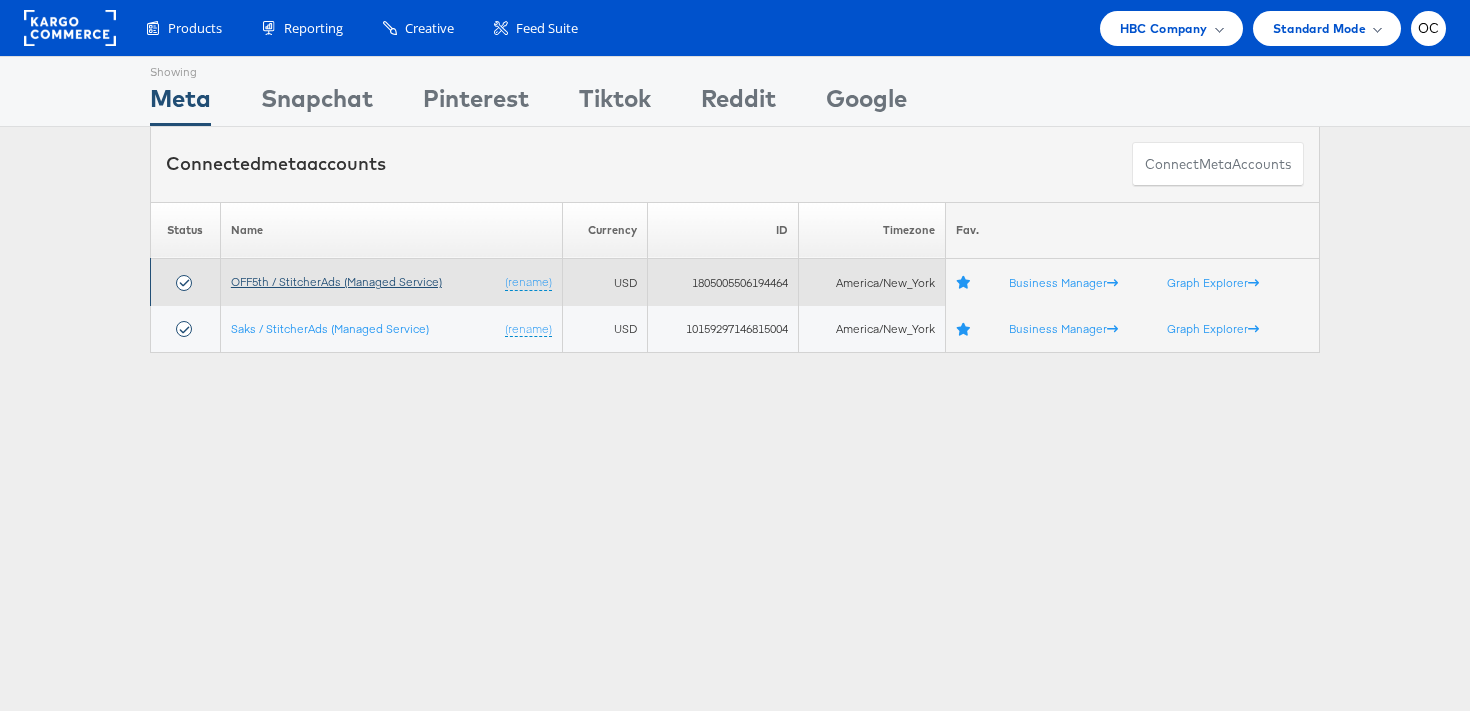 click on "OFF5th / StitcherAds (Managed Service)" at bounding box center (336, 281) 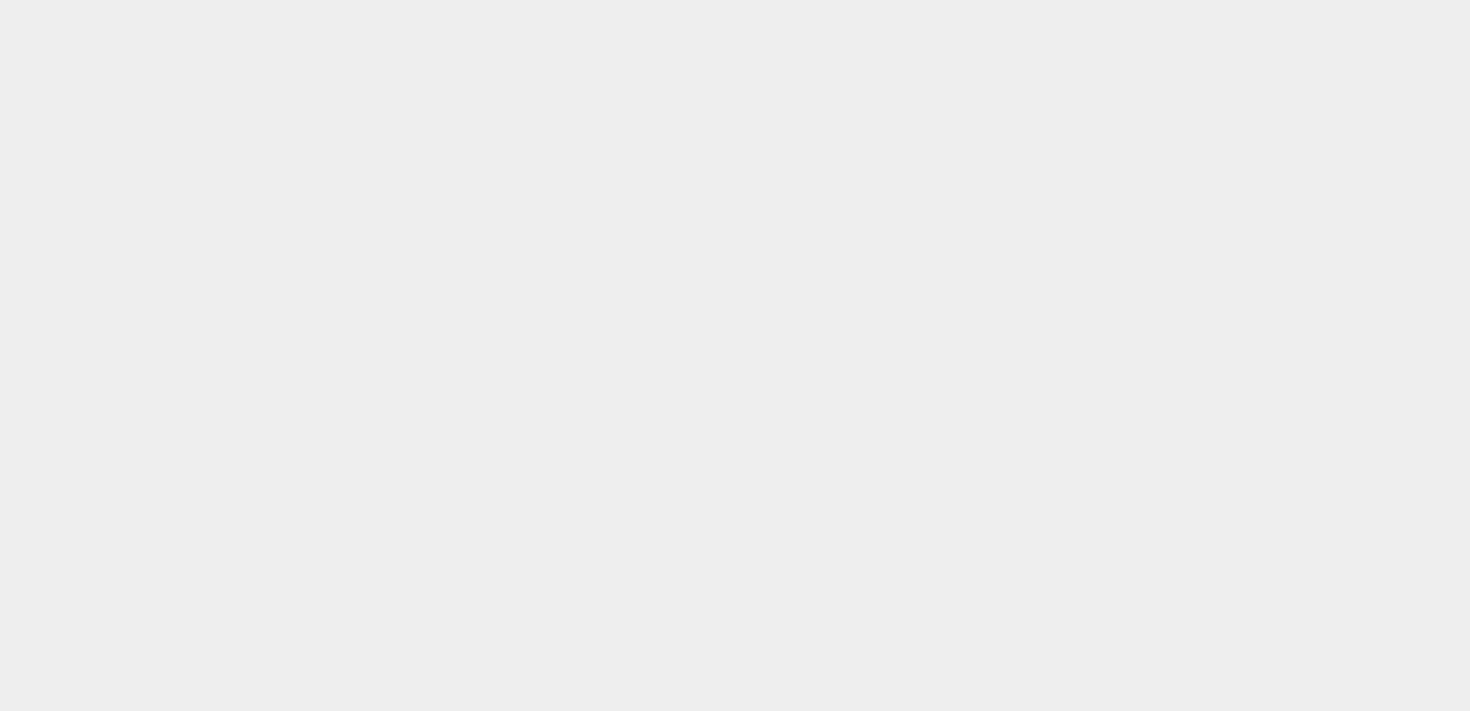 scroll, scrollTop: 0, scrollLeft: 0, axis: both 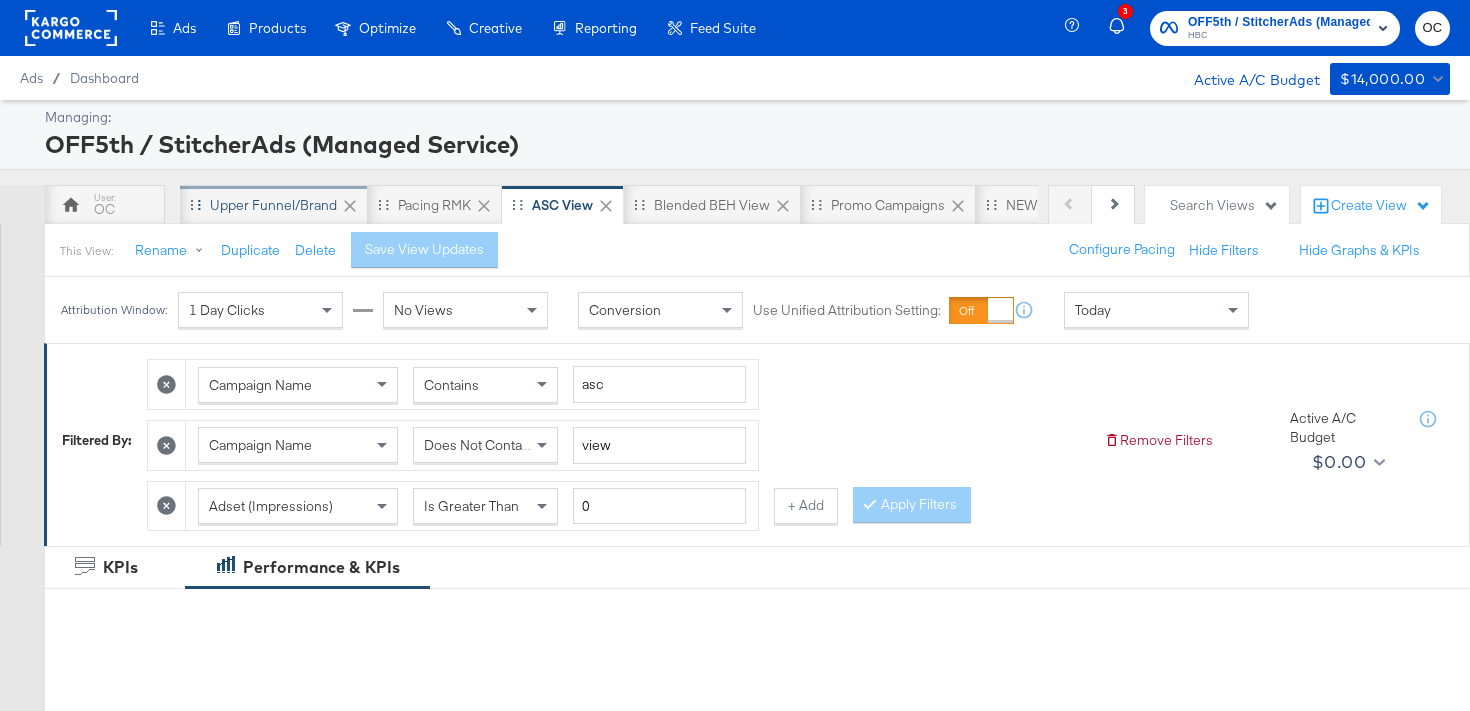 click on "Upper Funnel/Brand" at bounding box center [273, 205] 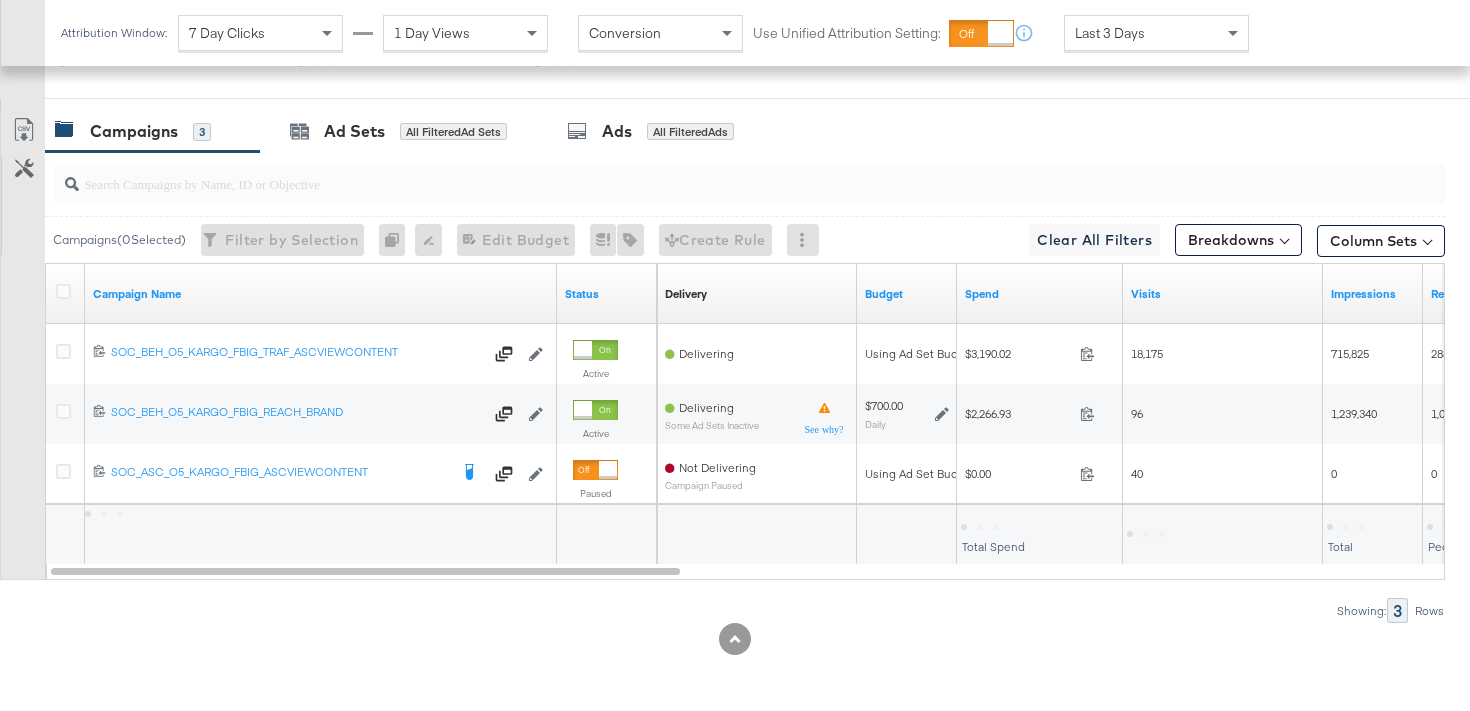 scroll, scrollTop: 968, scrollLeft: 0, axis: vertical 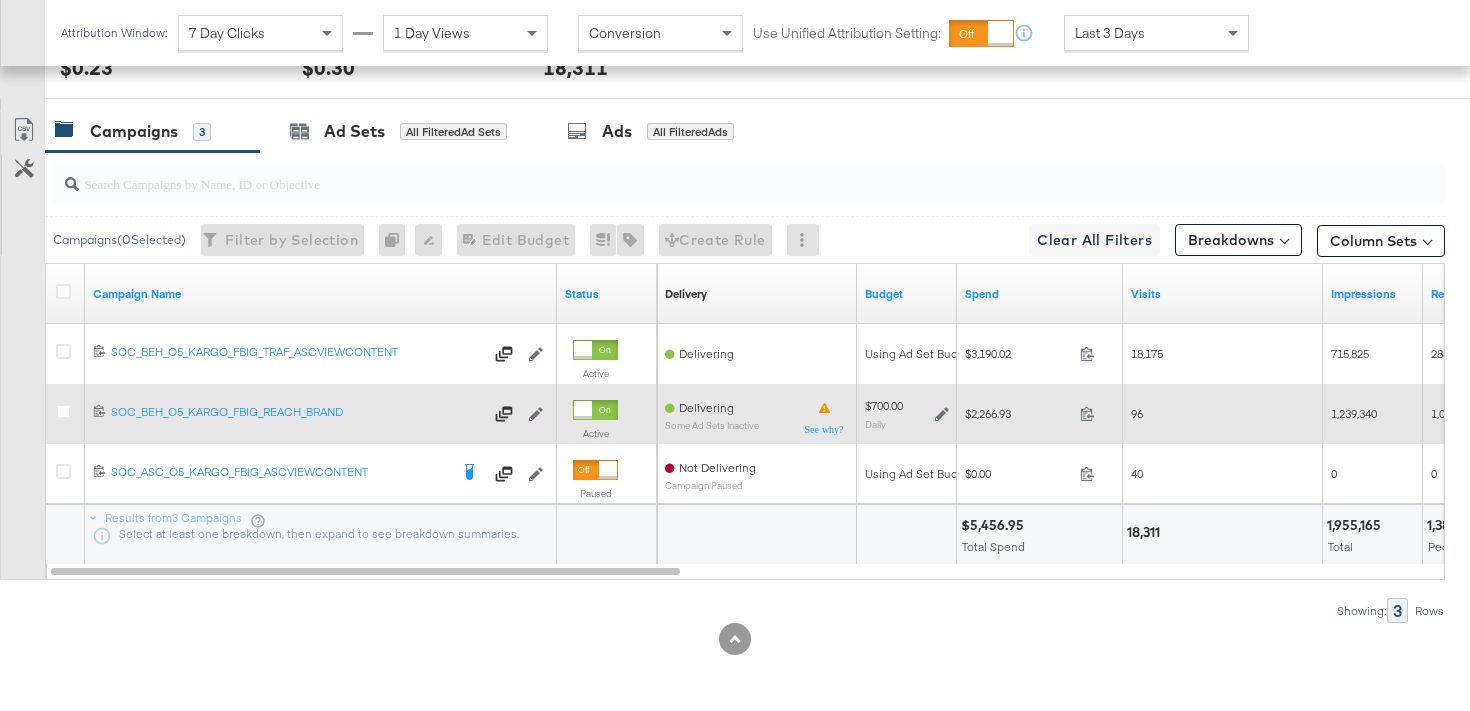 click 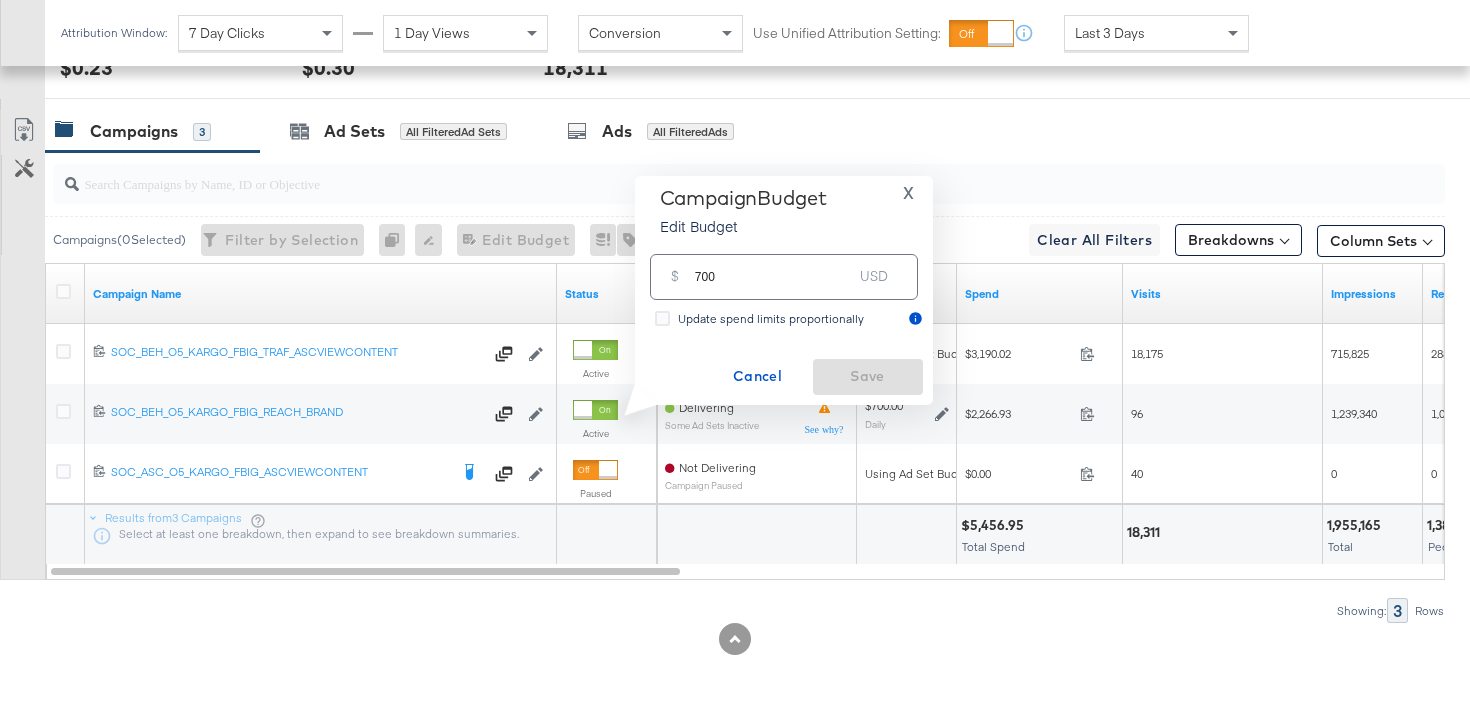click on "700" at bounding box center [774, 268] 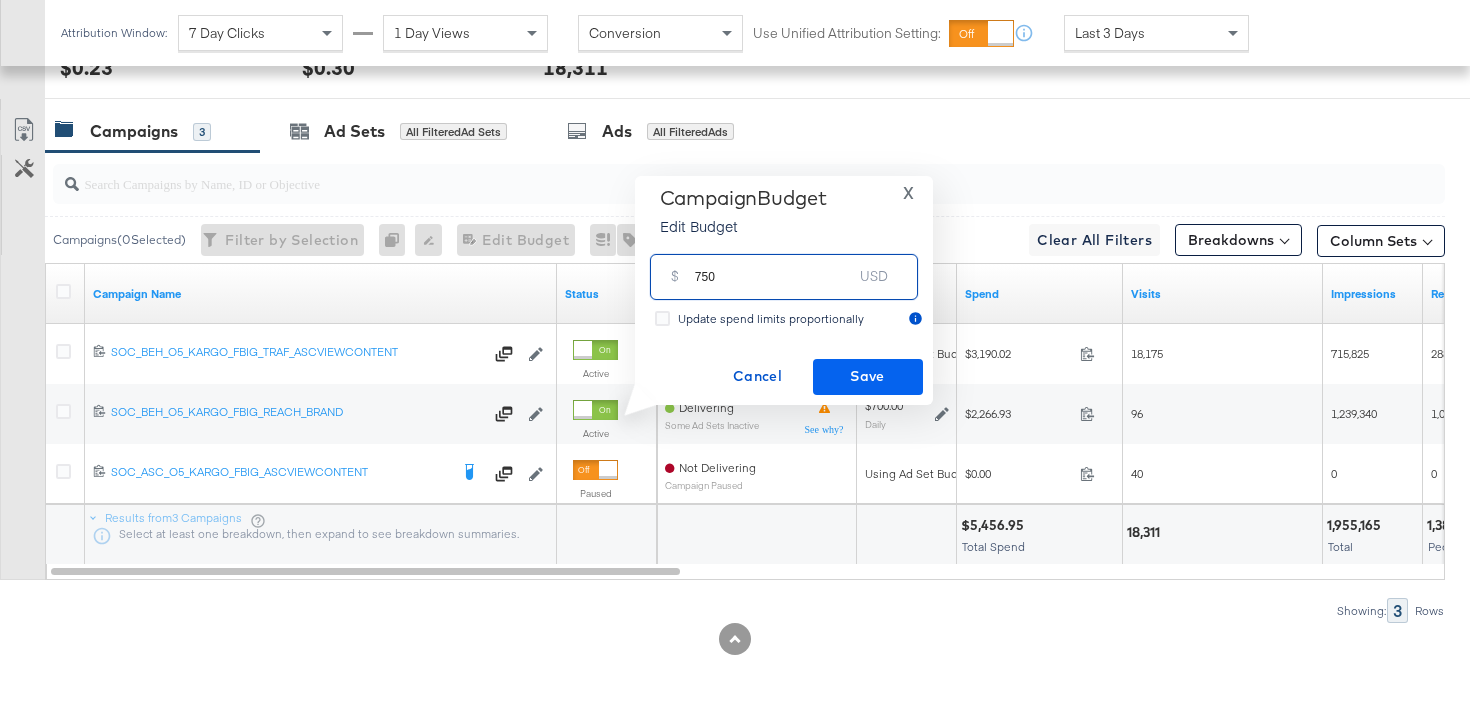 type on "750" 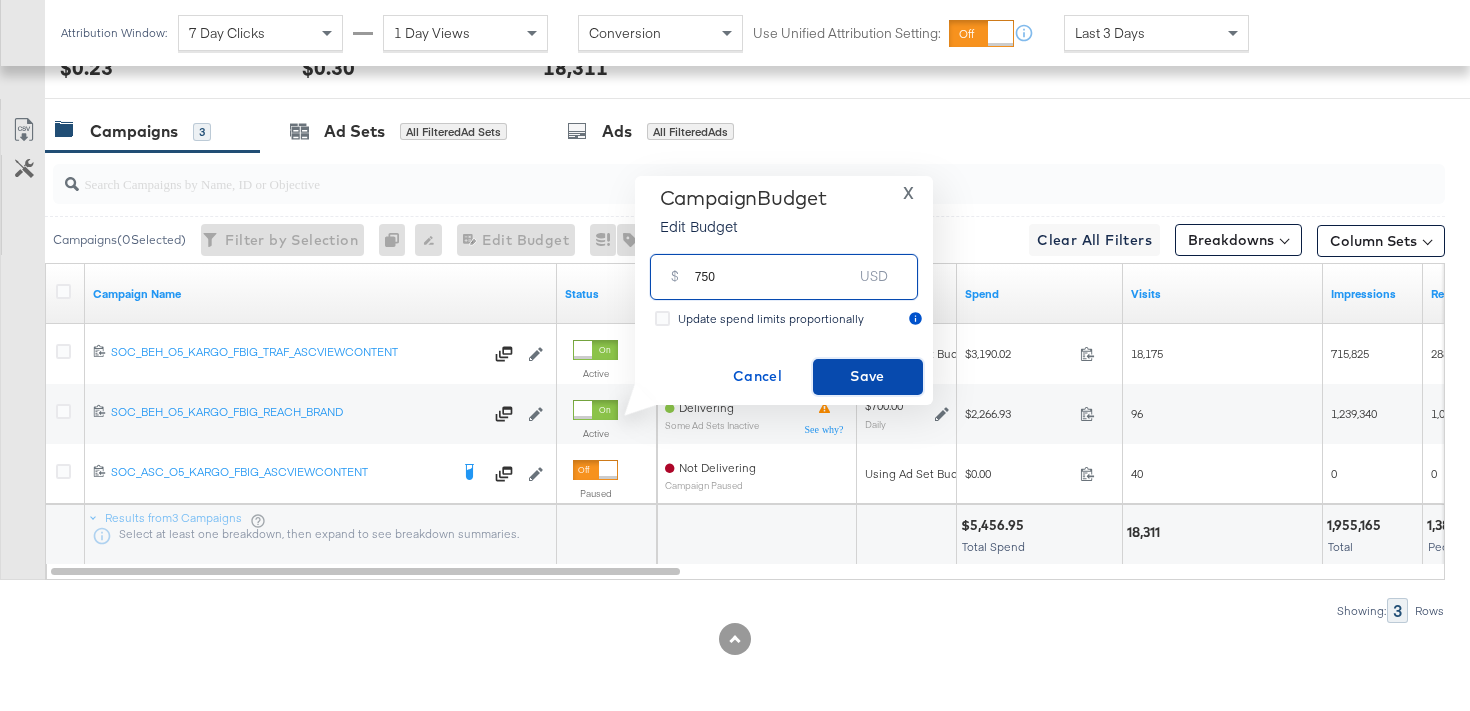 click on "Save" at bounding box center (868, 376) 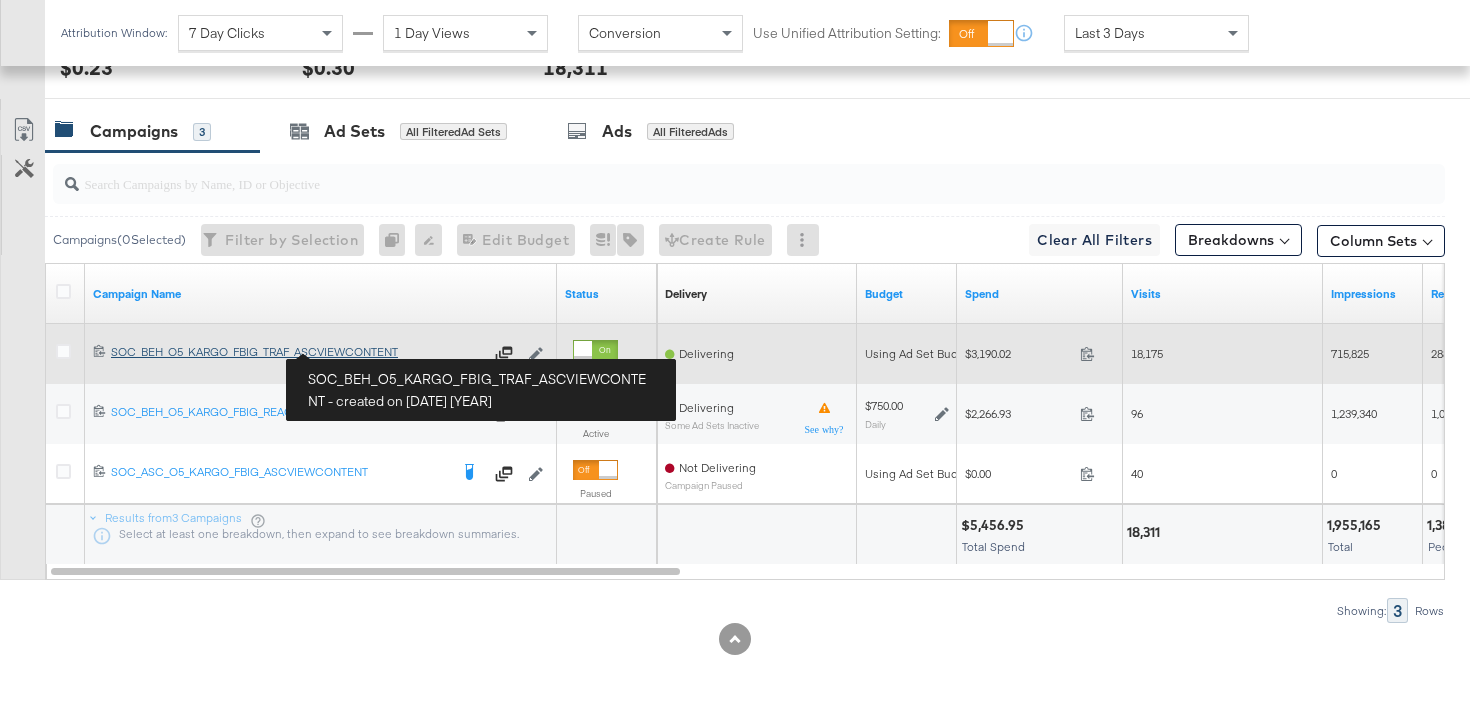 click on "SOC_BEH_O5_KARGO_FBIG_TRAF_ASCVIEWCONTENT SOC_BEH_O5_KARGO_FBIG_TRAF_ASCVIEWCONTENT" at bounding box center (297, 352) 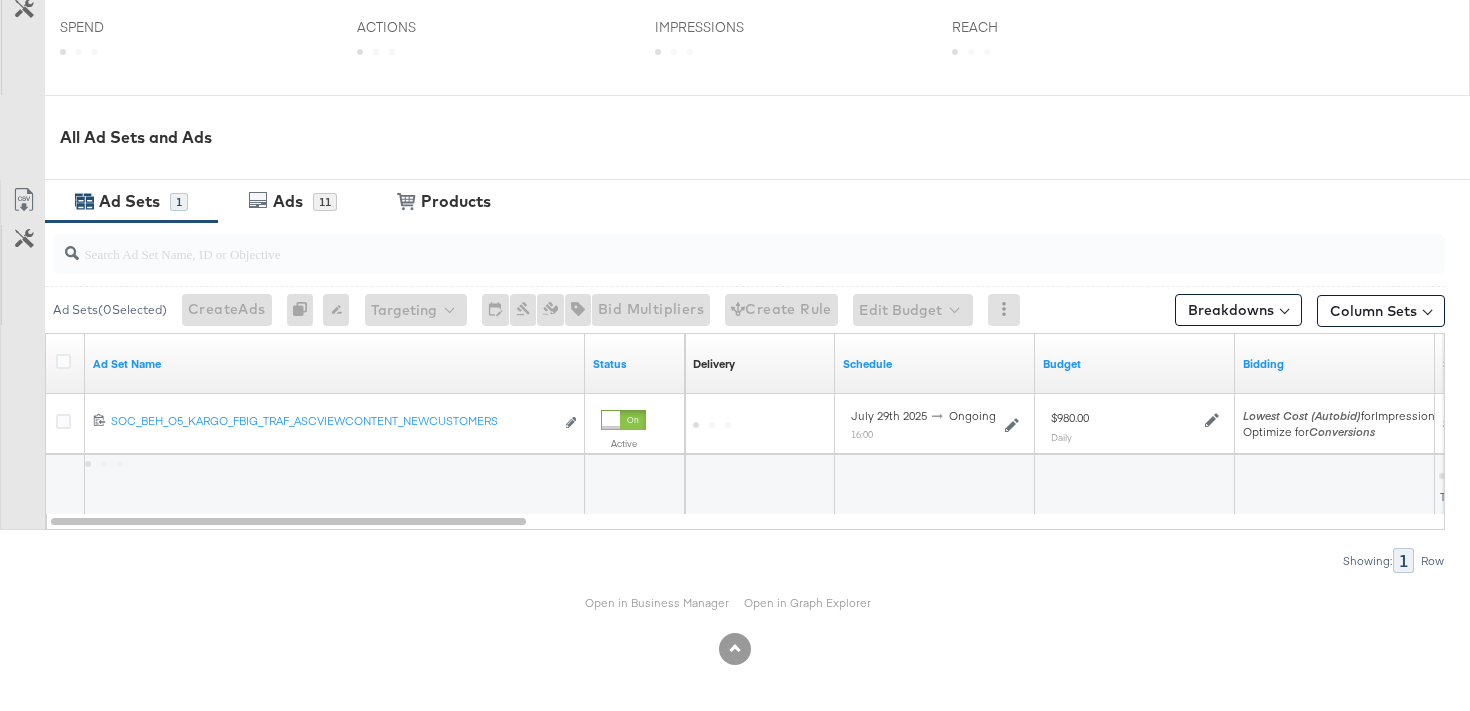 scroll, scrollTop: 818, scrollLeft: 0, axis: vertical 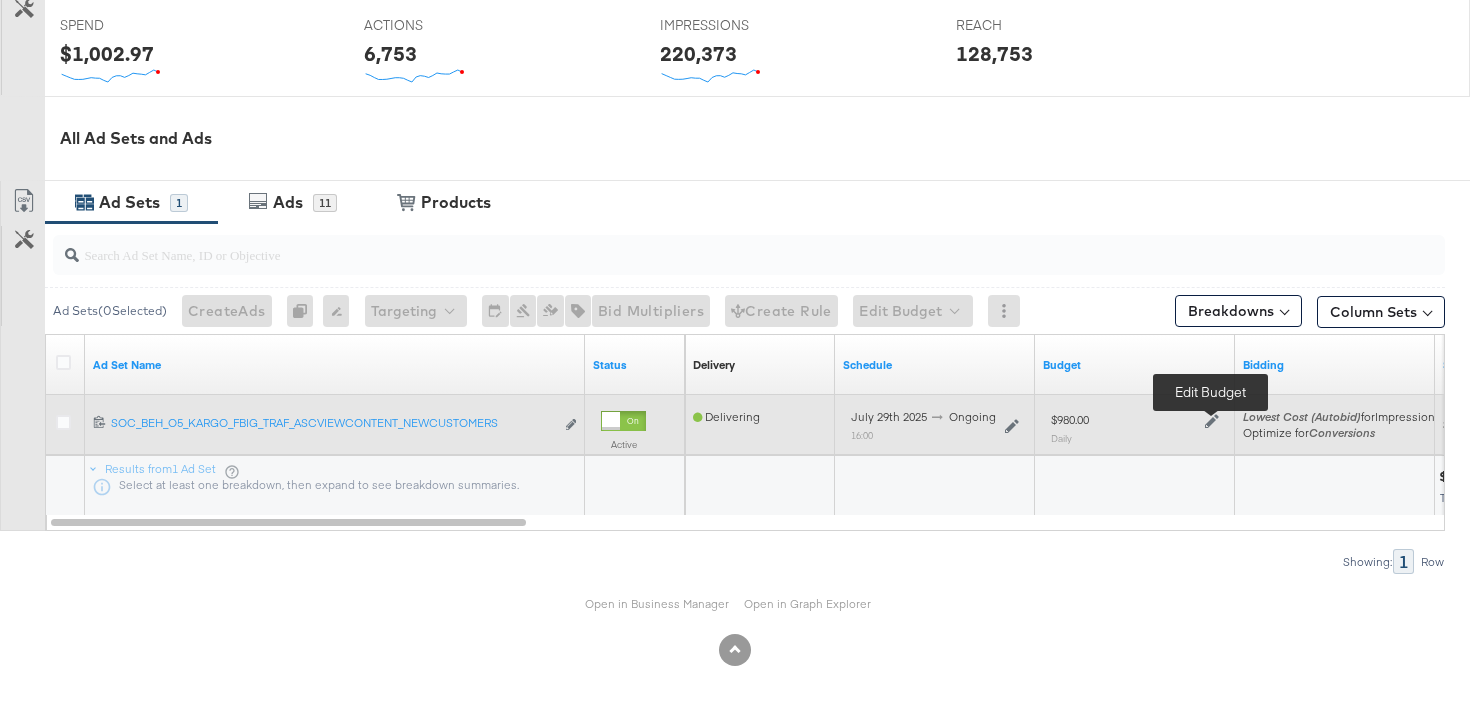 click 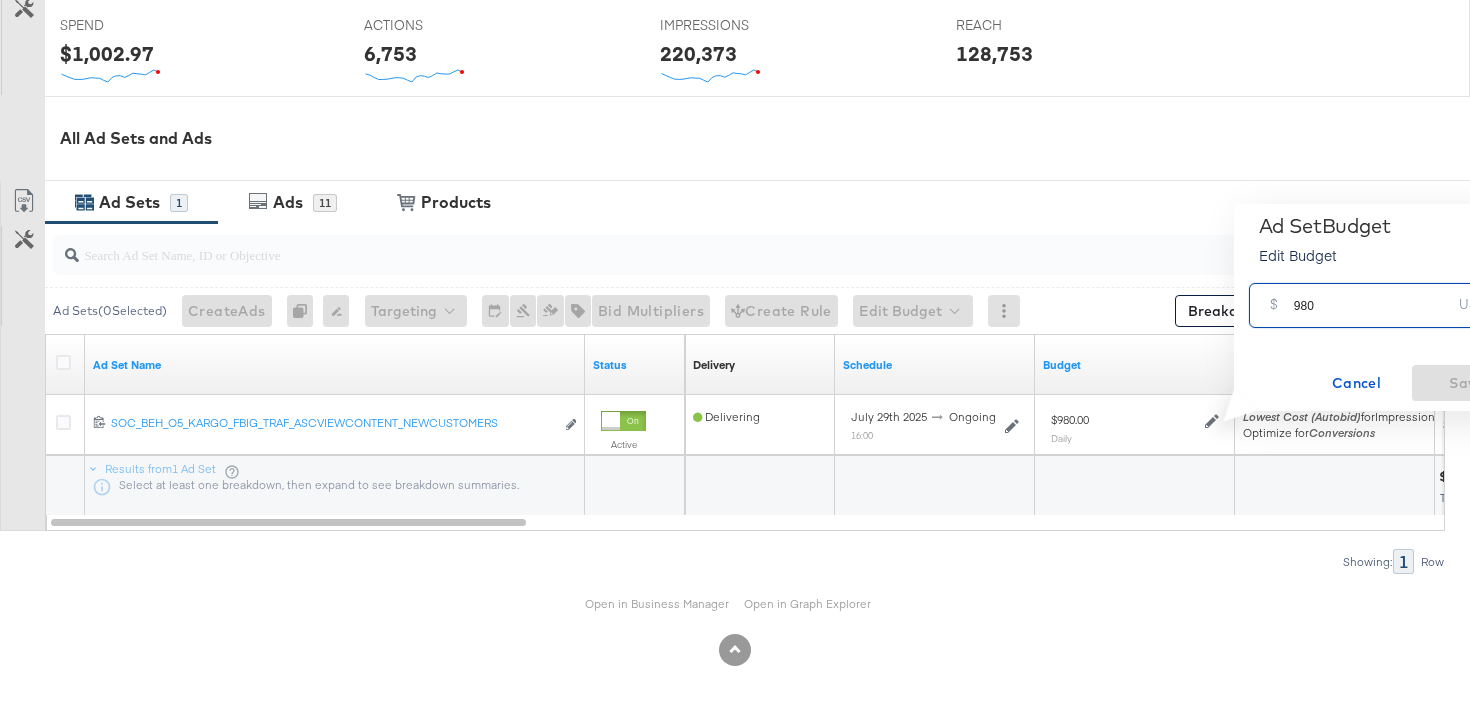 drag, startPoint x: 1306, startPoint y: 303, endPoint x: 1230, endPoint y: 301, distance: 76.02631 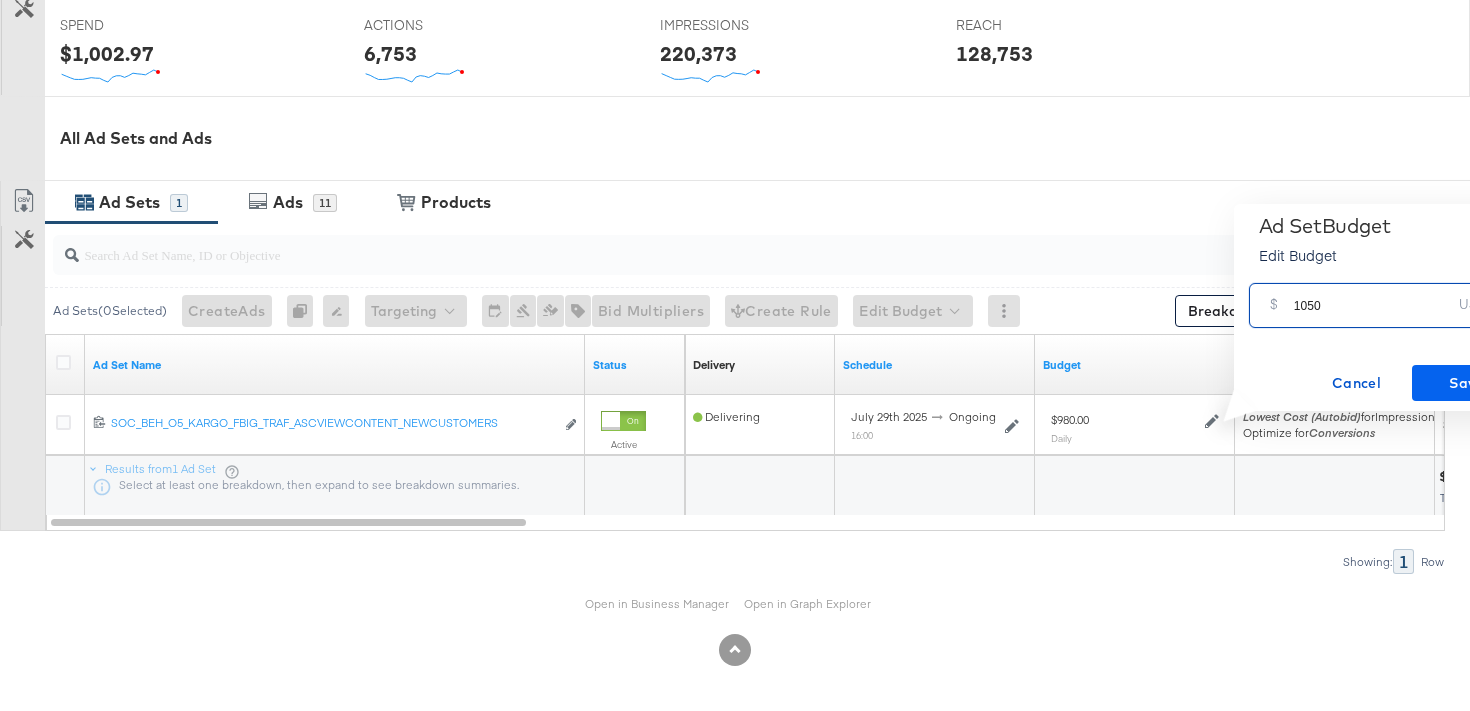 type on "1050" 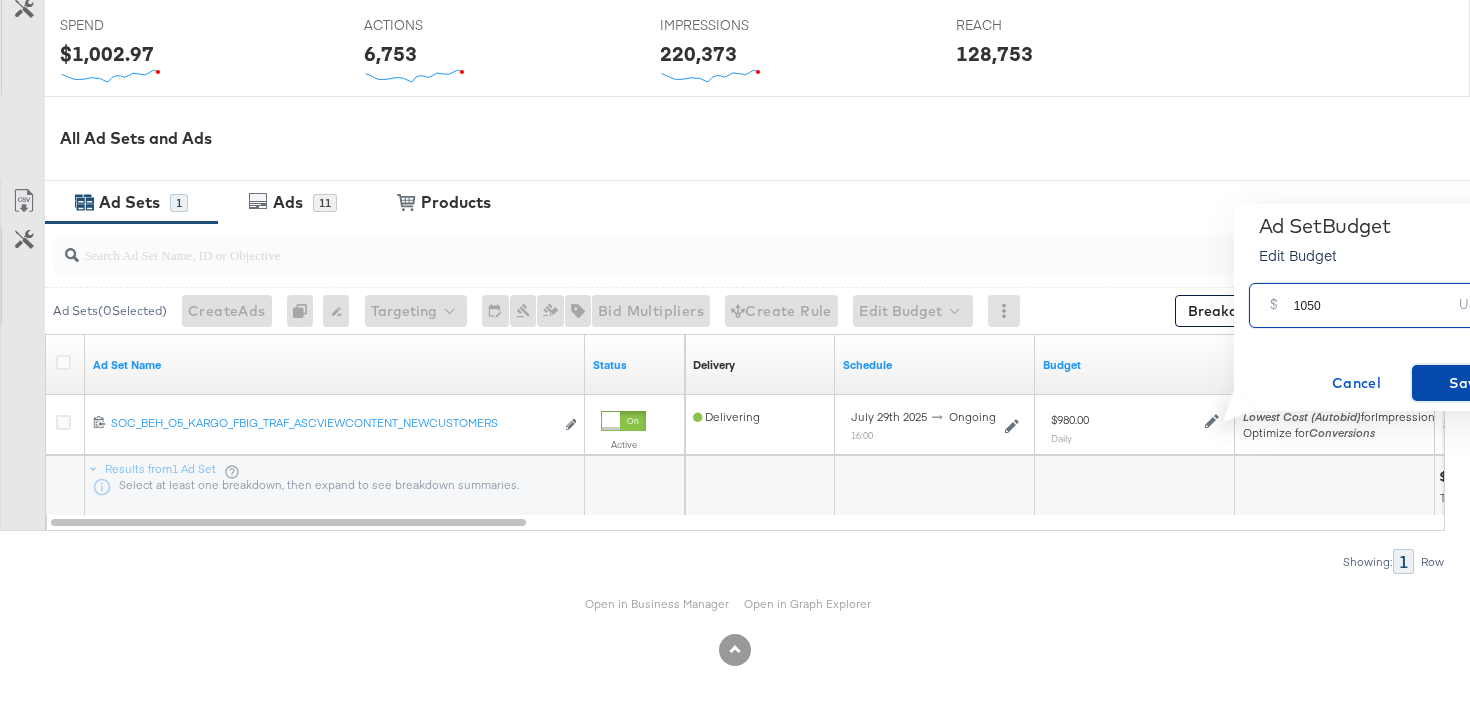 click on "Save" at bounding box center (1467, 383) 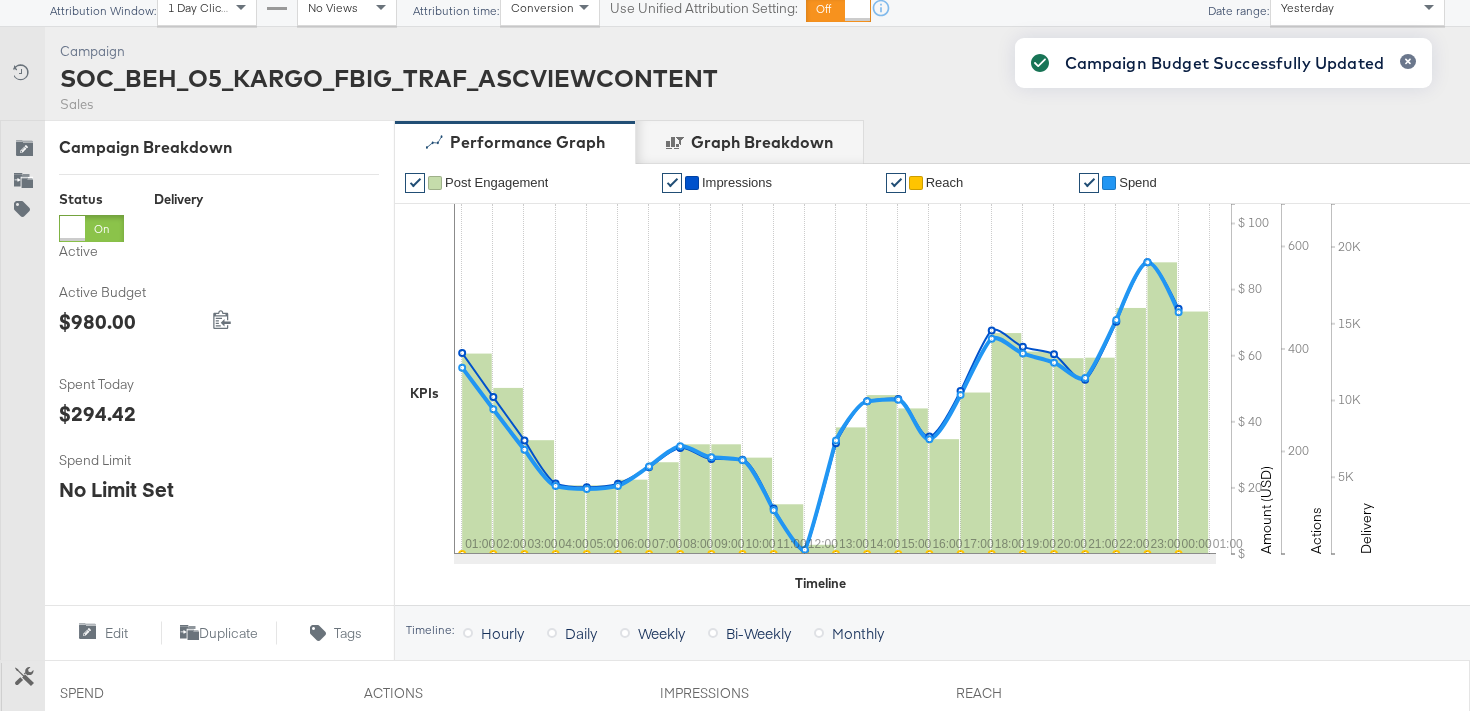 scroll, scrollTop: 0, scrollLeft: 0, axis: both 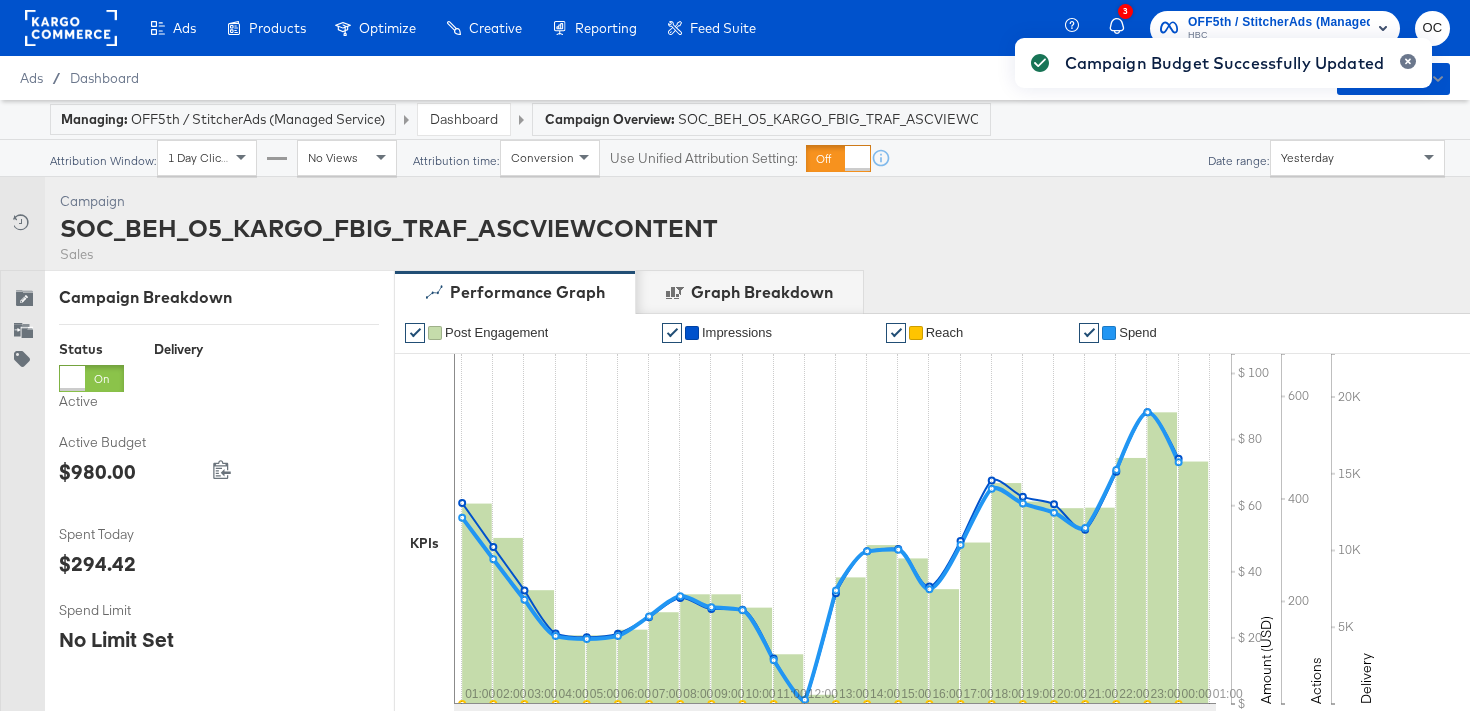 click on "Dashboard" at bounding box center [464, 119] 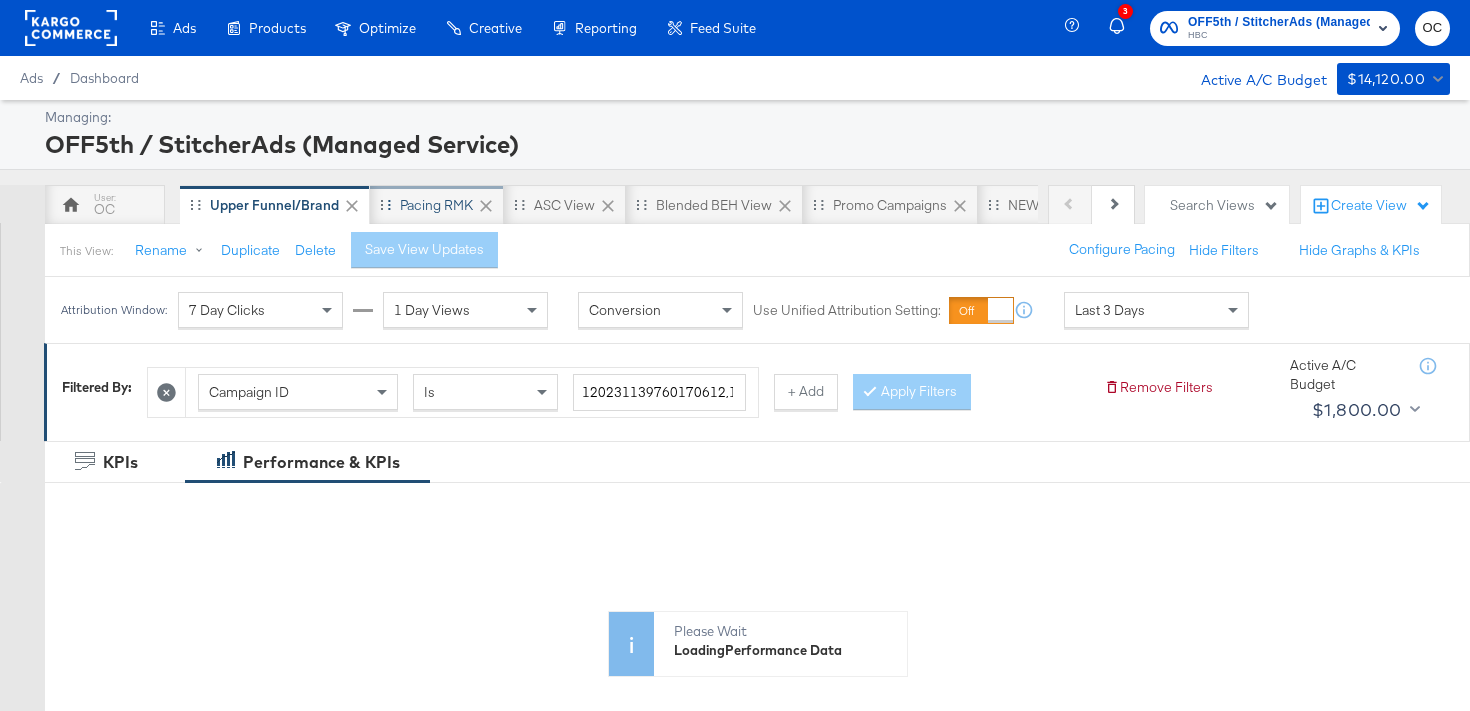 click on "Pacing RMK" at bounding box center [436, 205] 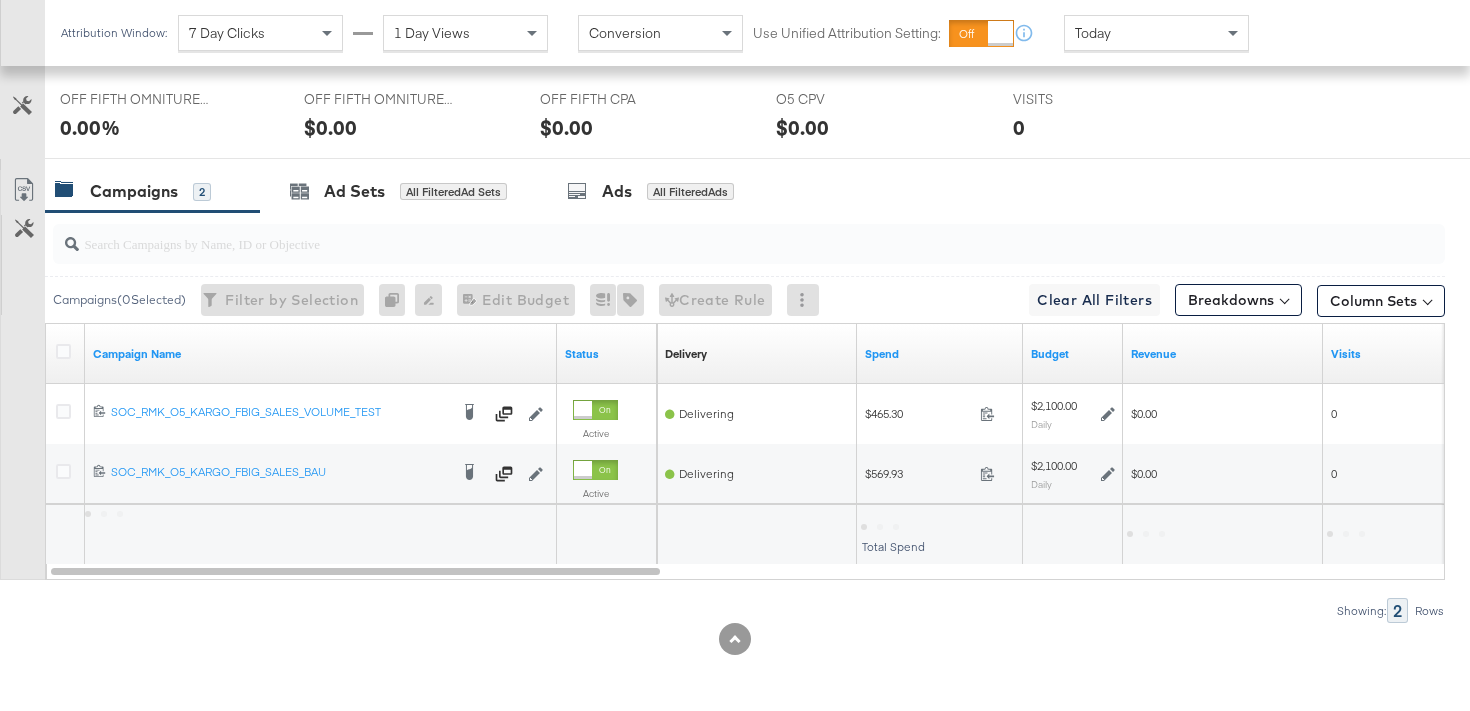scroll, scrollTop: 953, scrollLeft: 0, axis: vertical 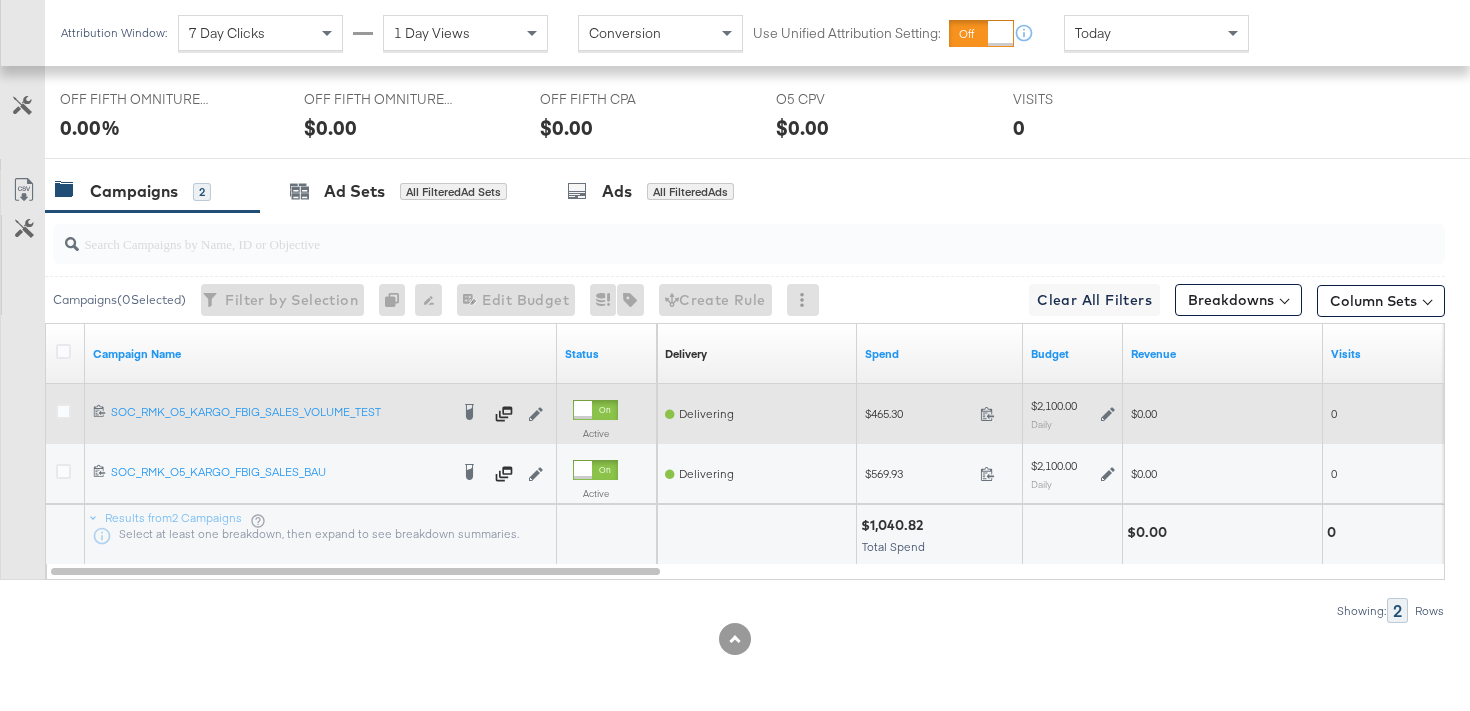 click 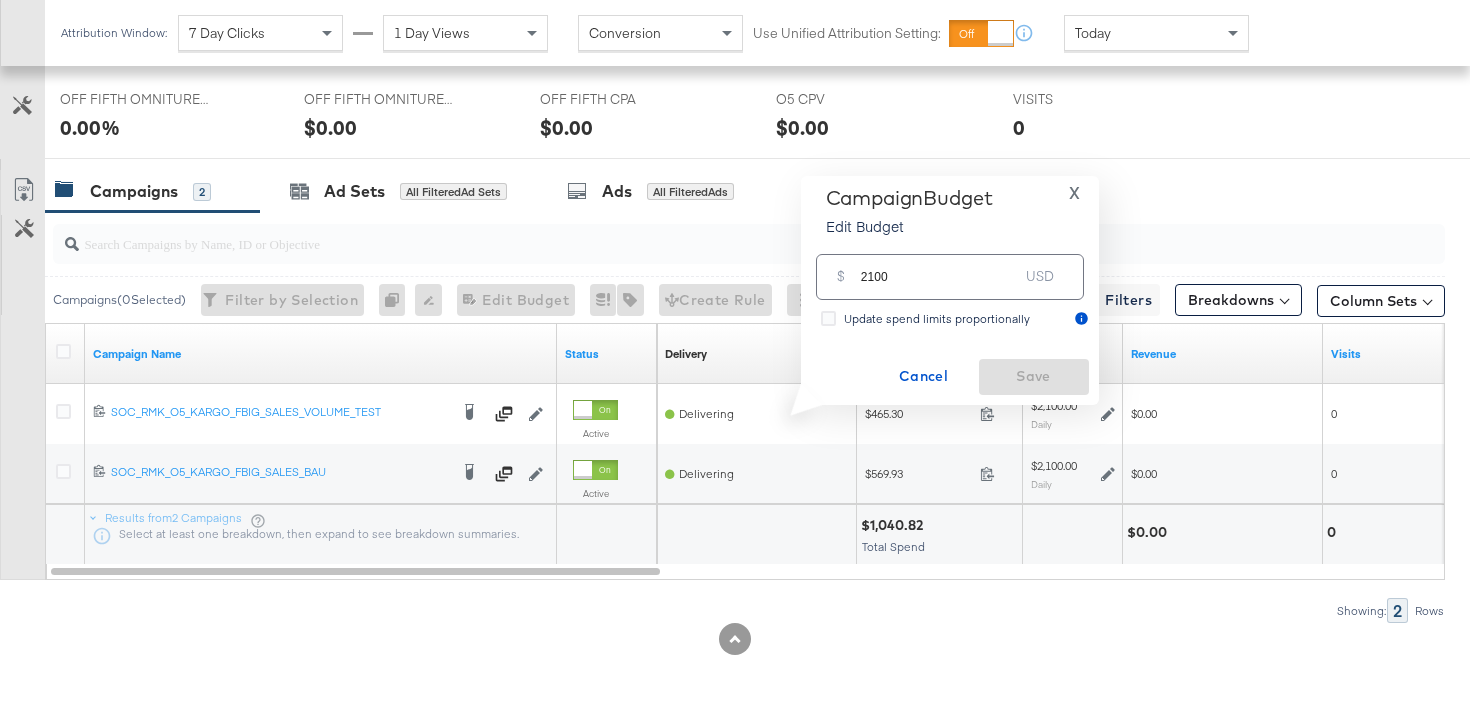 click on "2100" at bounding box center [940, 268] 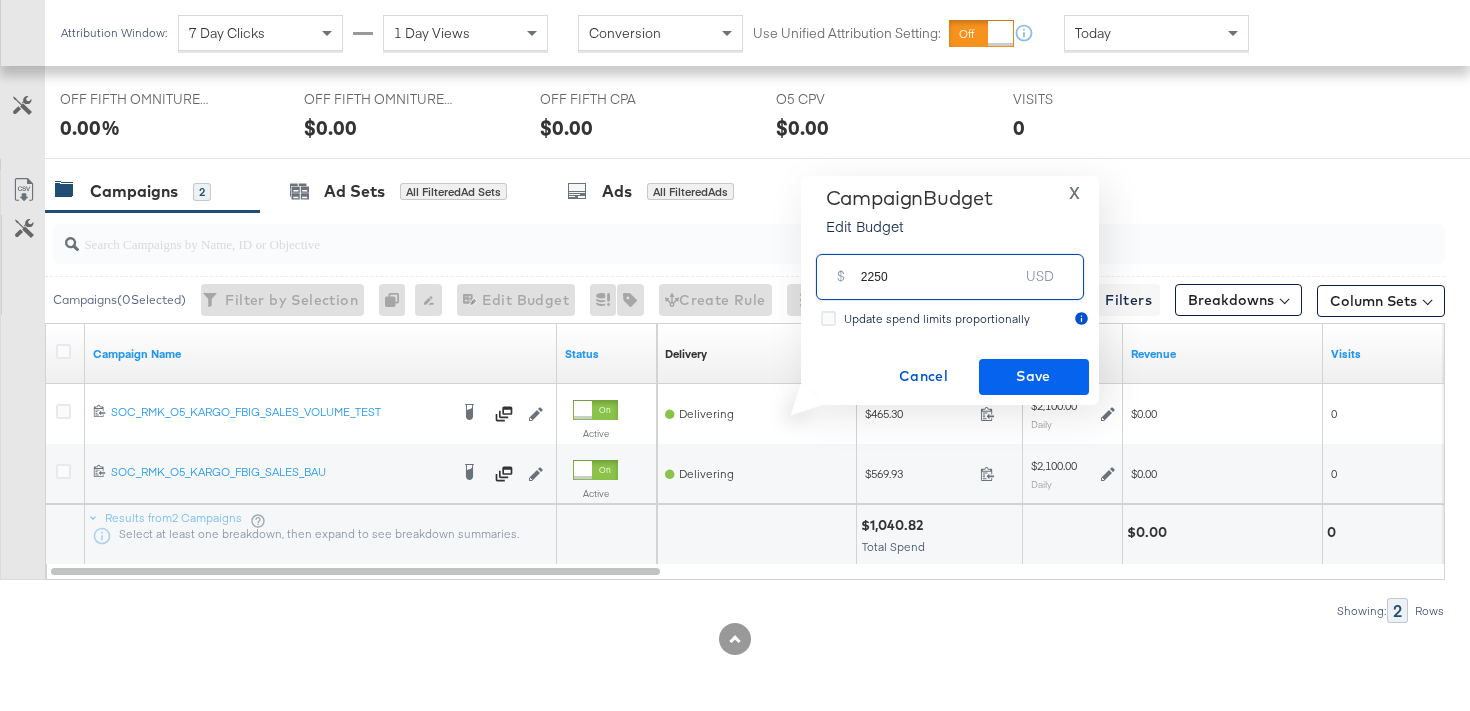 type on "2250" 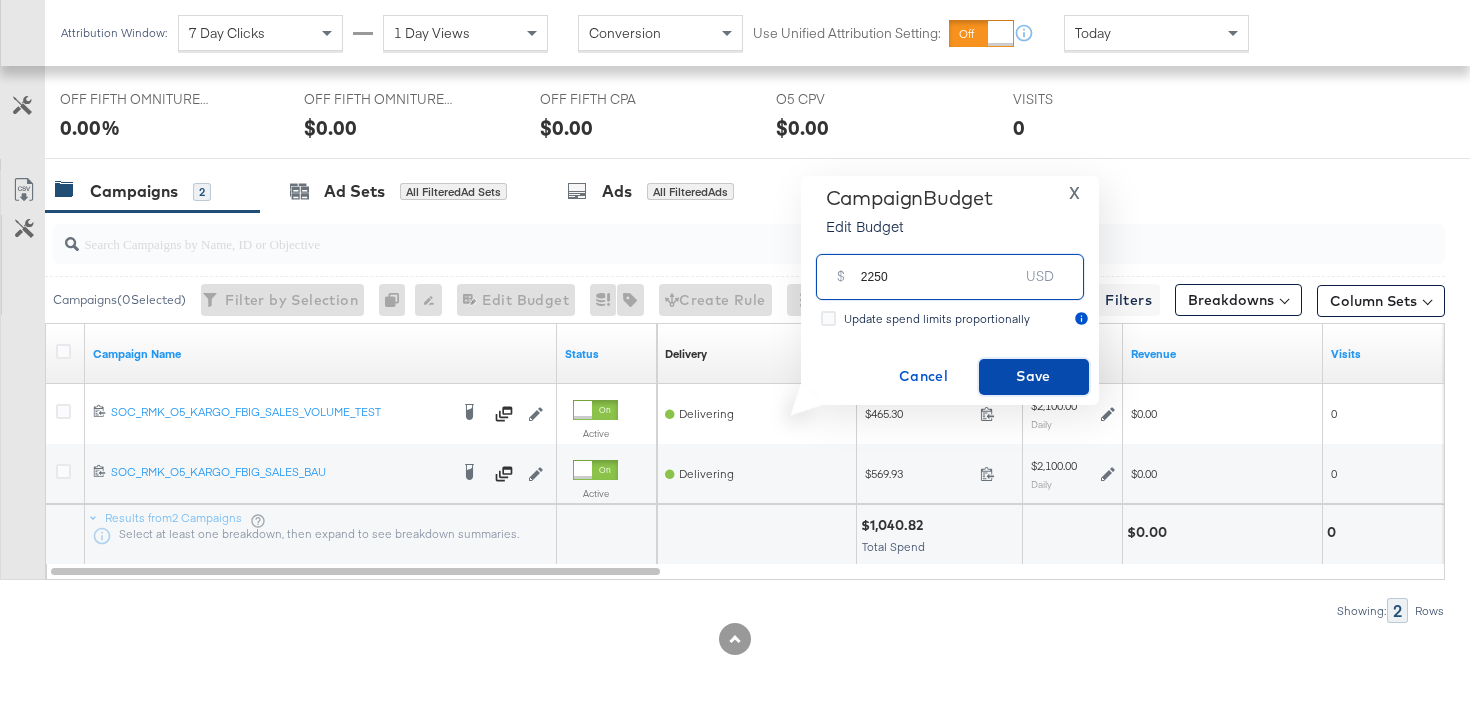 click on "Save" at bounding box center (1034, 376) 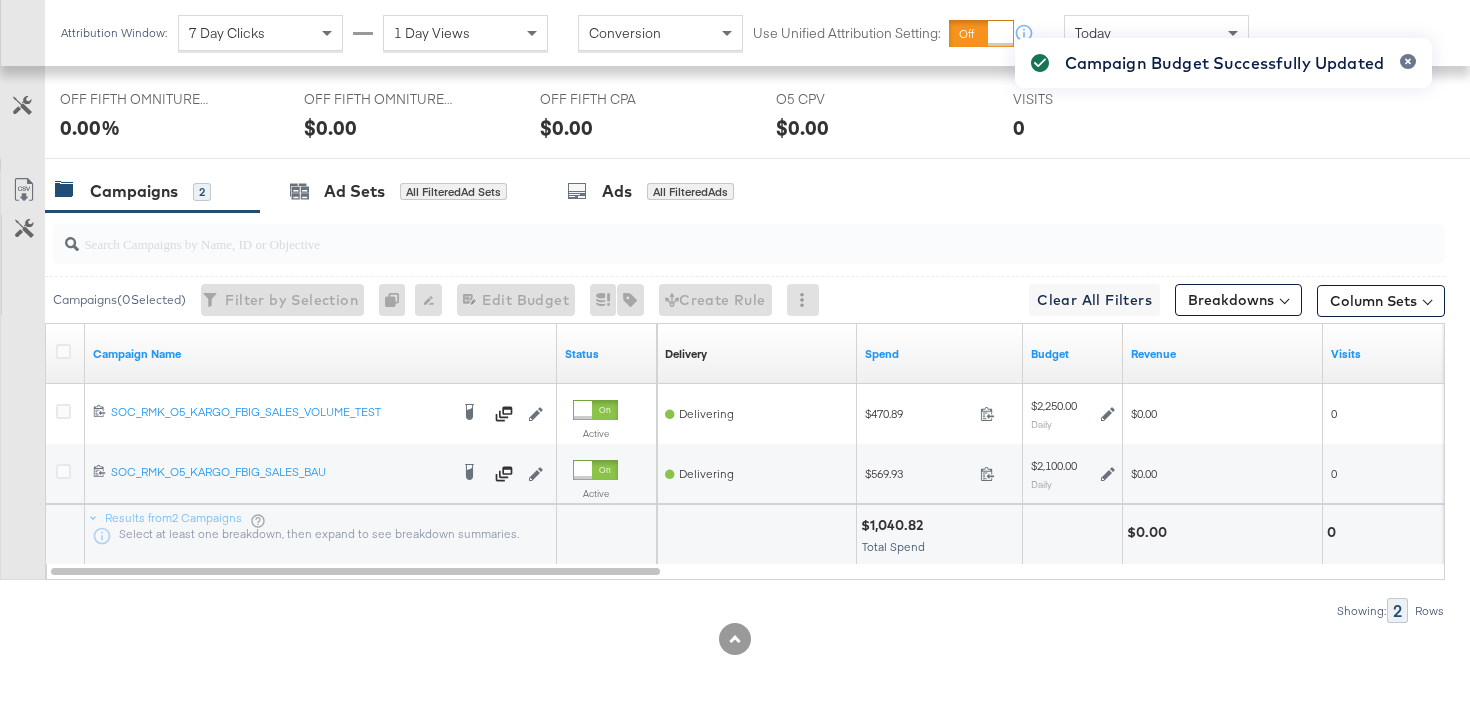 click on "Campaign Budget Successfully Updated" at bounding box center [1223, 319] 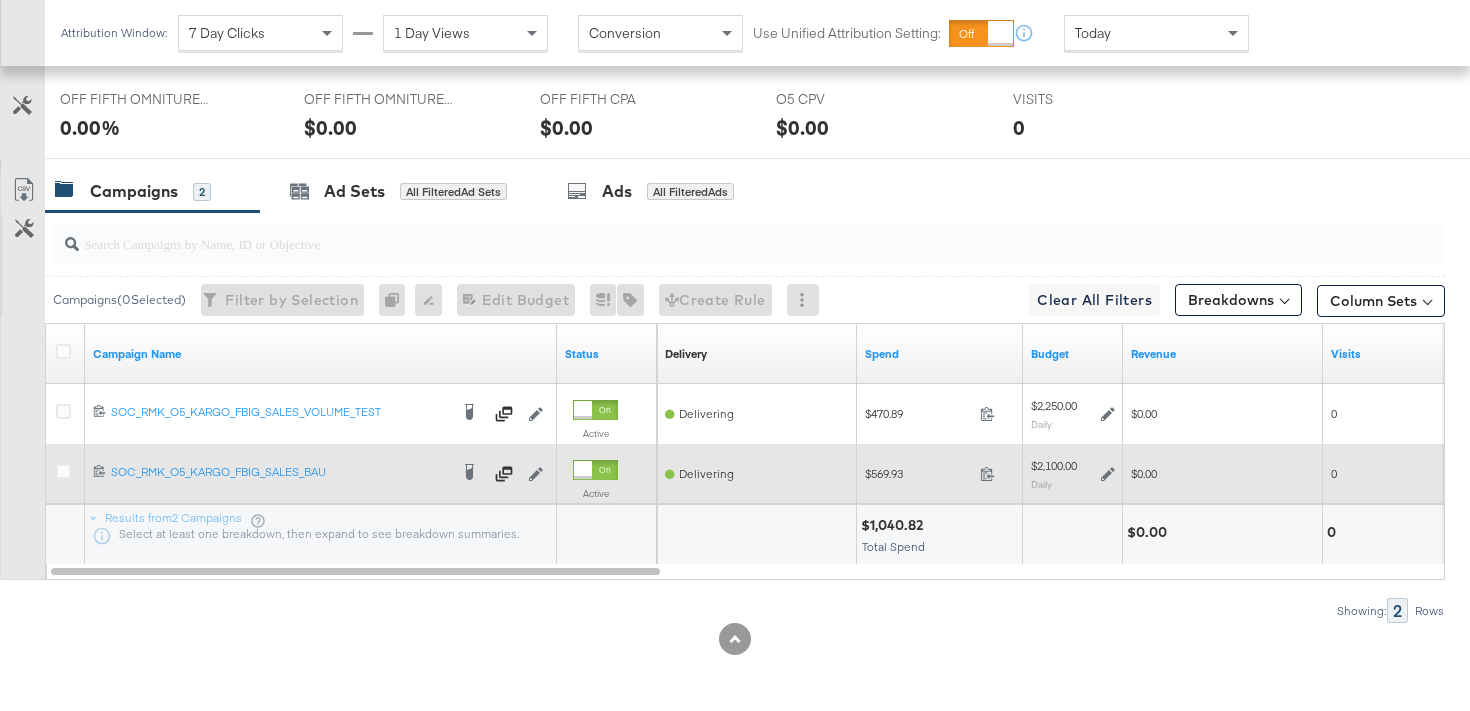 click 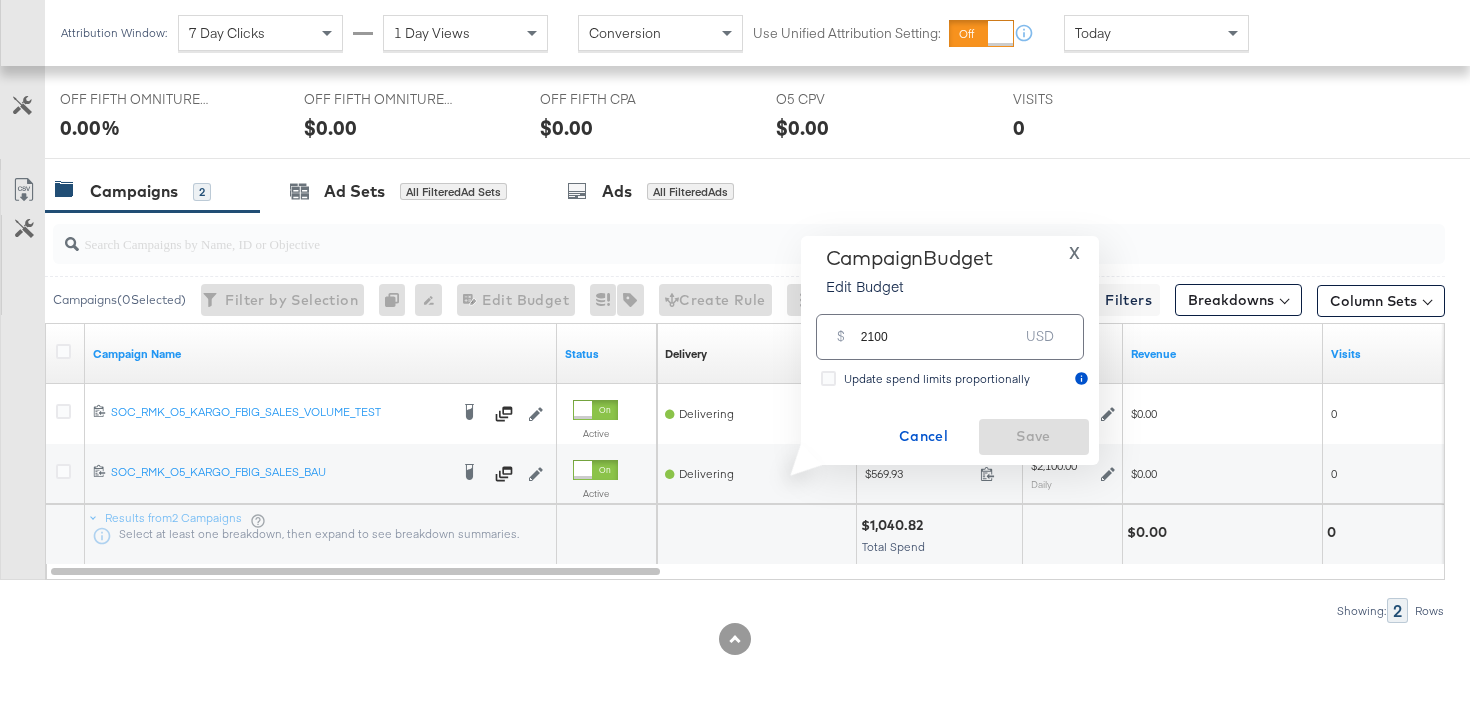 click on "2100" at bounding box center (940, 328) 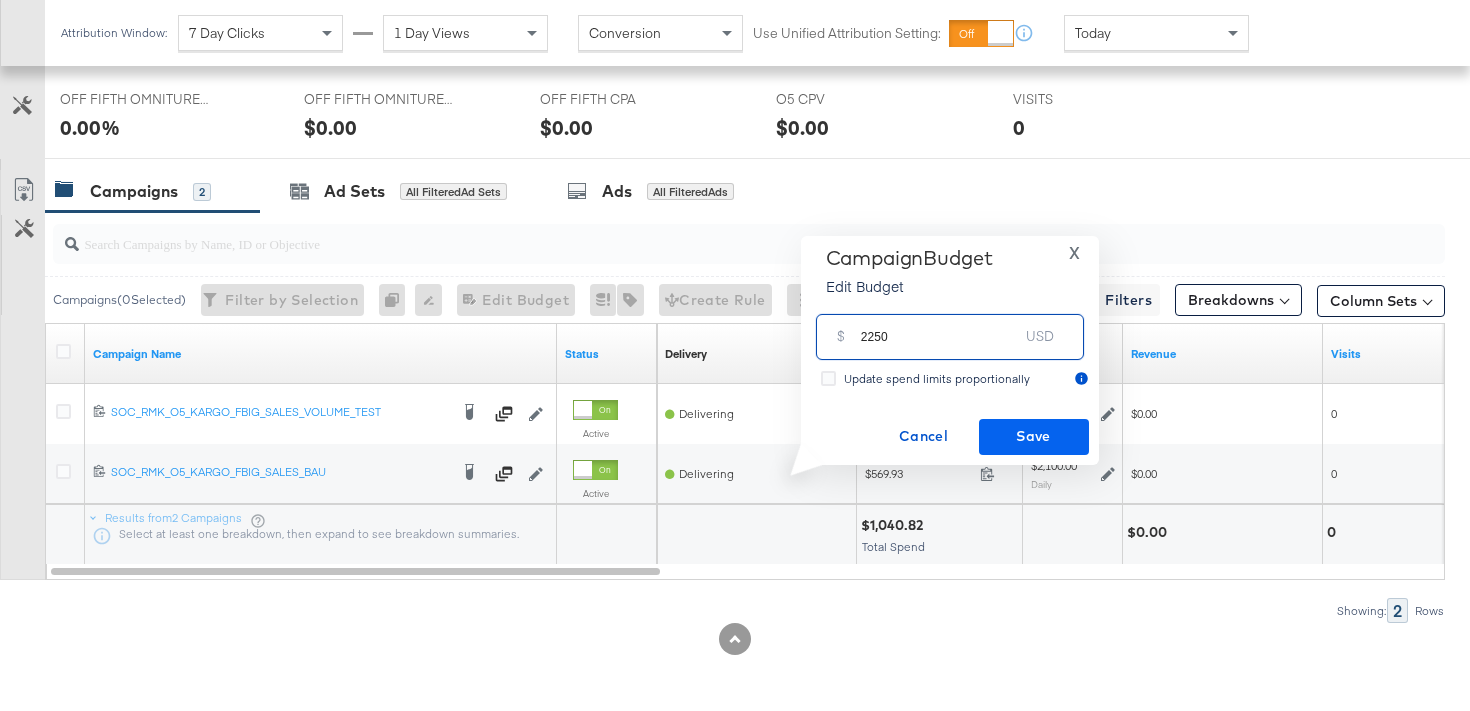 type on "2250" 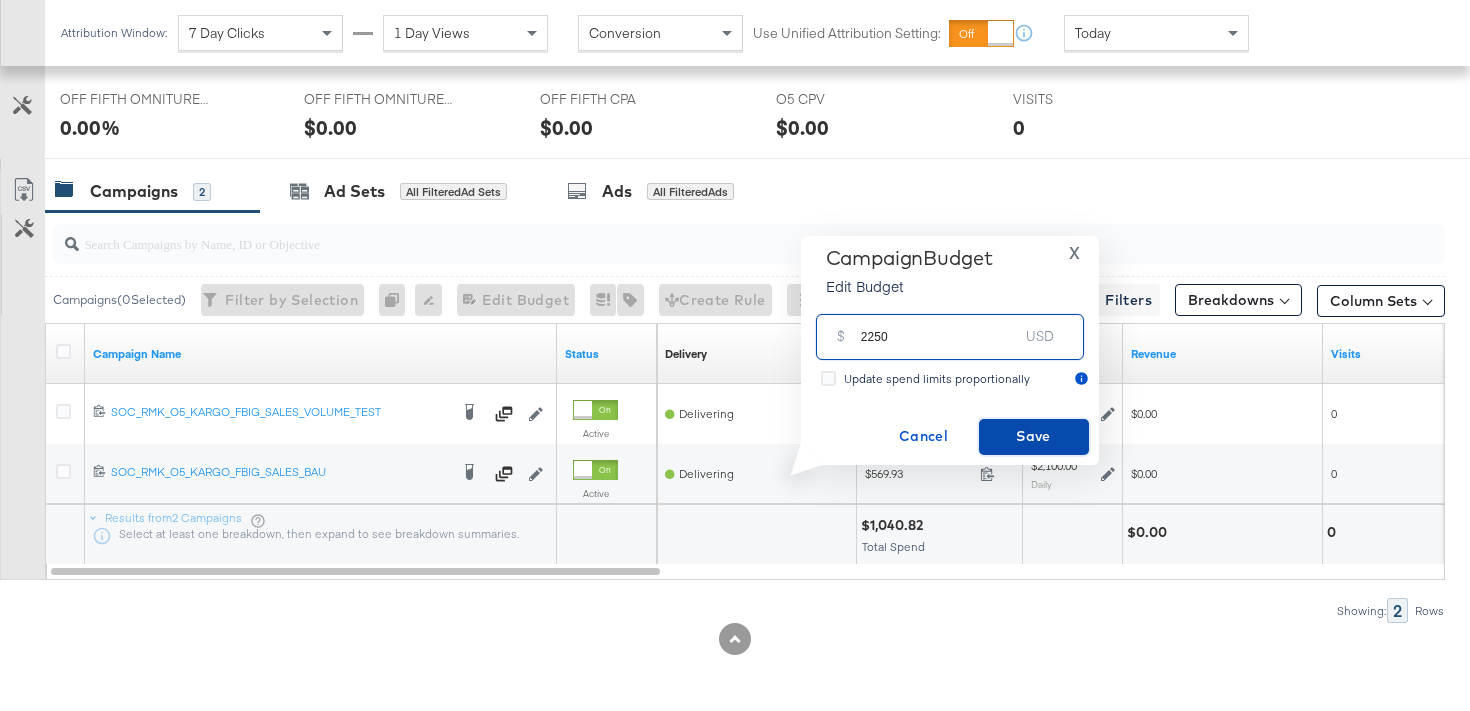 click on "Save" at bounding box center [1034, 436] 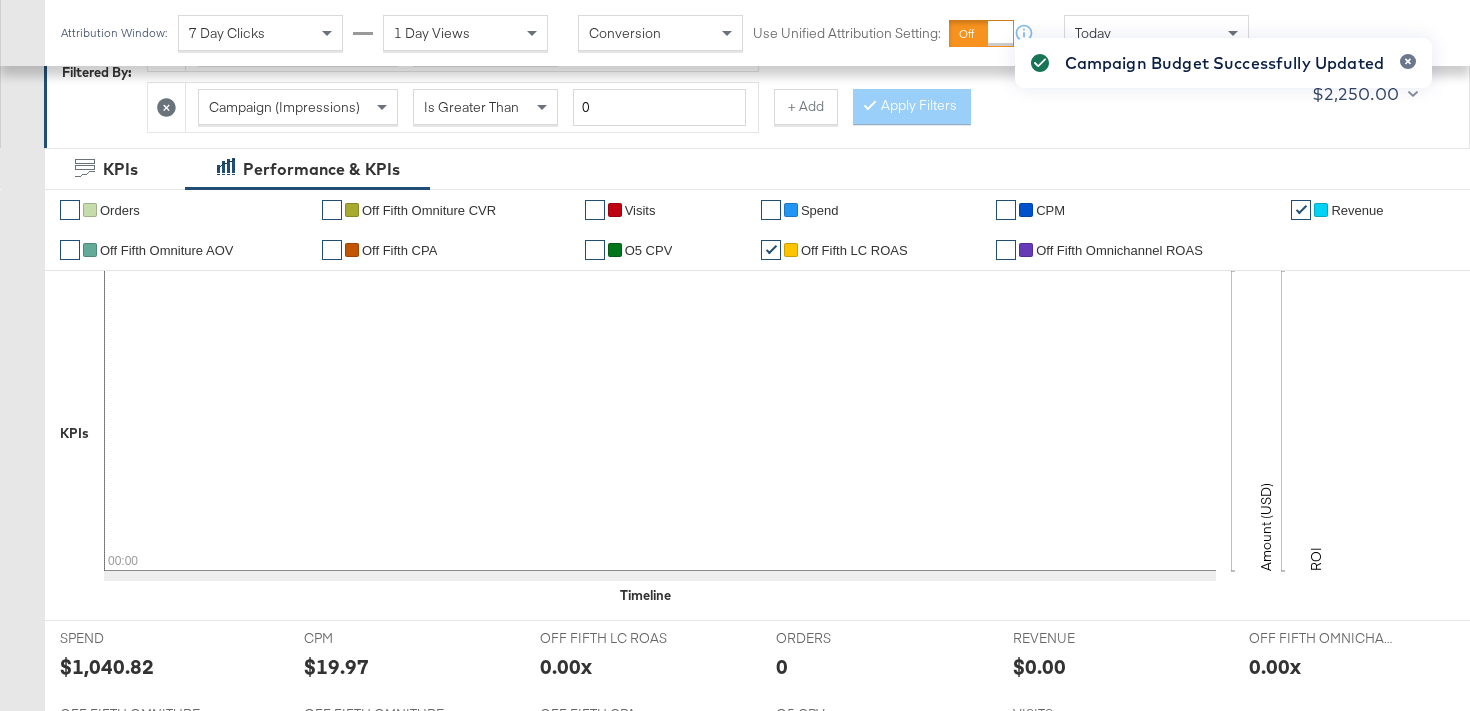 scroll, scrollTop: 179, scrollLeft: 0, axis: vertical 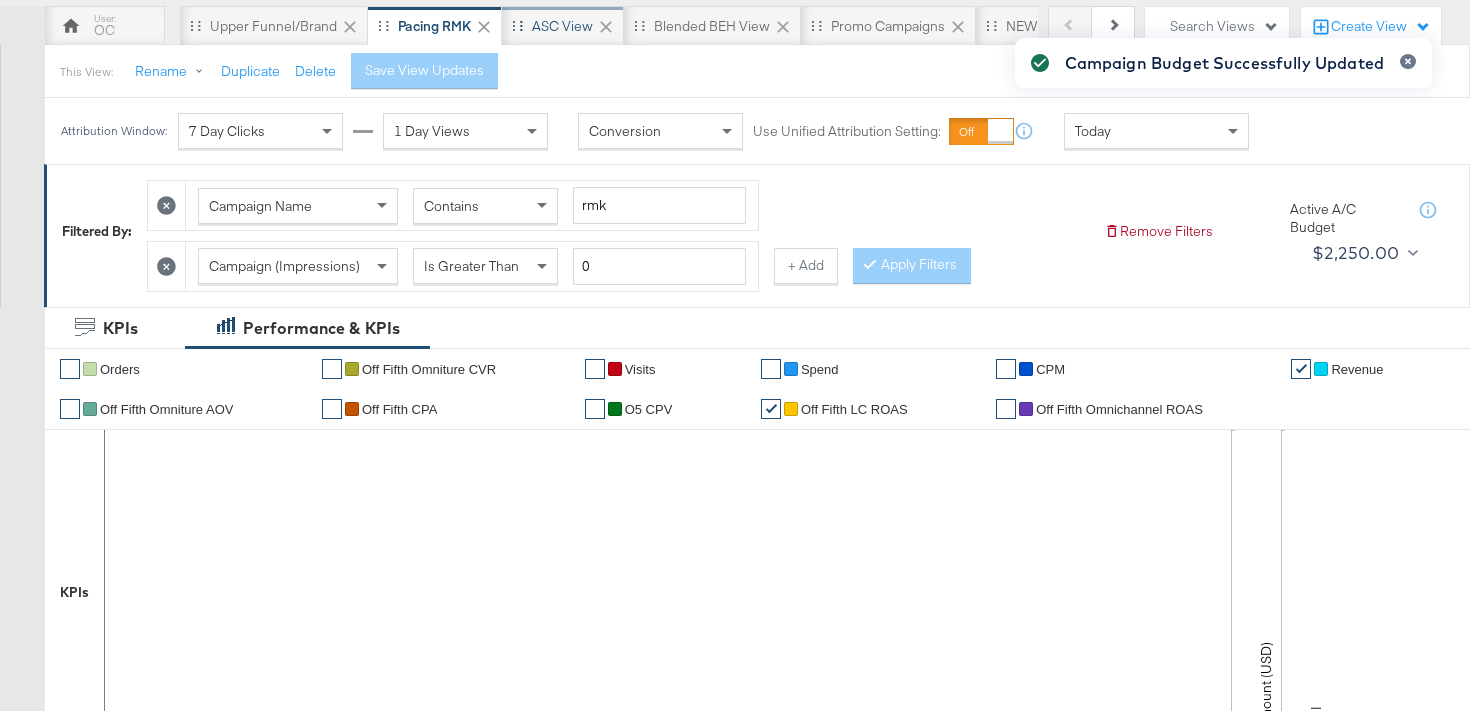 click on "ASC View" at bounding box center [562, 26] 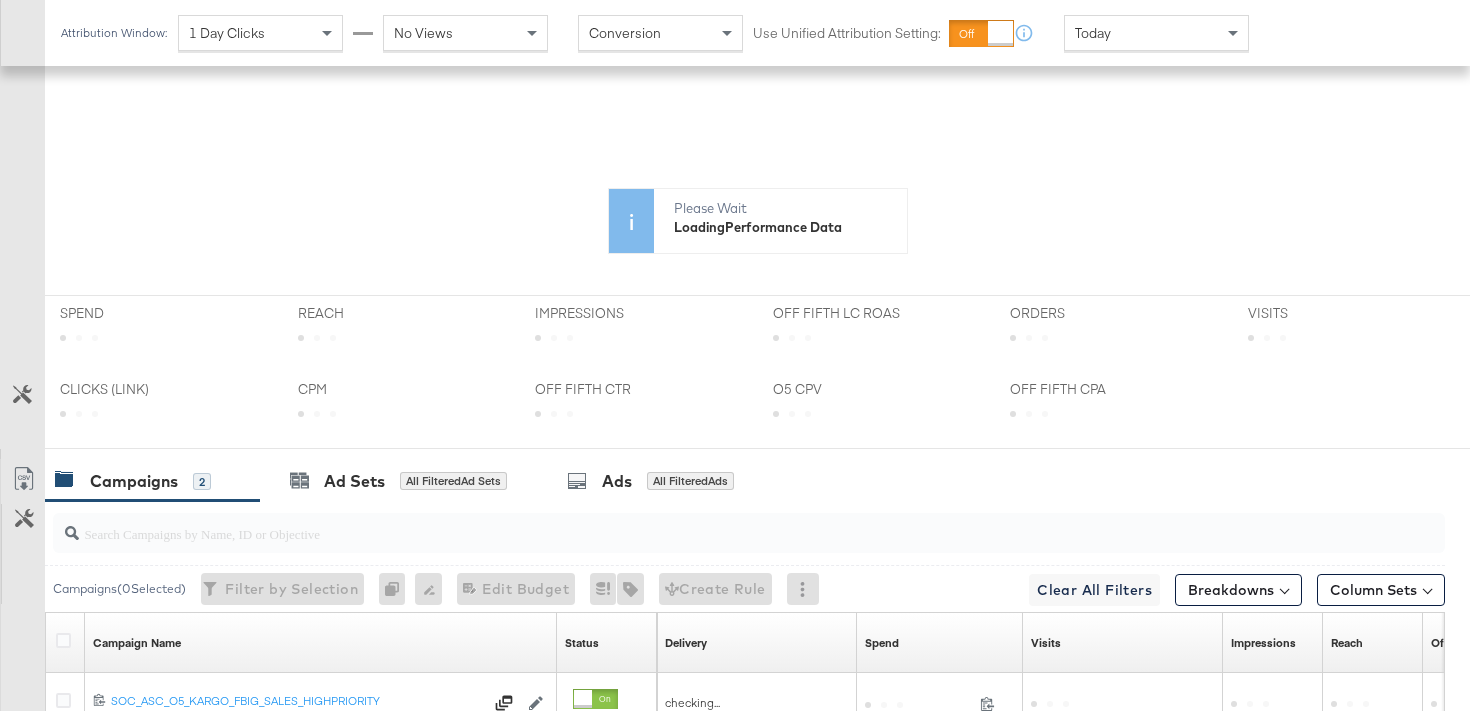 scroll, scrollTop: 818, scrollLeft: 0, axis: vertical 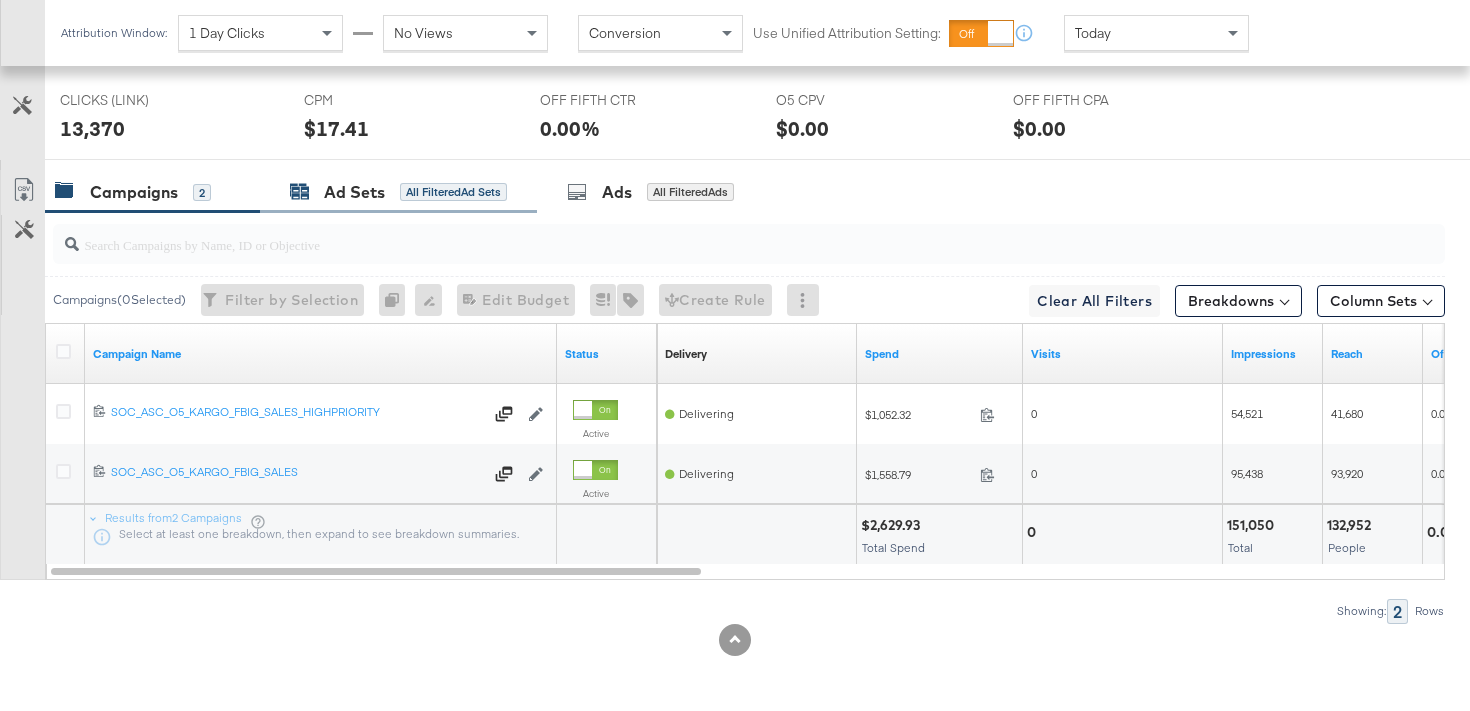 click on "All Filtered  Ad Sets" at bounding box center [453, 192] 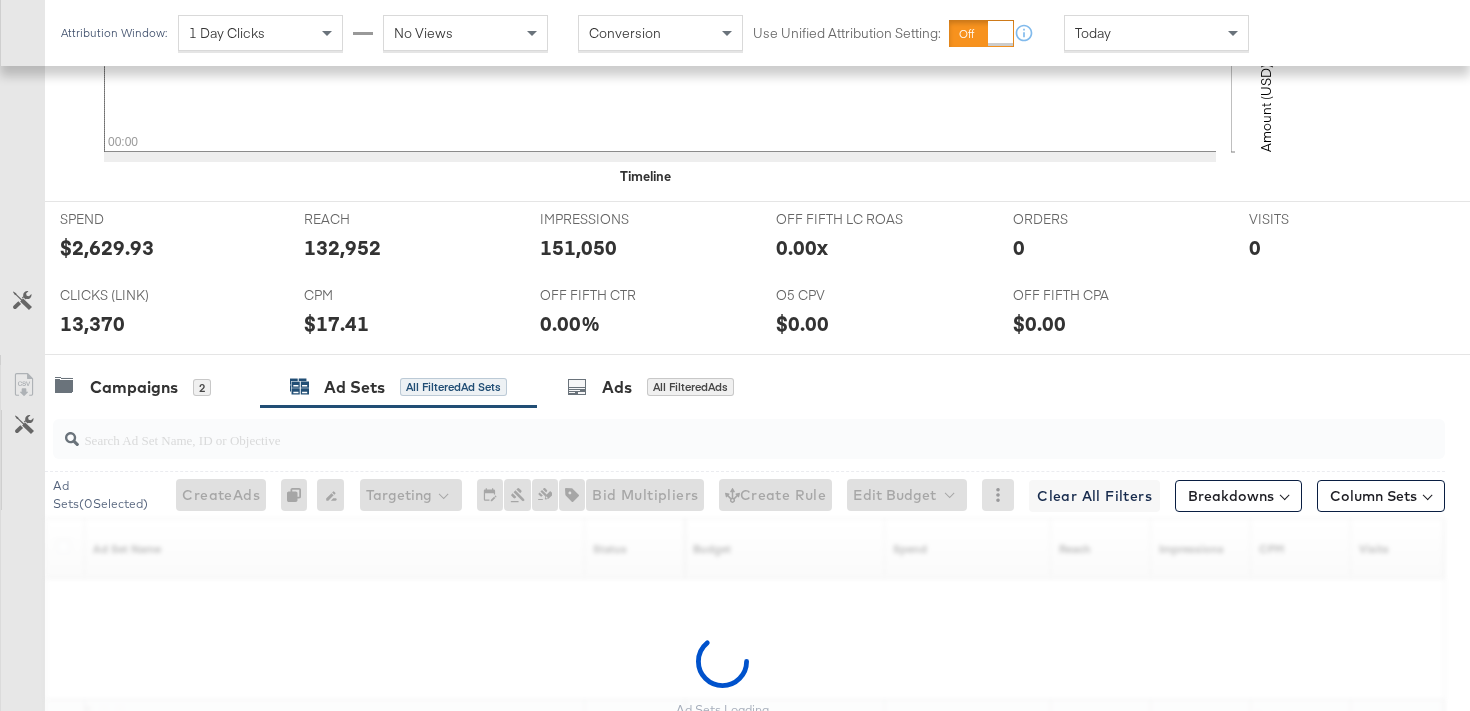 scroll, scrollTop: 1013, scrollLeft: 0, axis: vertical 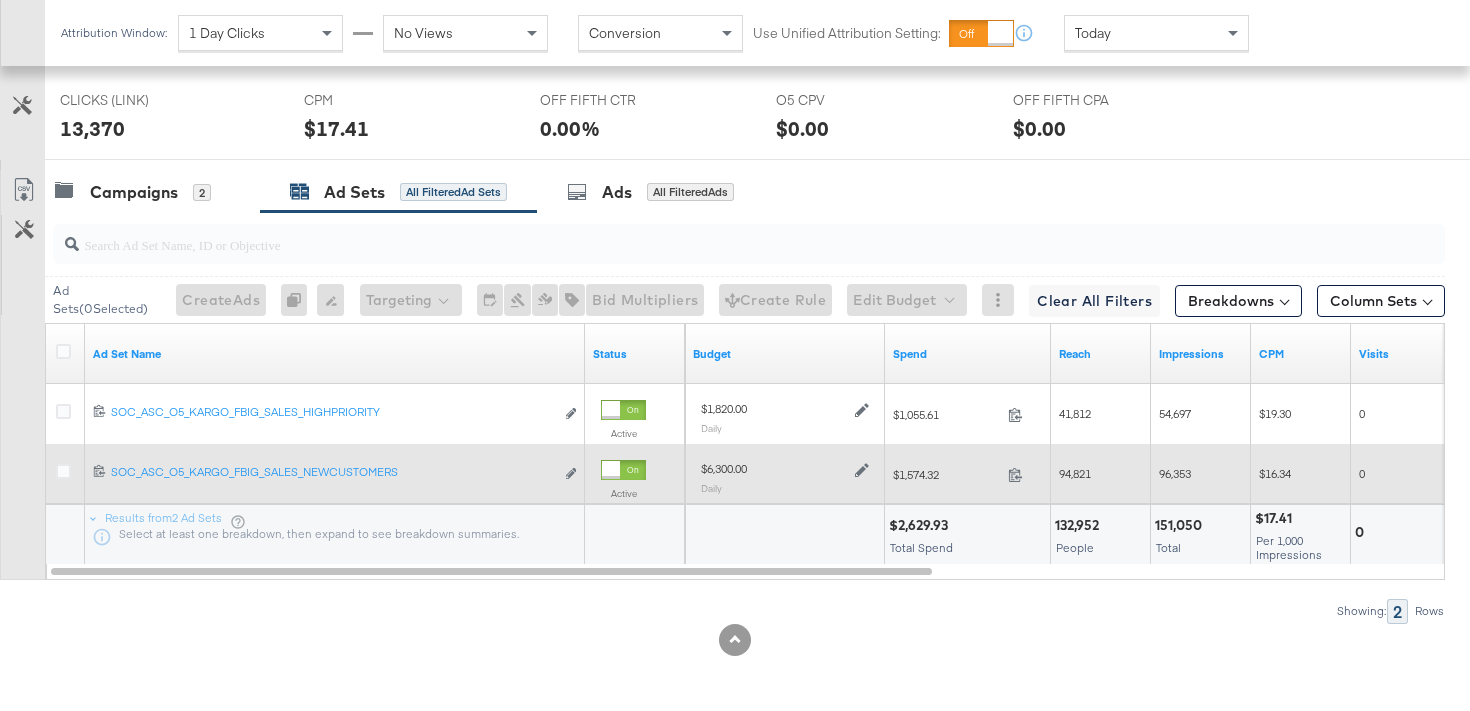 click 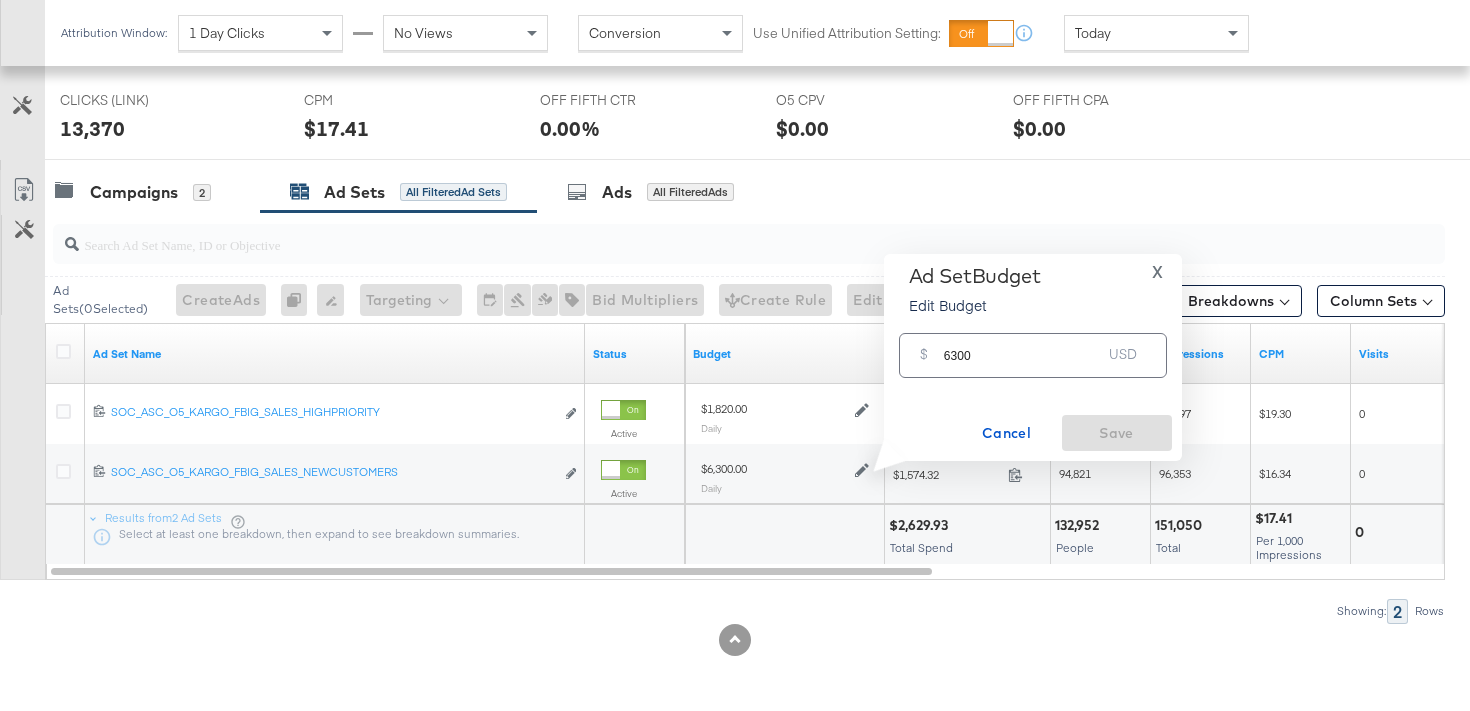 click on "6300" at bounding box center [1023, 347] 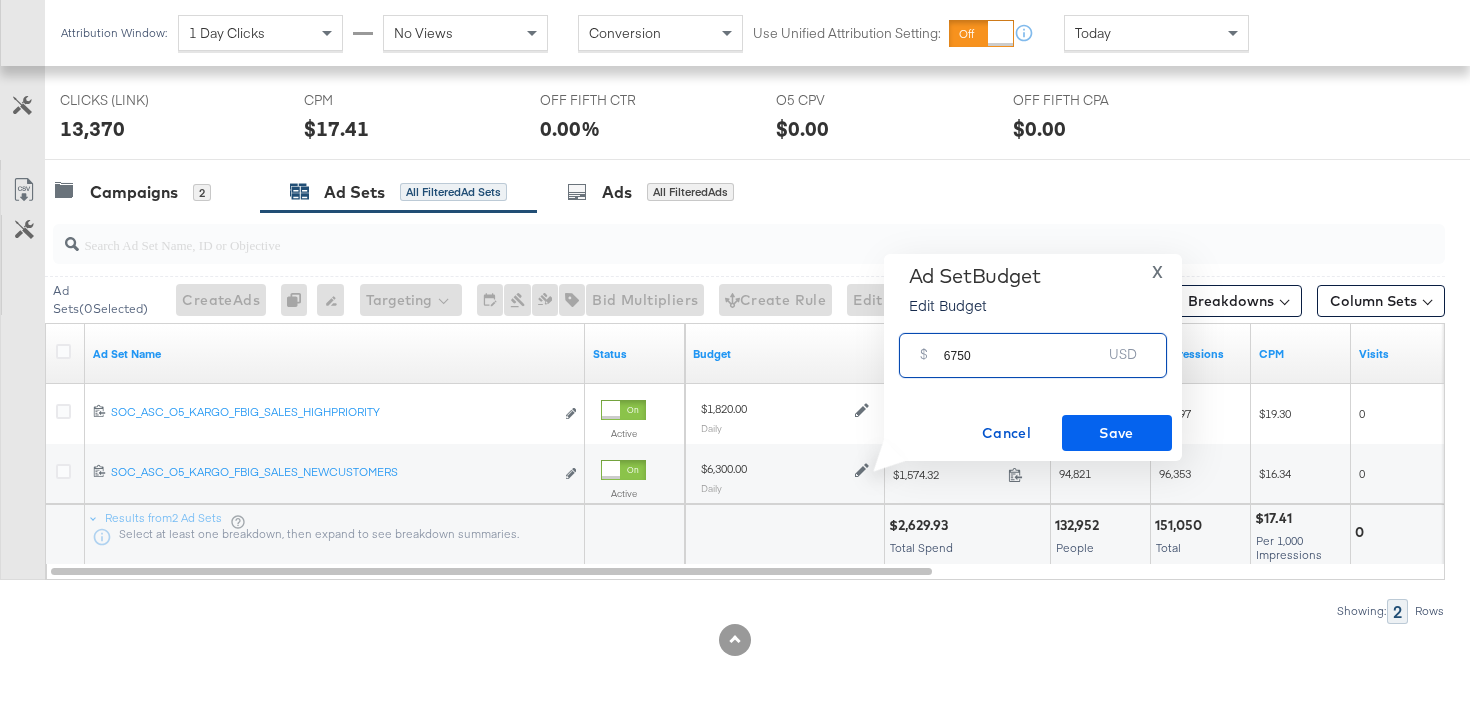 type on "6750" 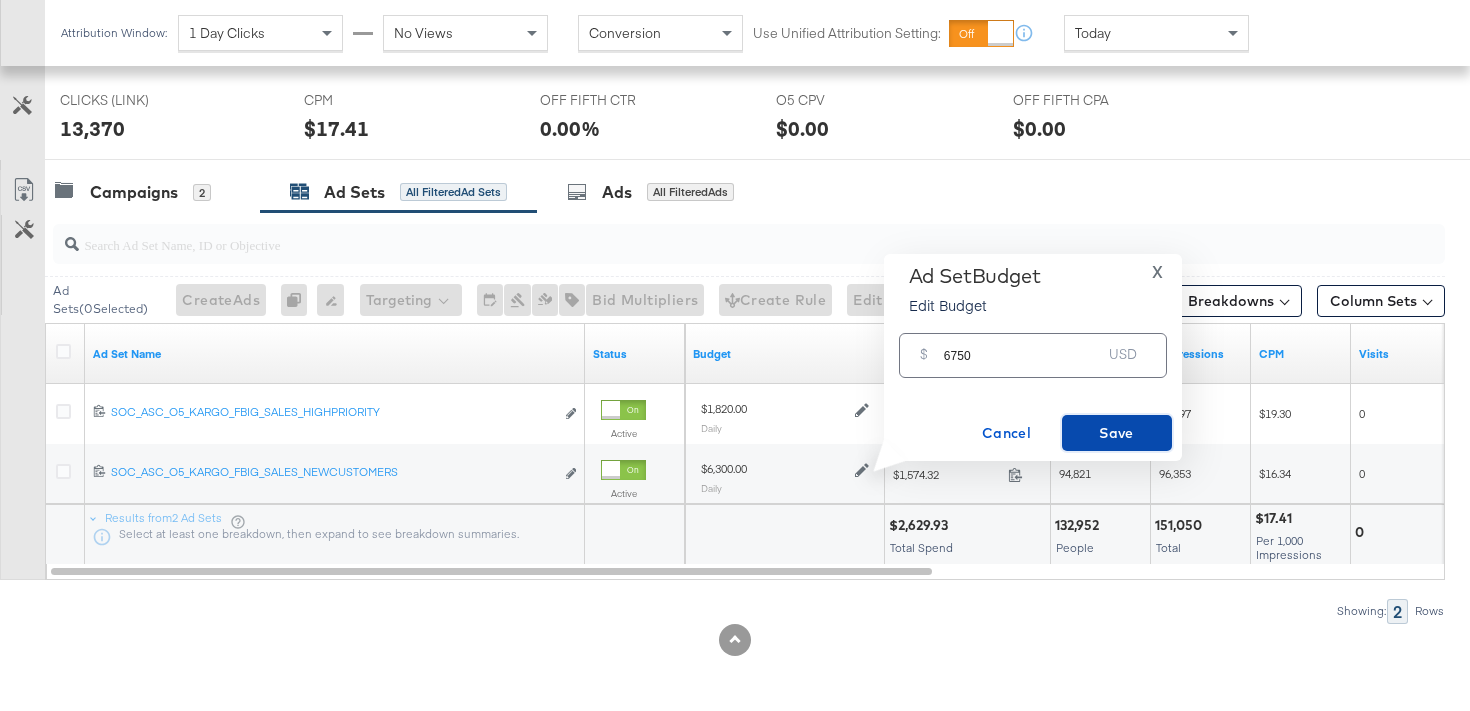 click on "Save" at bounding box center (1117, 433) 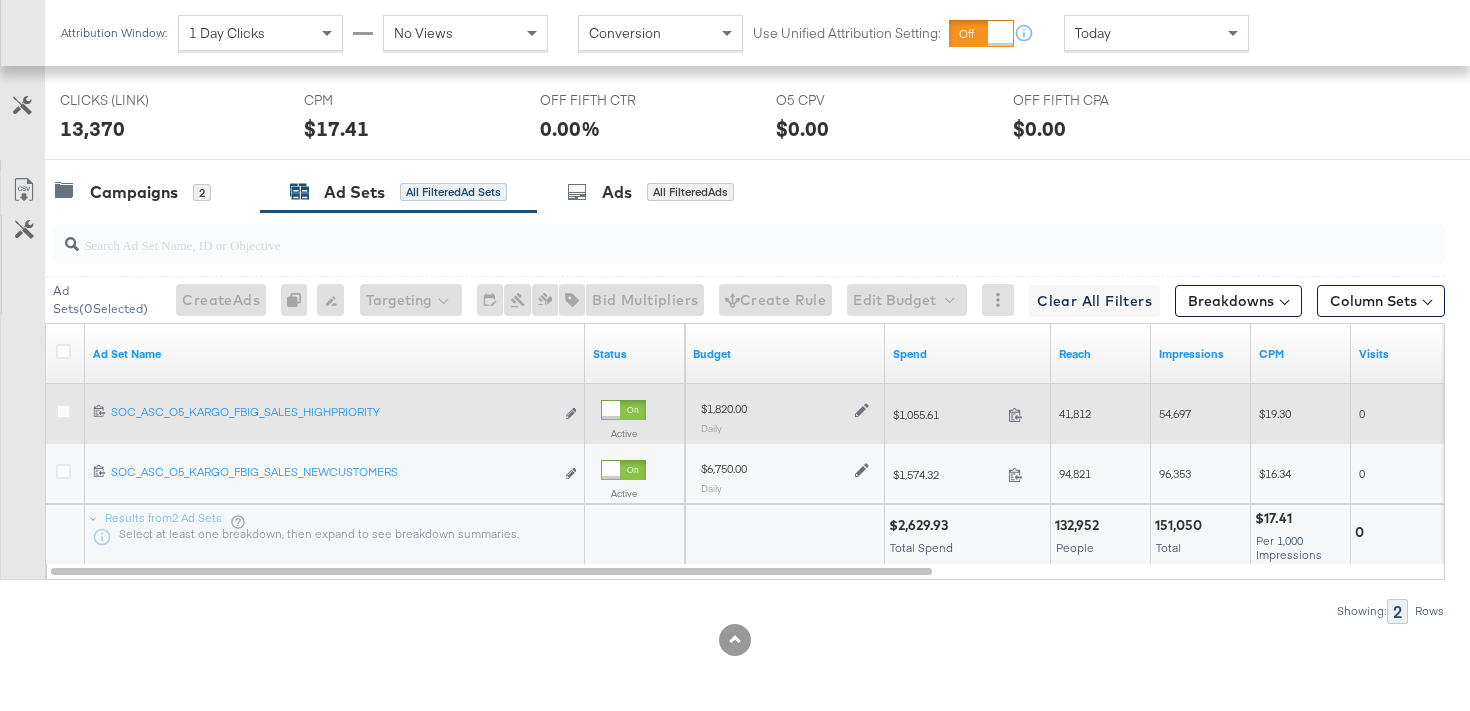 click 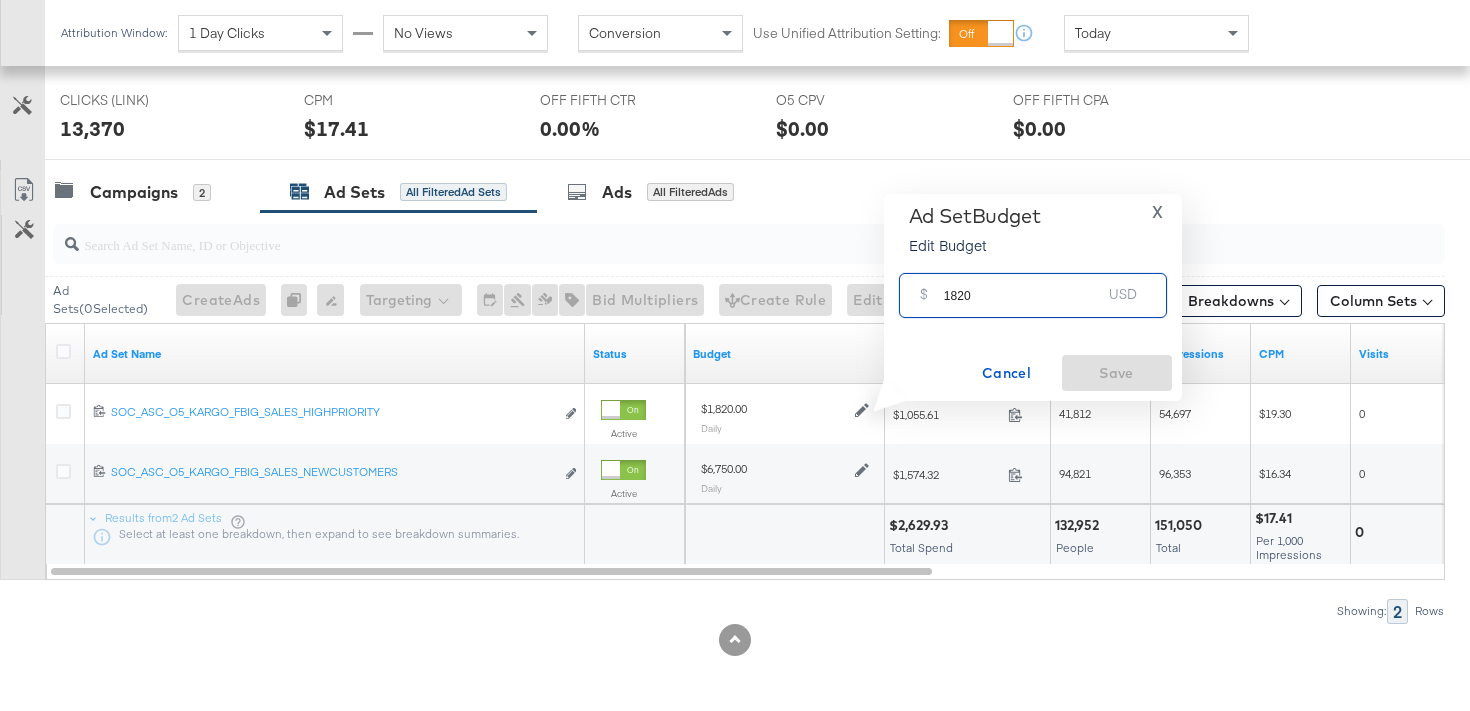 click on "1820" at bounding box center (1023, 287) 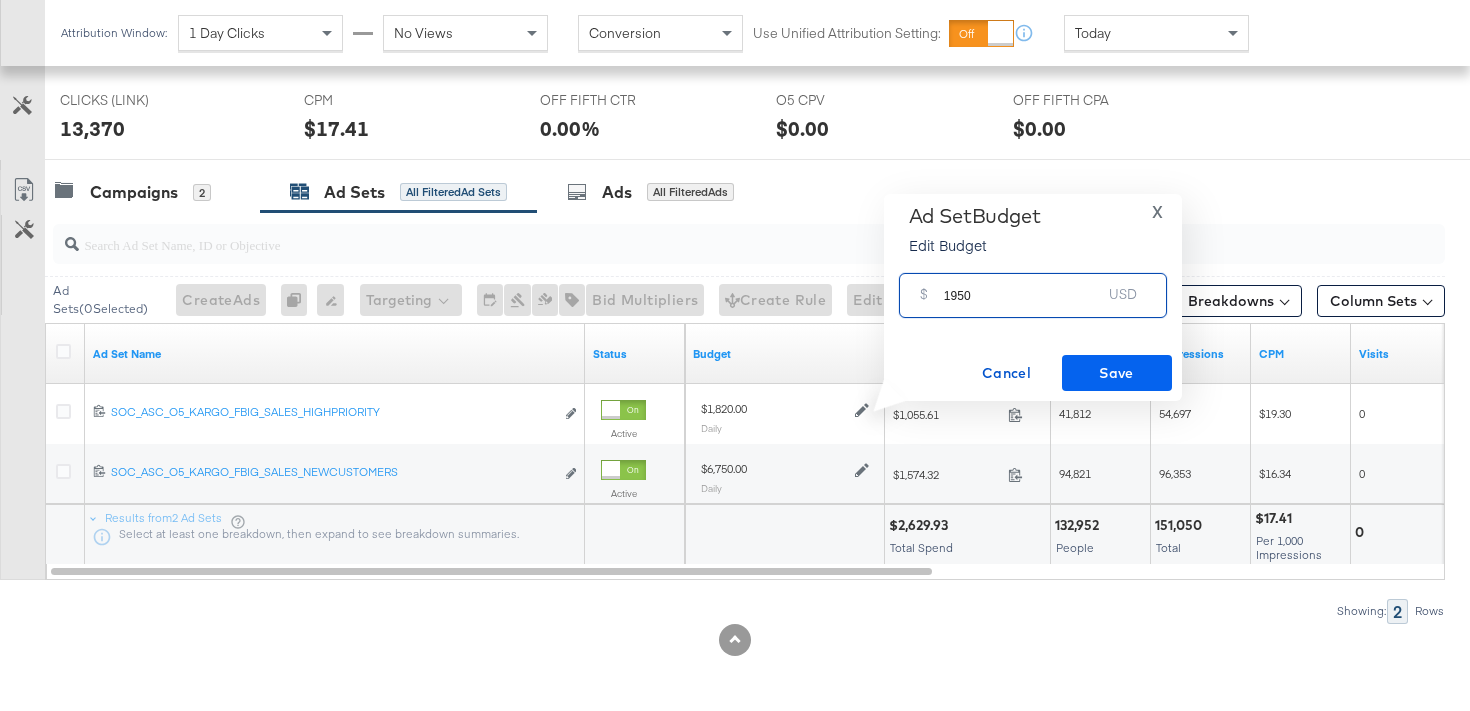 type on "1950" 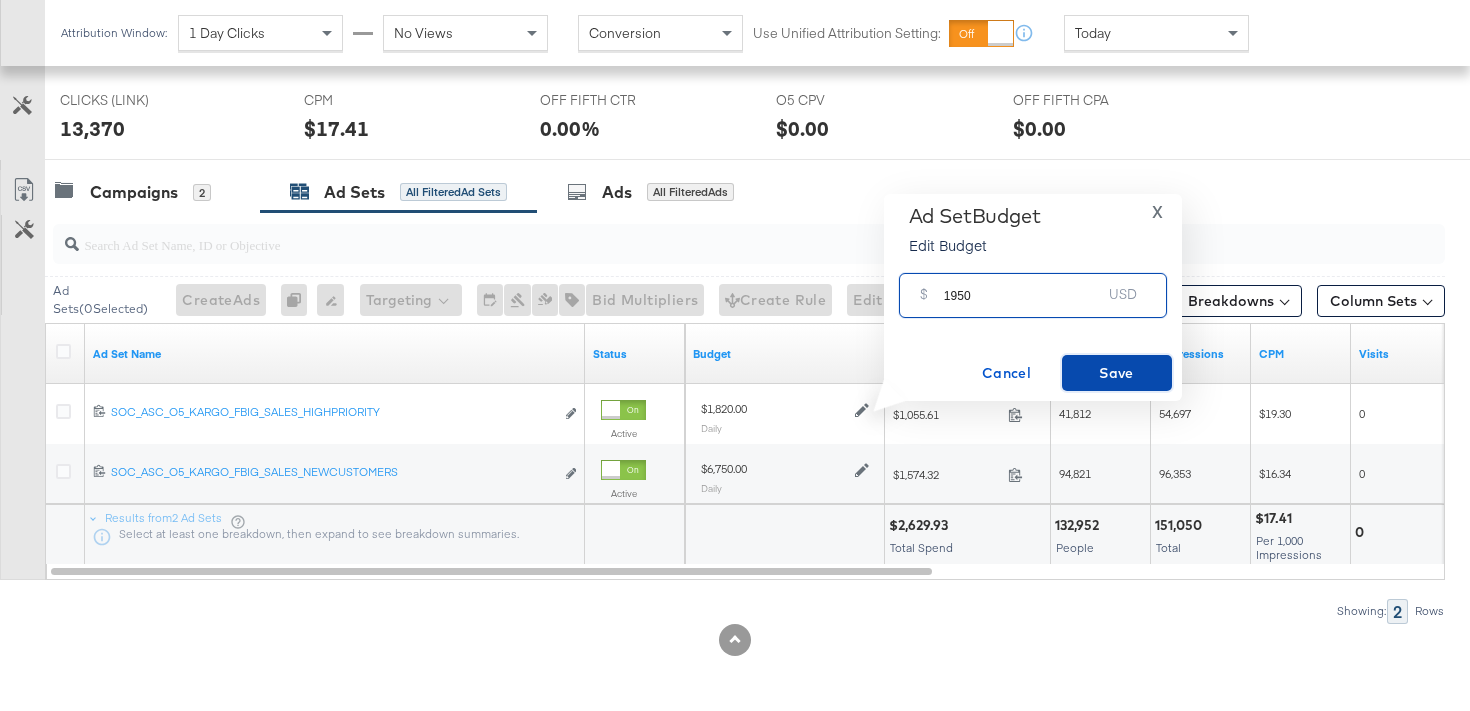click on "Save" at bounding box center (1117, 373) 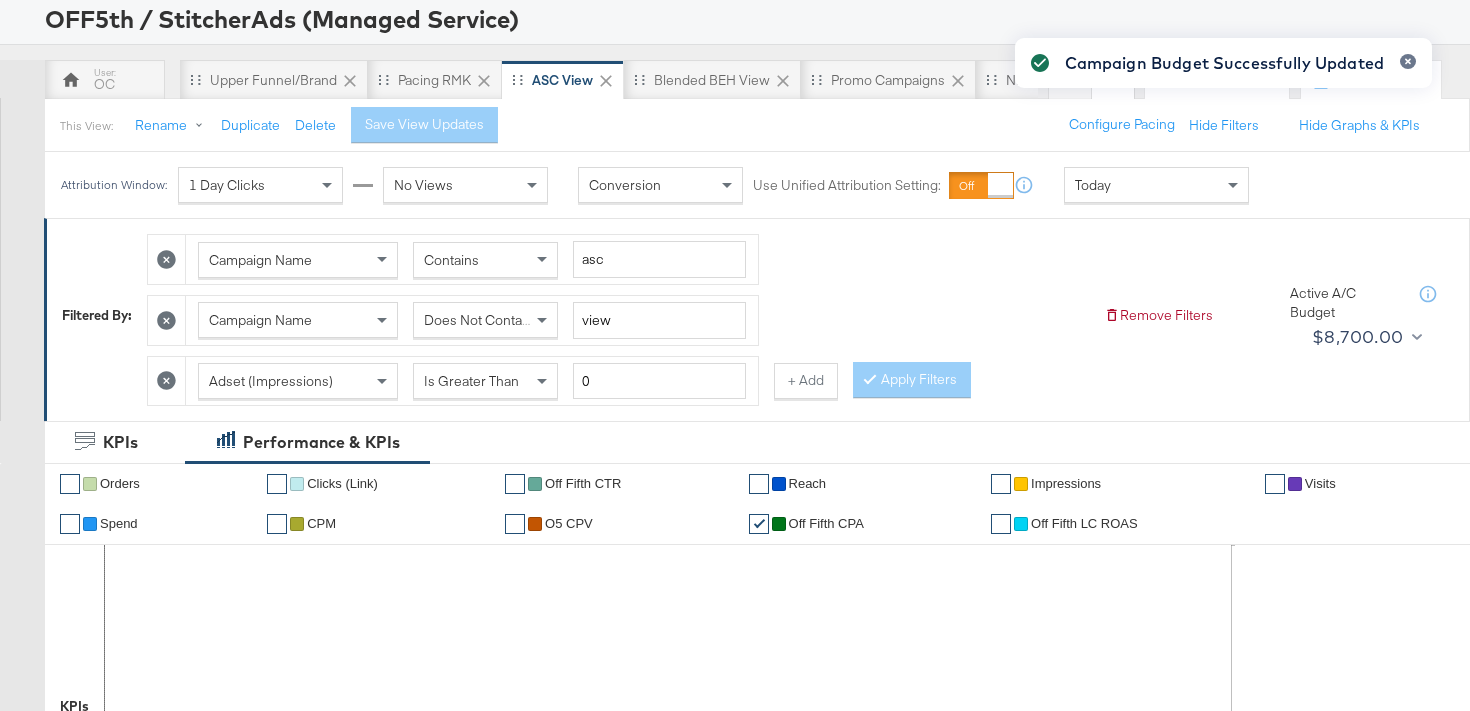 scroll, scrollTop: 0, scrollLeft: 0, axis: both 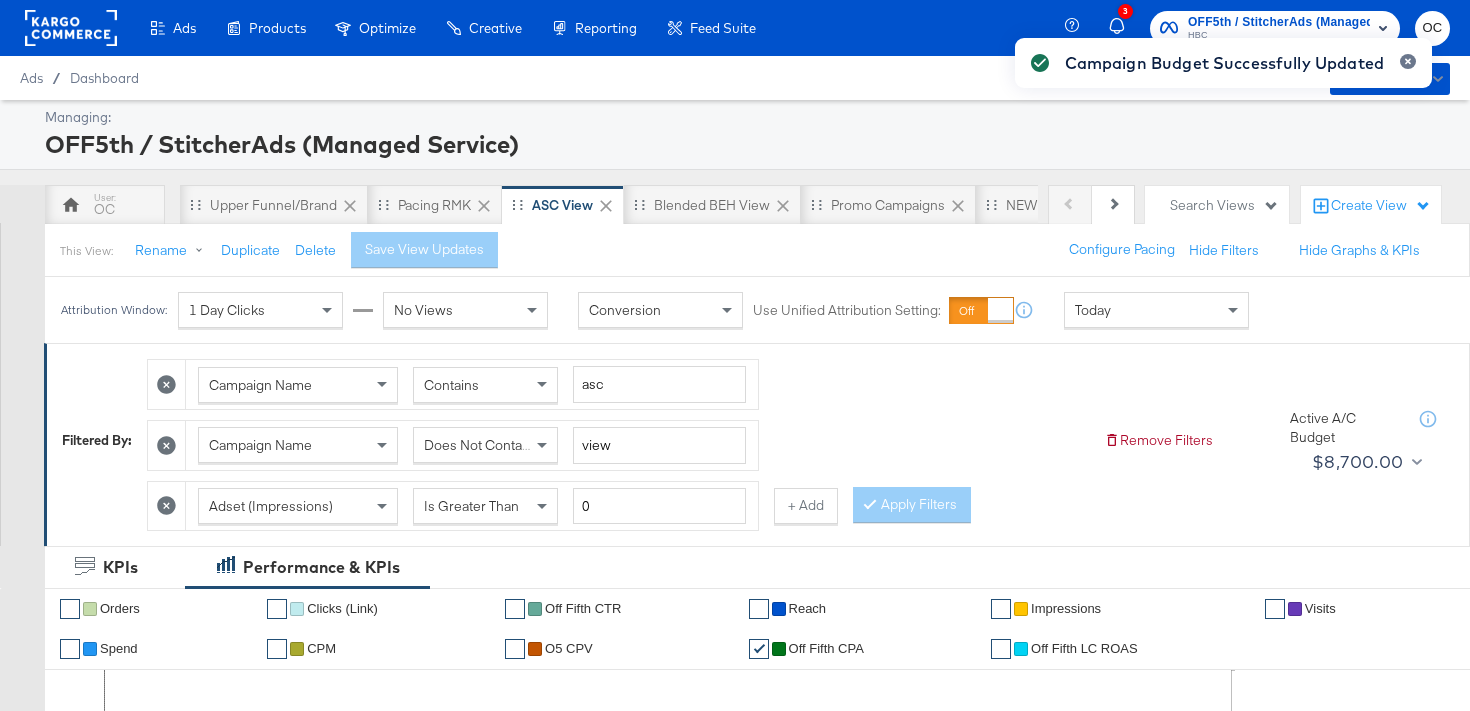click on "Campaign Budget Successfully Updated" at bounding box center (1223, 319) 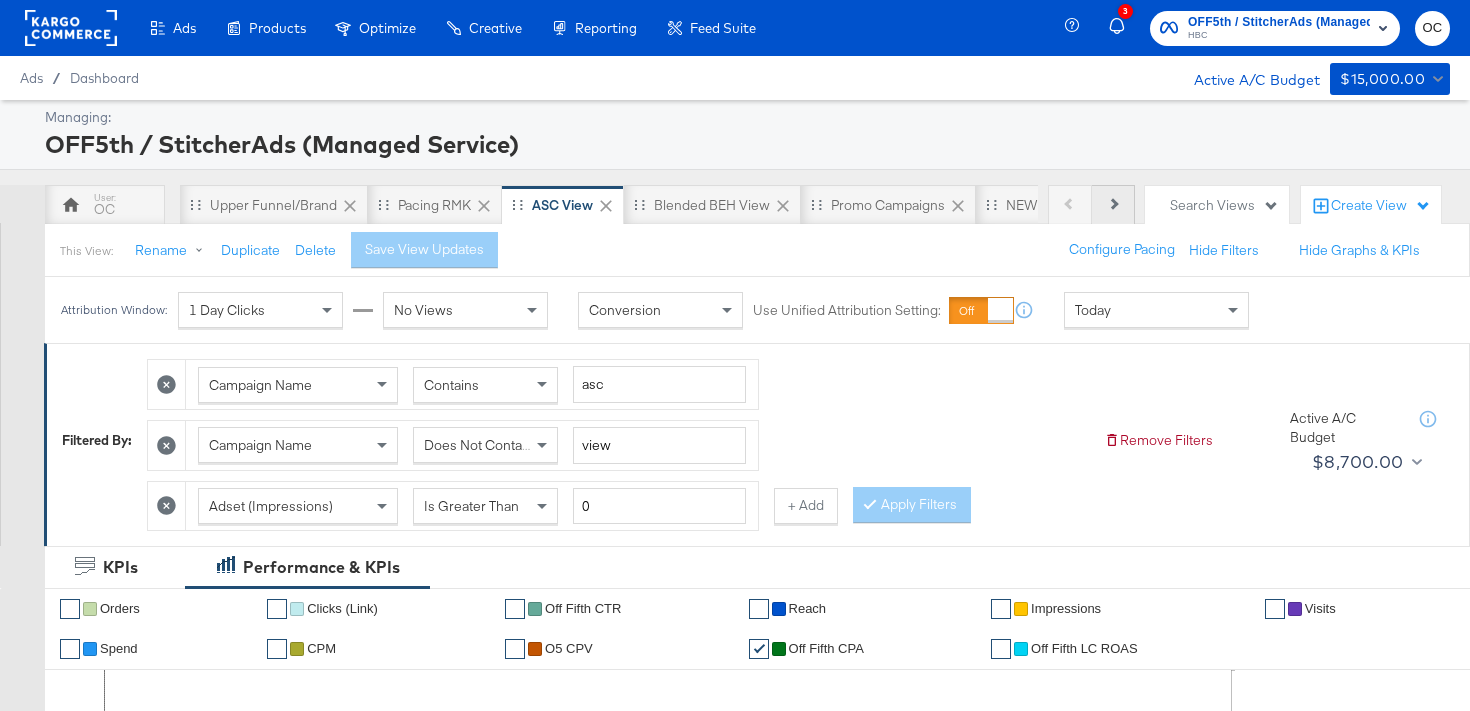click on "Next" at bounding box center [1113, 205] 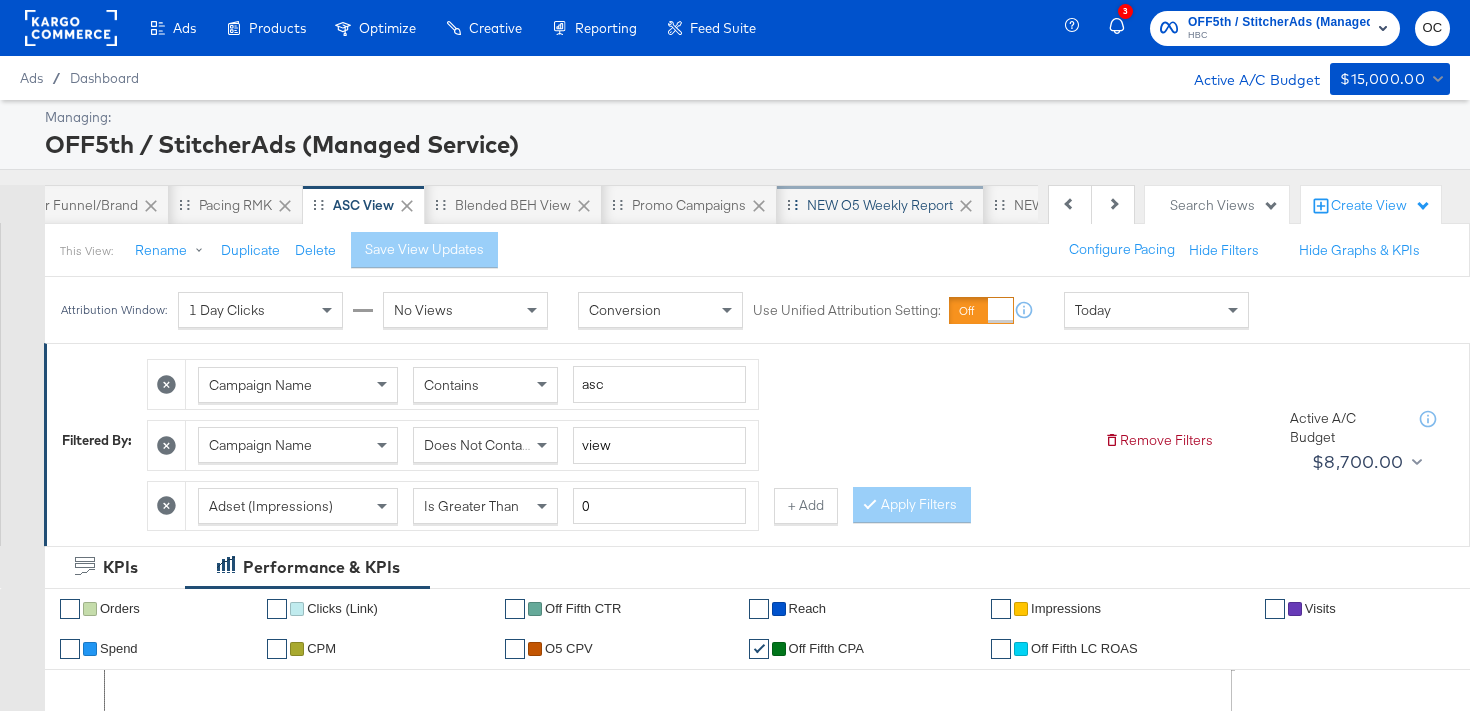scroll, scrollTop: 0, scrollLeft: 200, axis: horizontal 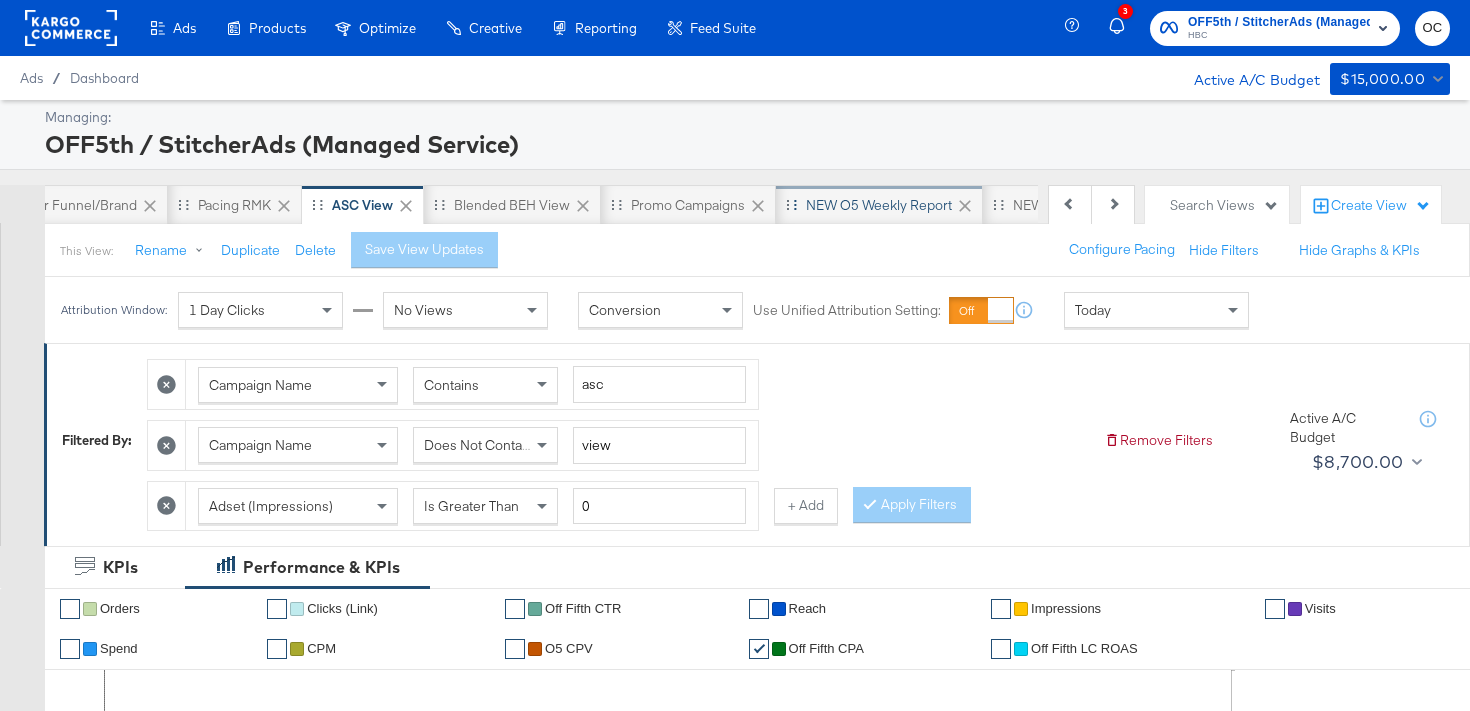 click on "NEW O5 Weekly Report" at bounding box center (879, 205) 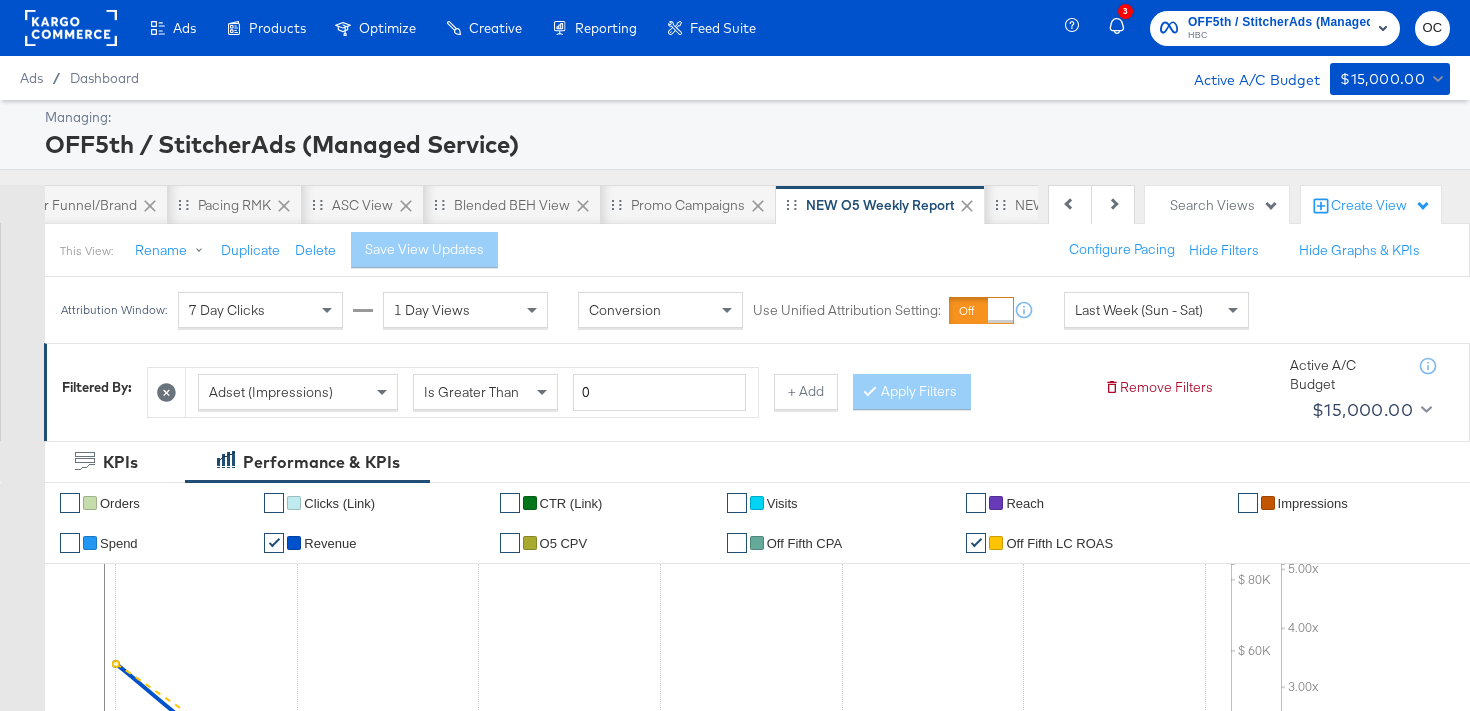 click 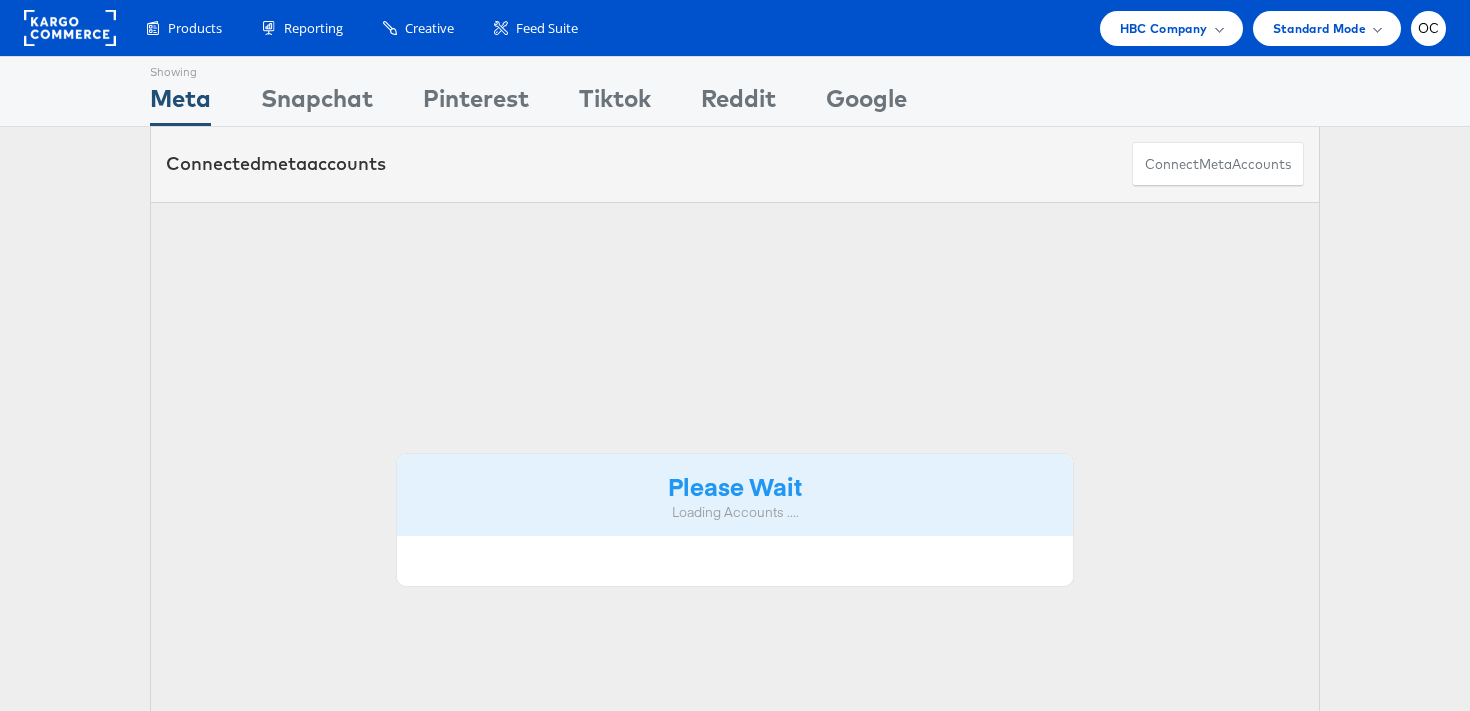 scroll, scrollTop: 0, scrollLeft: 0, axis: both 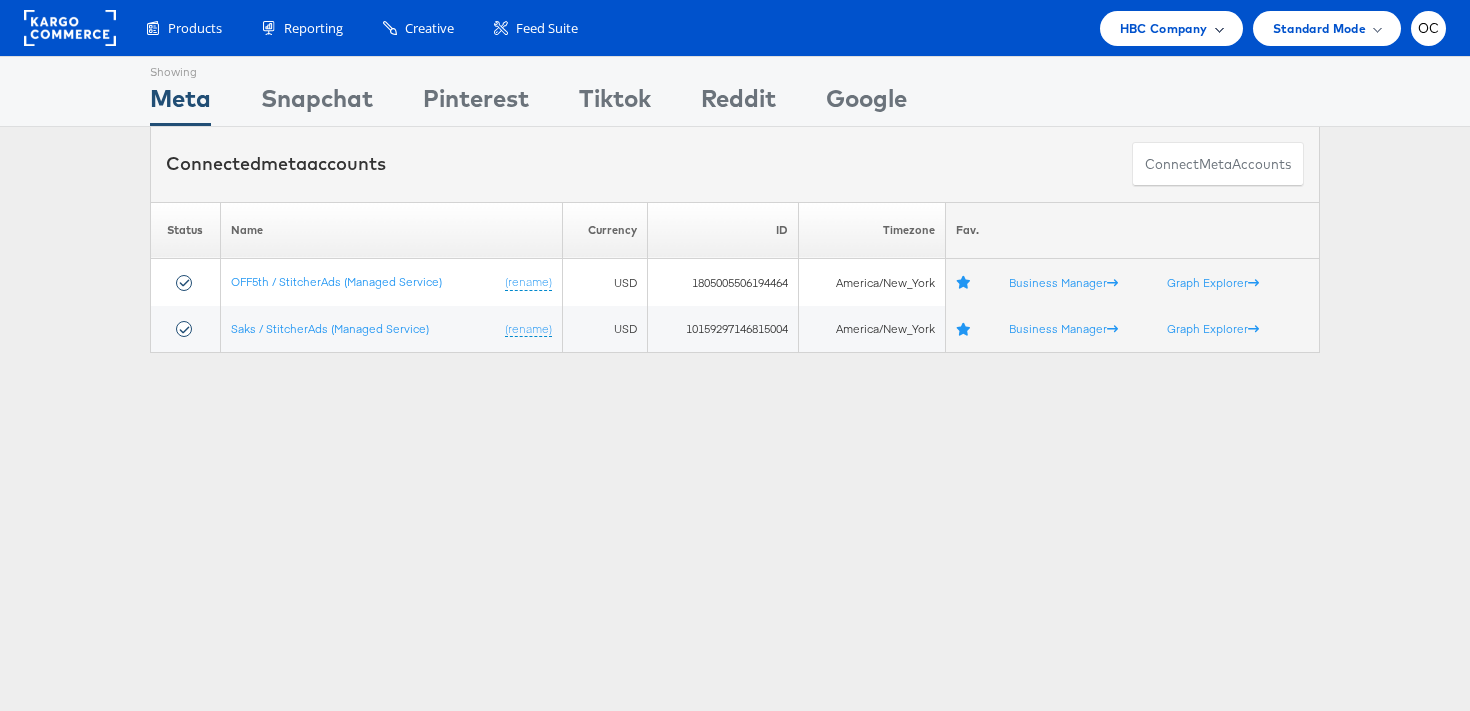 click on "HBC Company" at bounding box center (1164, 28) 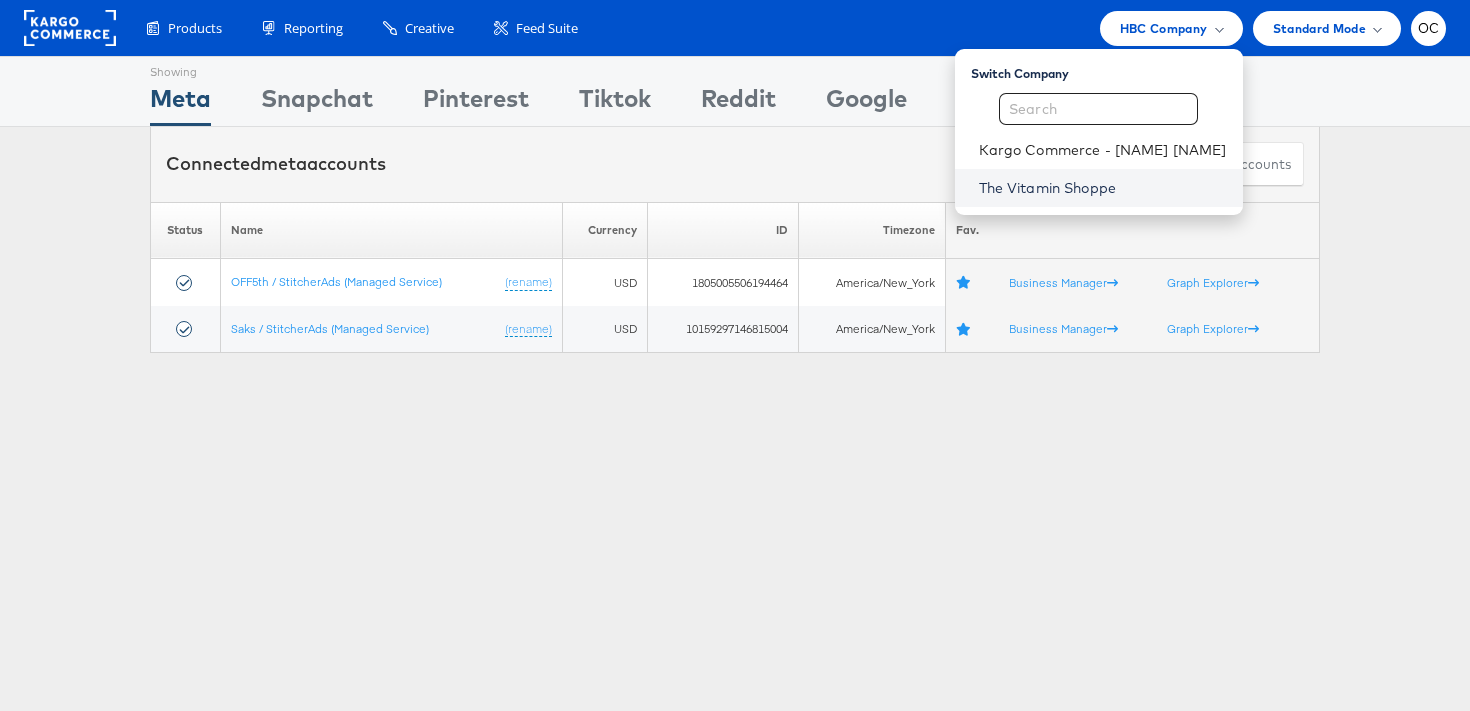 click on "The Vitamin Shoppe" at bounding box center [1103, 188] 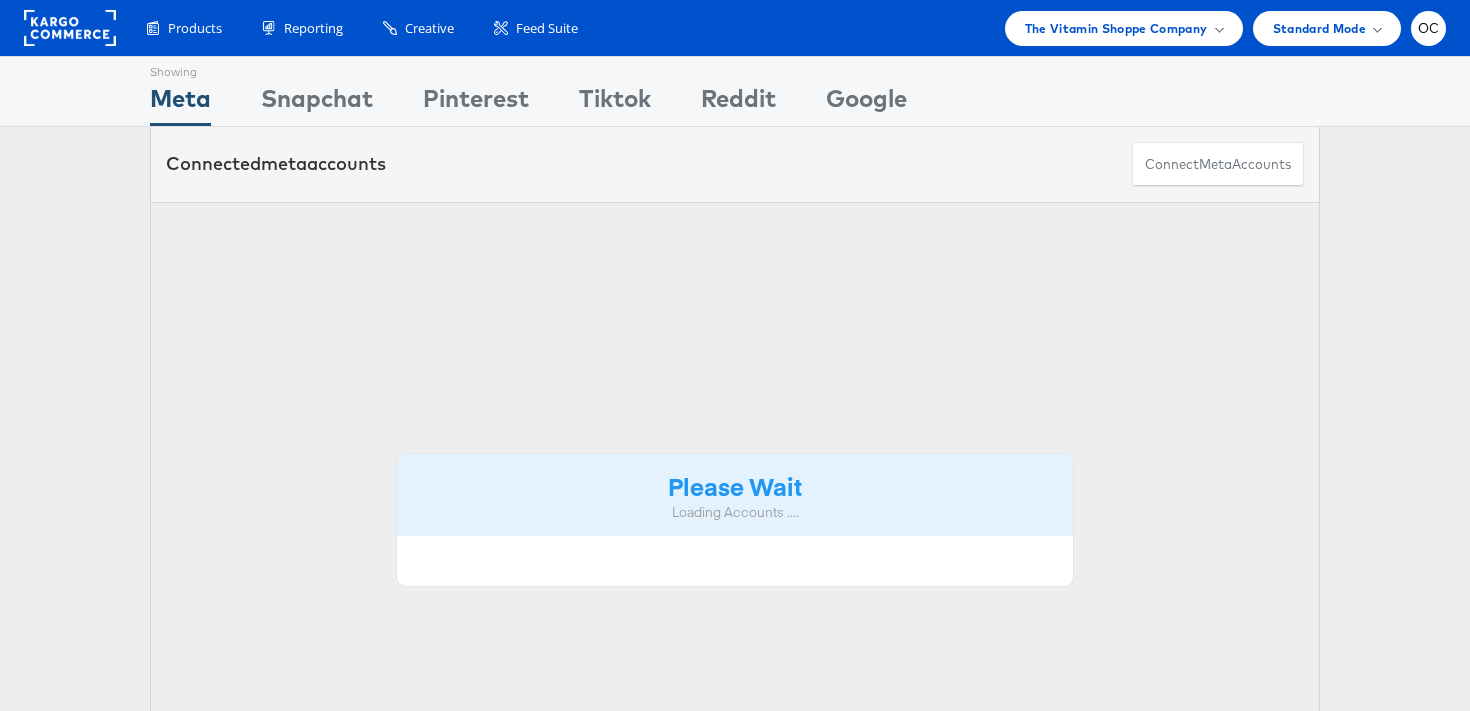 scroll, scrollTop: 0, scrollLeft: 0, axis: both 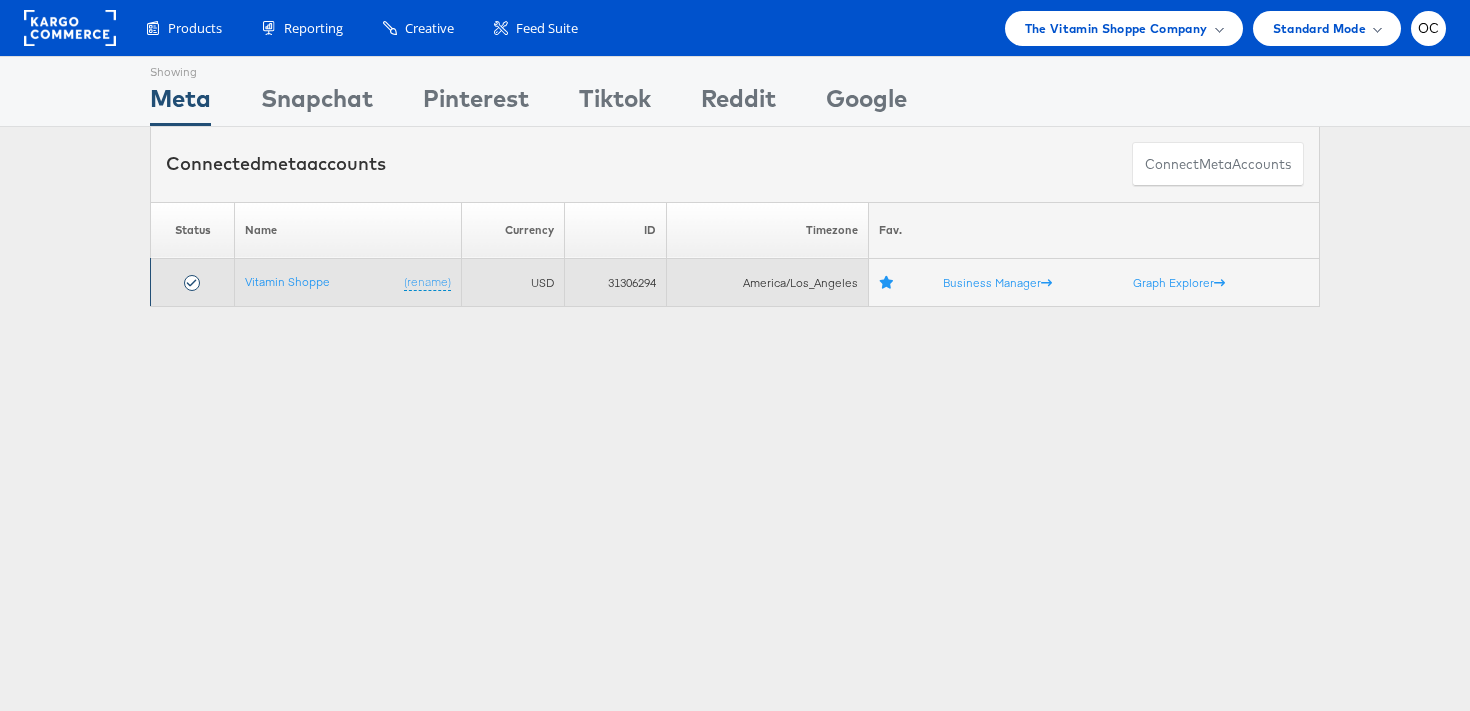 click on "Vitamin Shoppe
(rename)" at bounding box center [348, 283] 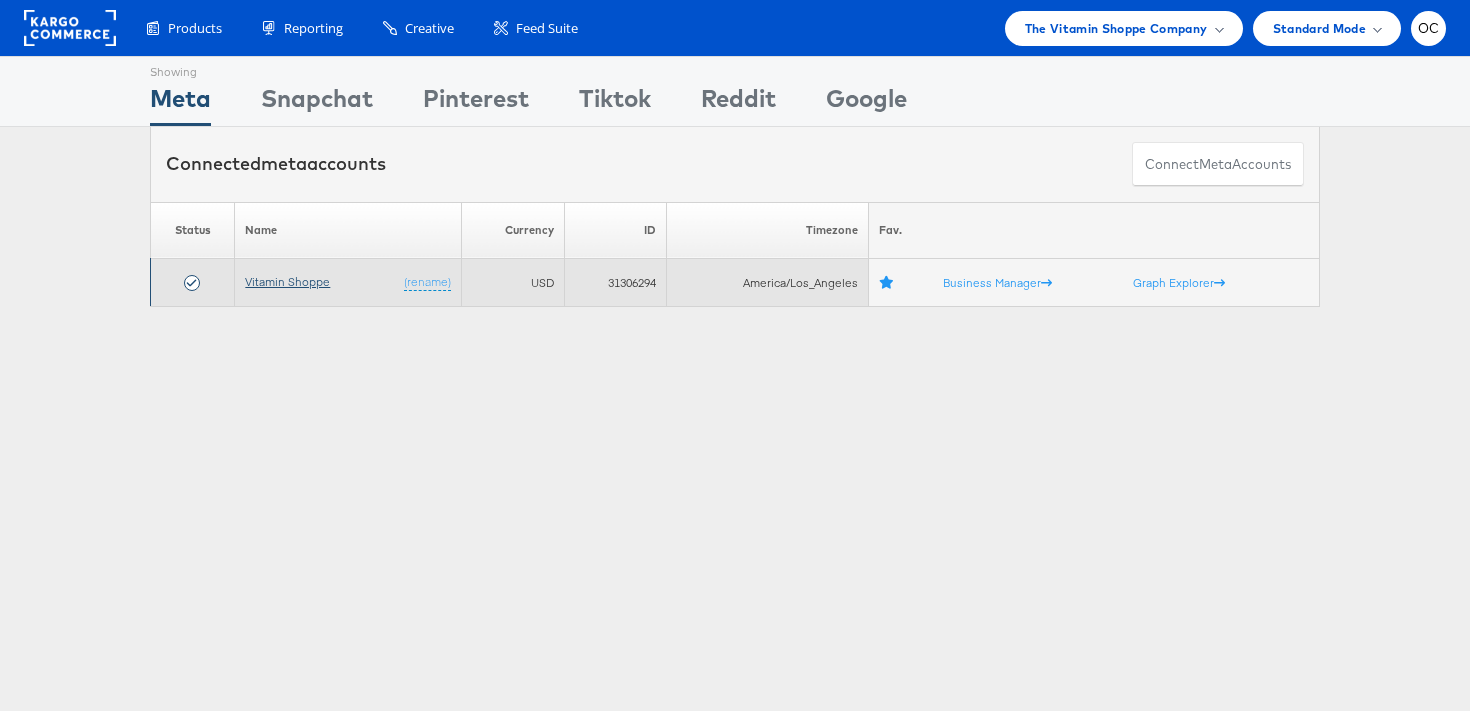 click on "Vitamin Shoppe" at bounding box center (287, 281) 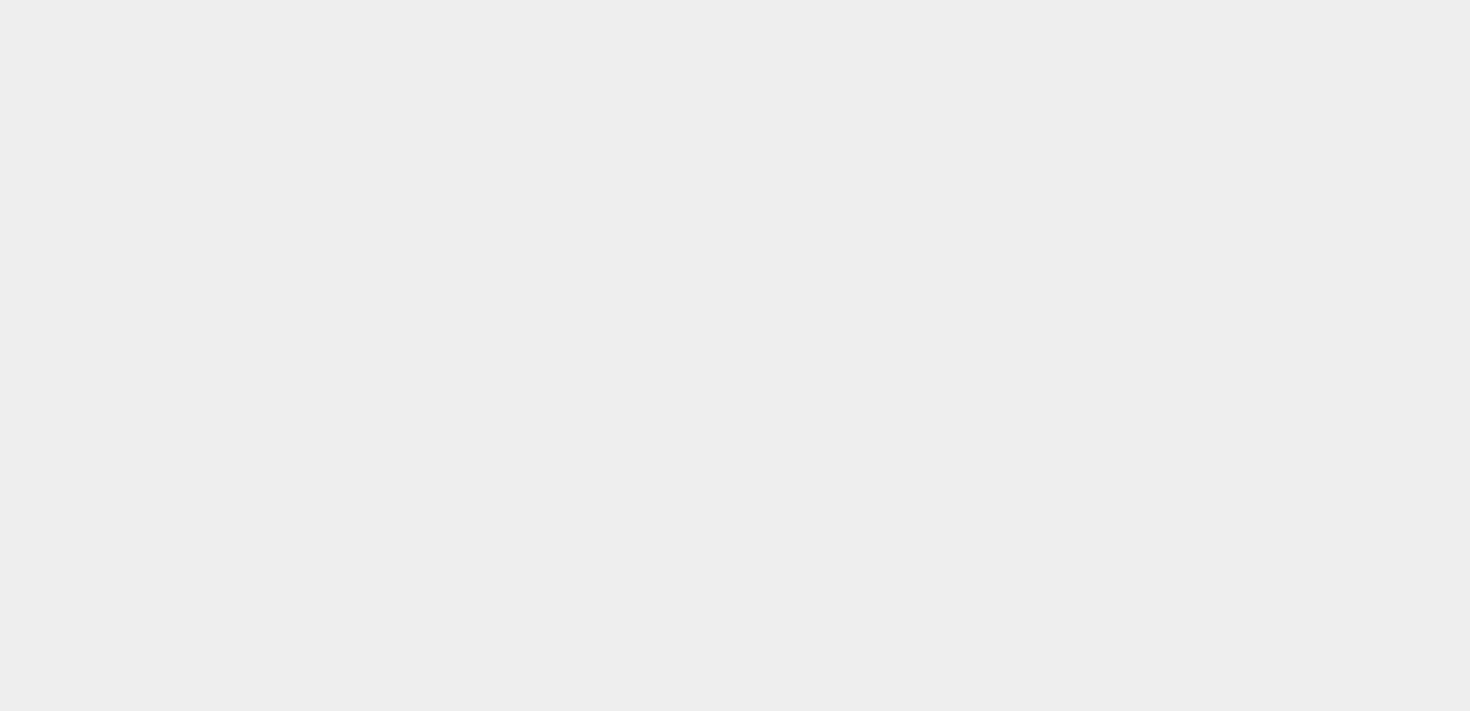 scroll, scrollTop: 0, scrollLeft: 0, axis: both 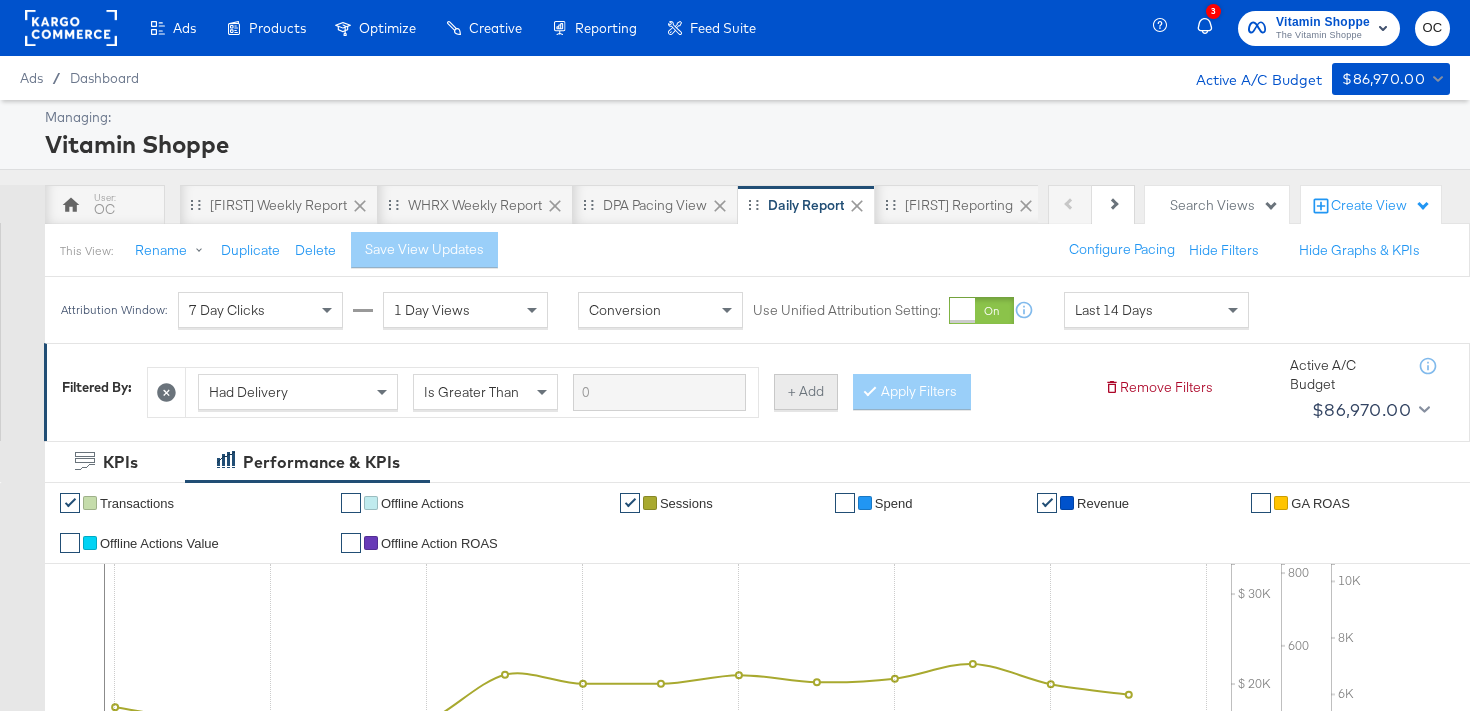 click on "+ Add" at bounding box center [806, 392] 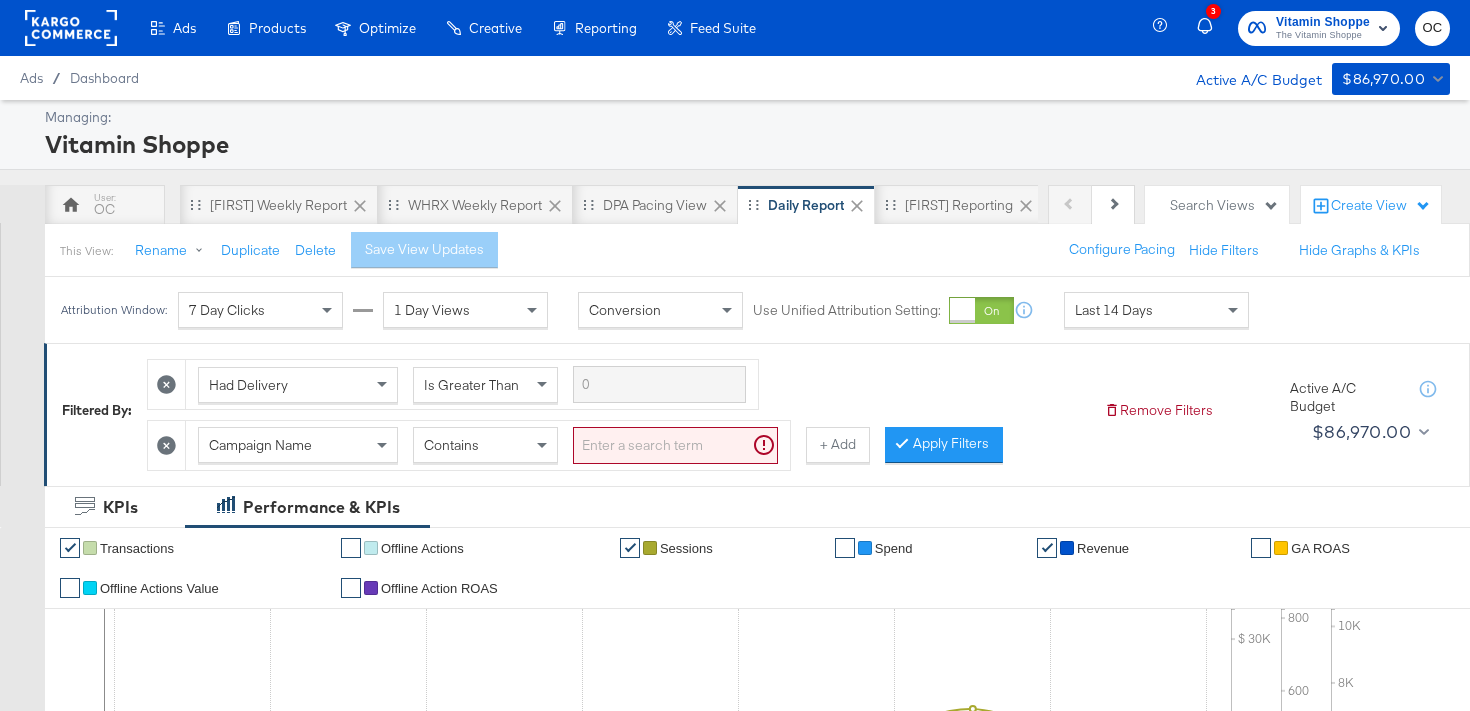 click at bounding box center (675, 445) 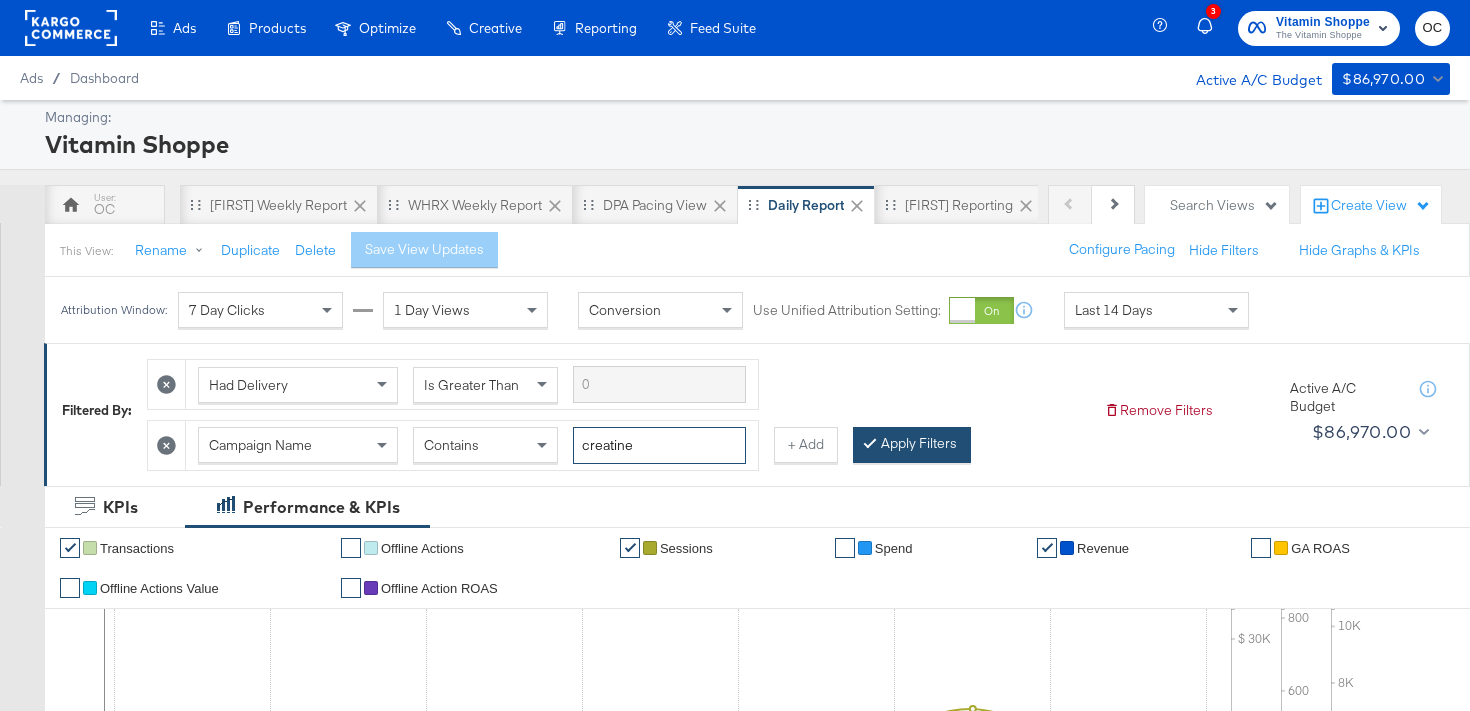 type on "creatine" 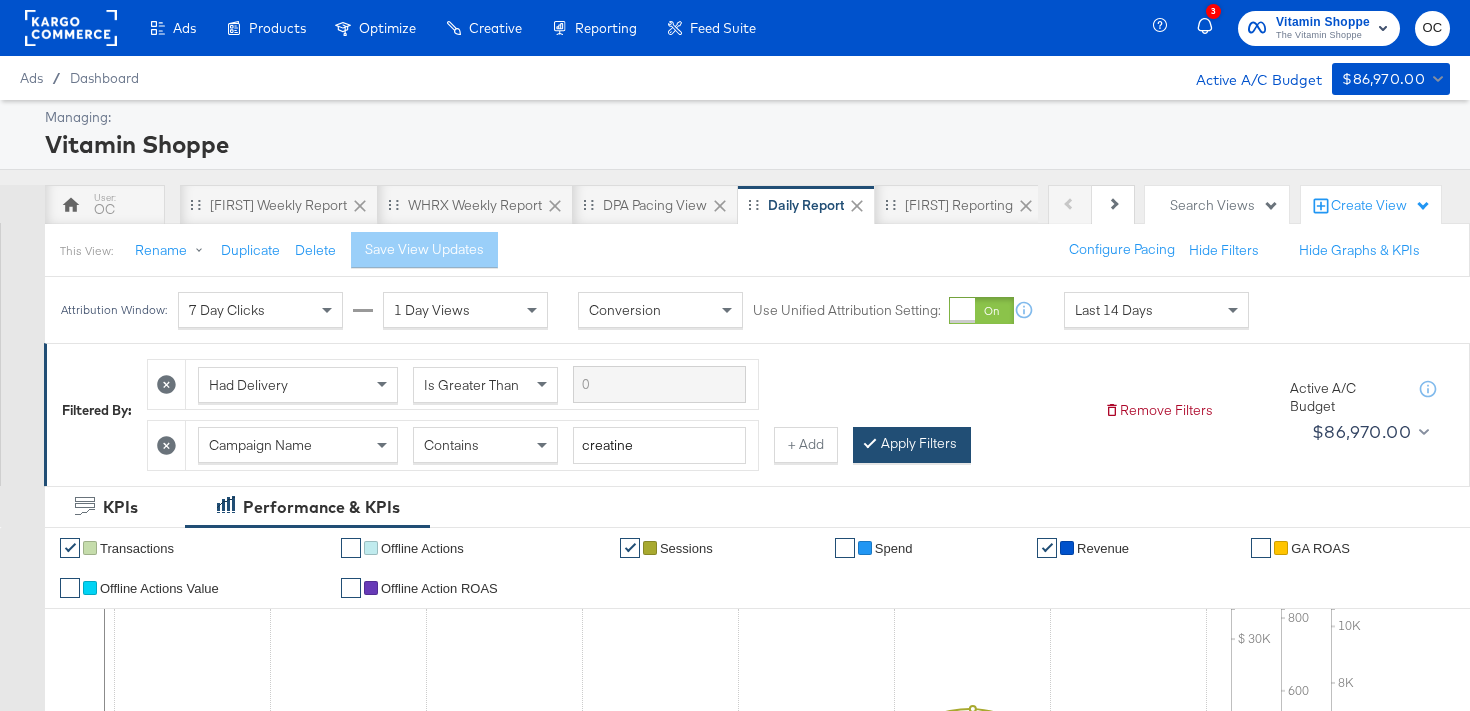 click on "Apply Filters" at bounding box center [912, 445] 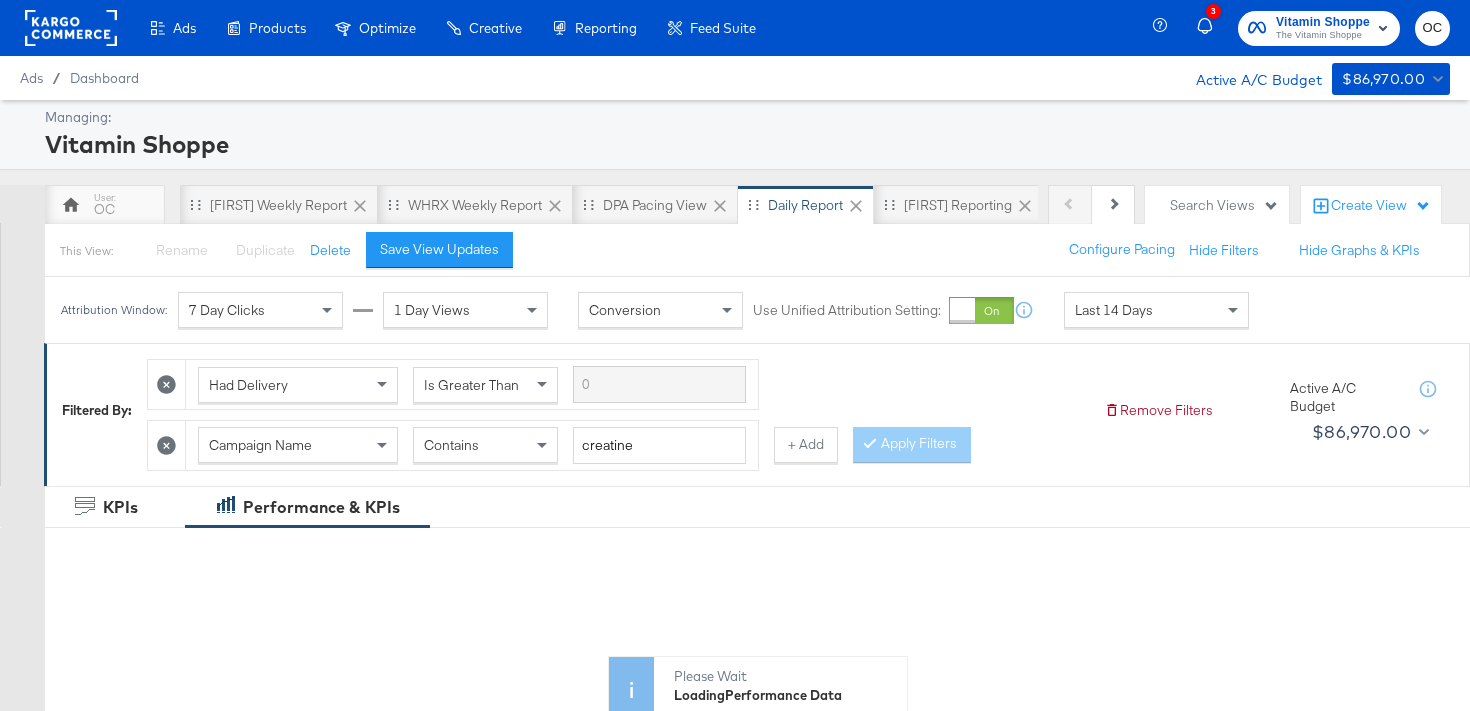 click on "Last 14 Days" at bounding box center (1156, 310) 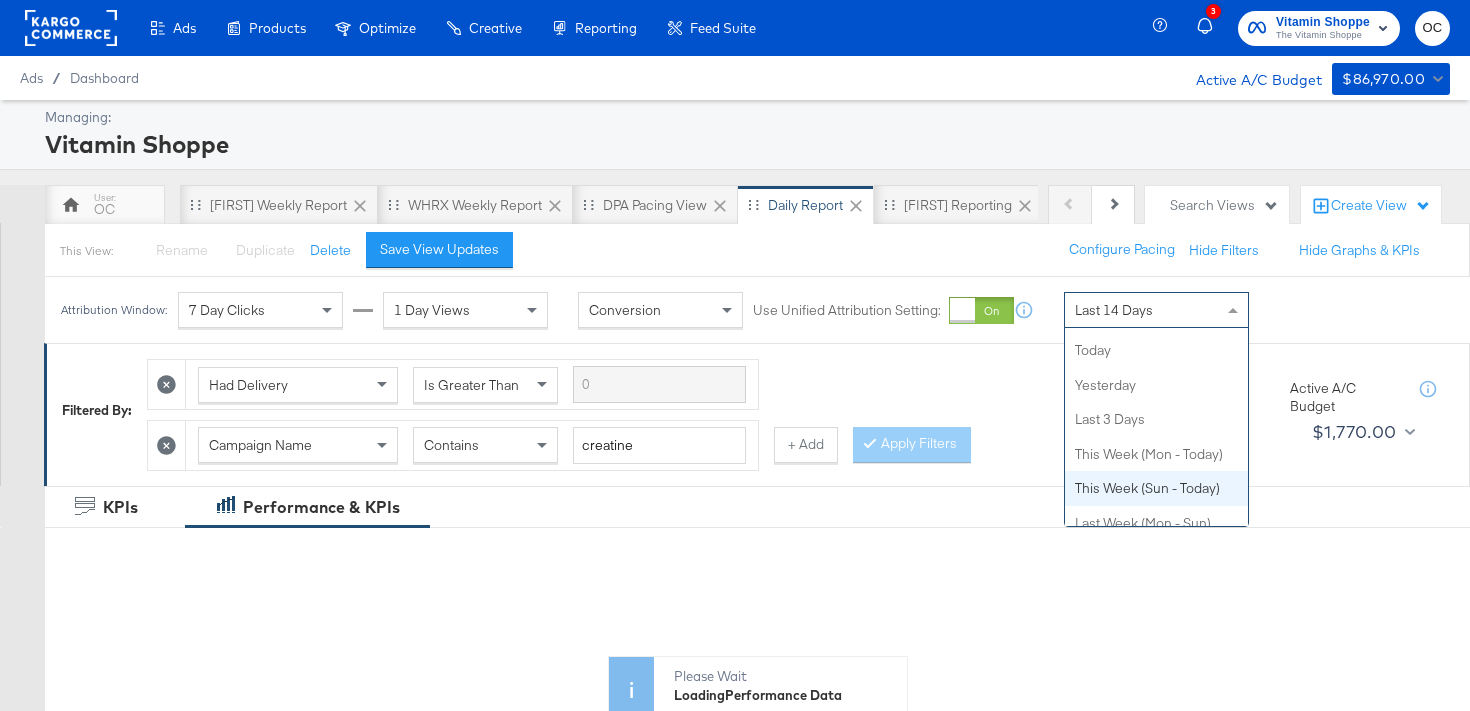 scroll, scrollTop: 0, scrollLeft: 0, axis: both 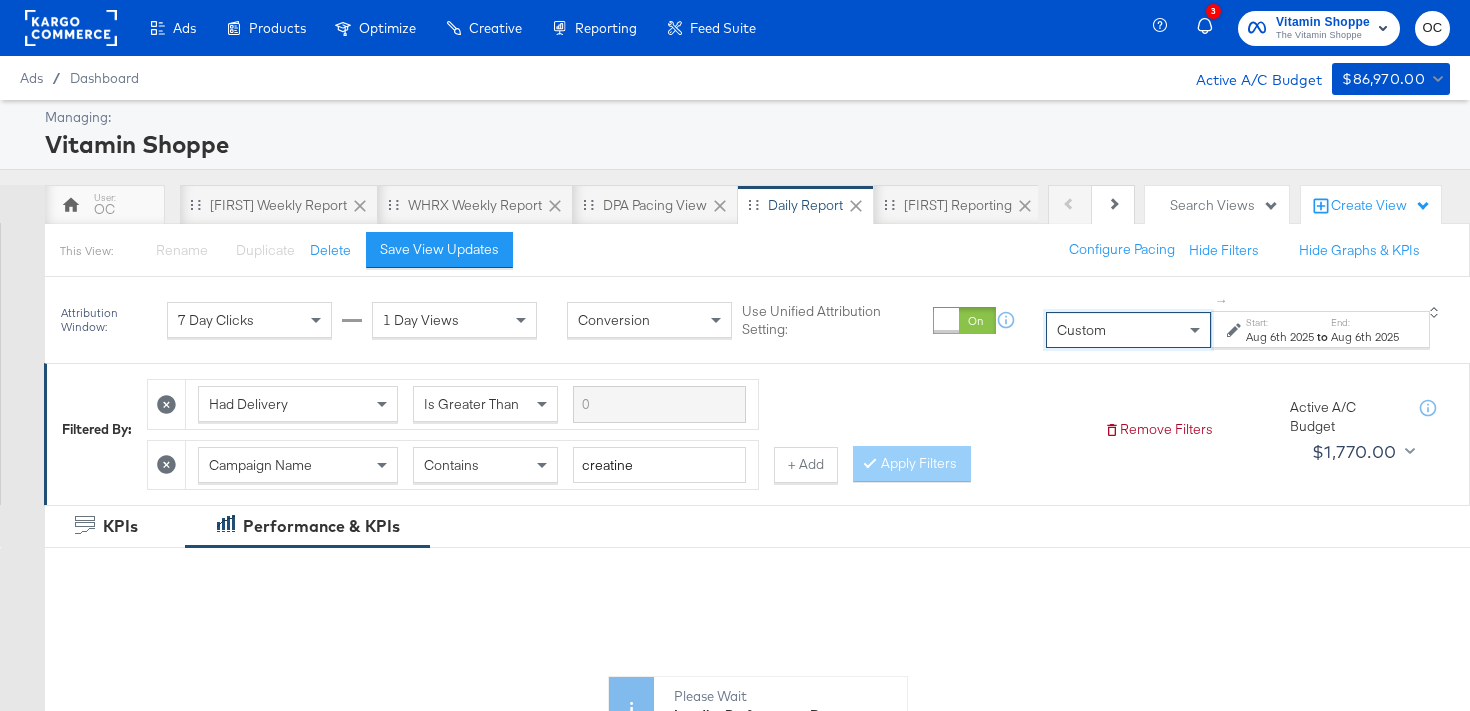 click on "Start:" at bounding box center [1280, 322] 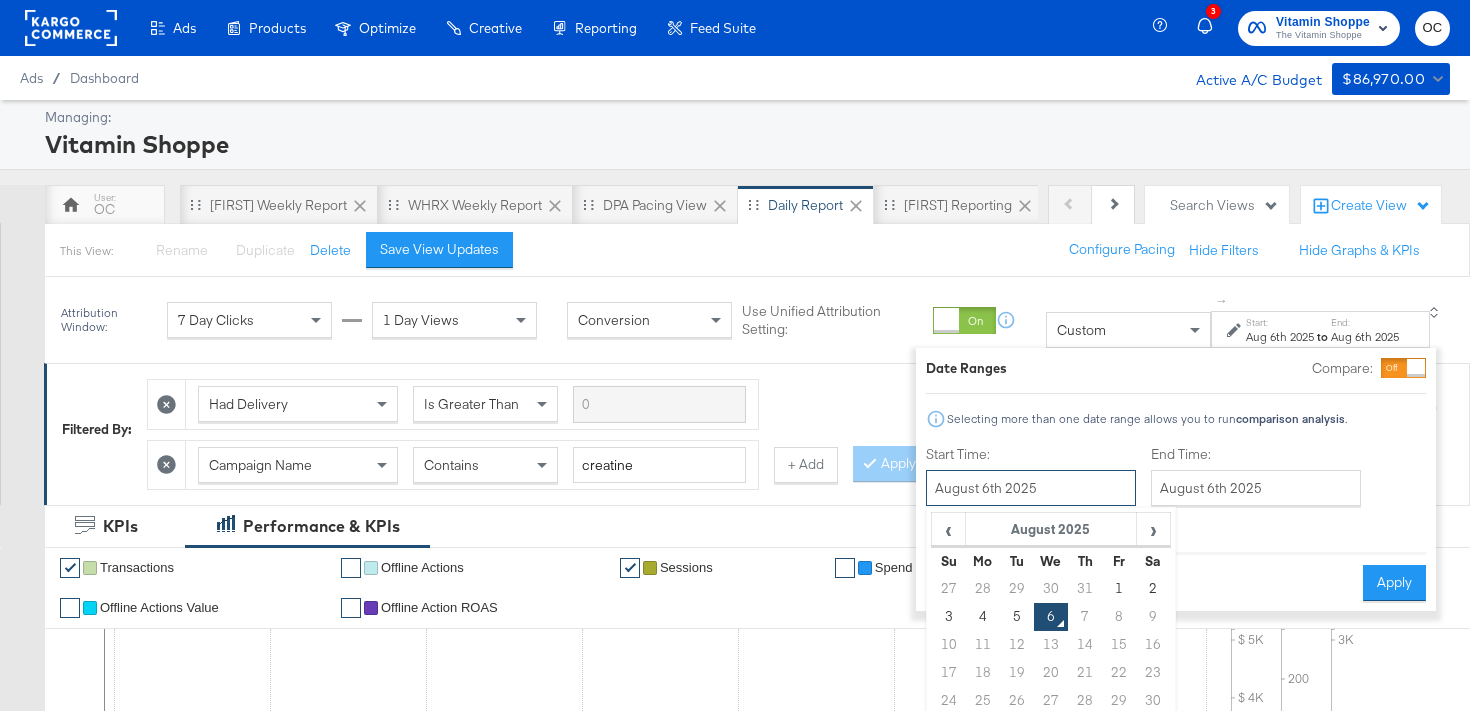 click on "August 6th 2025" at bounding box center (1031, 488) 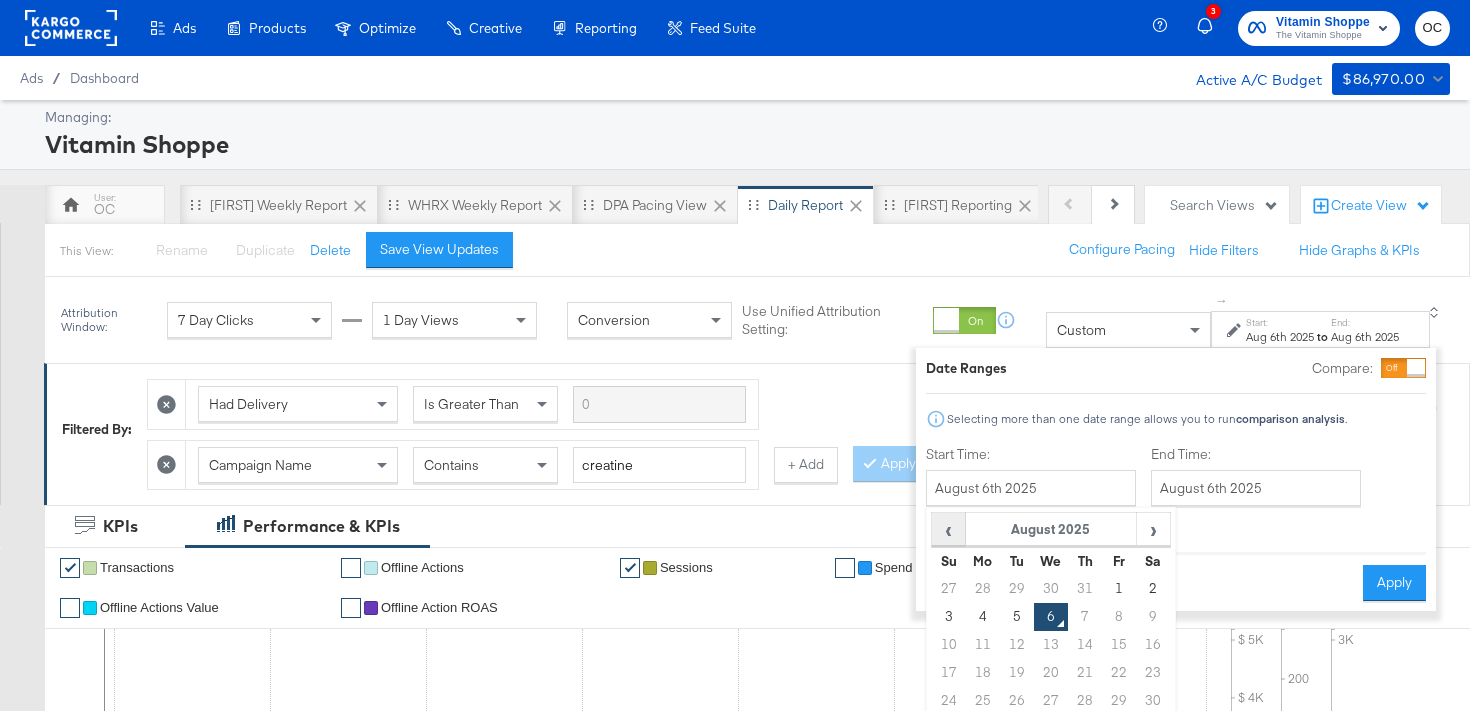click on "‹" at bounding box center (948, 529) 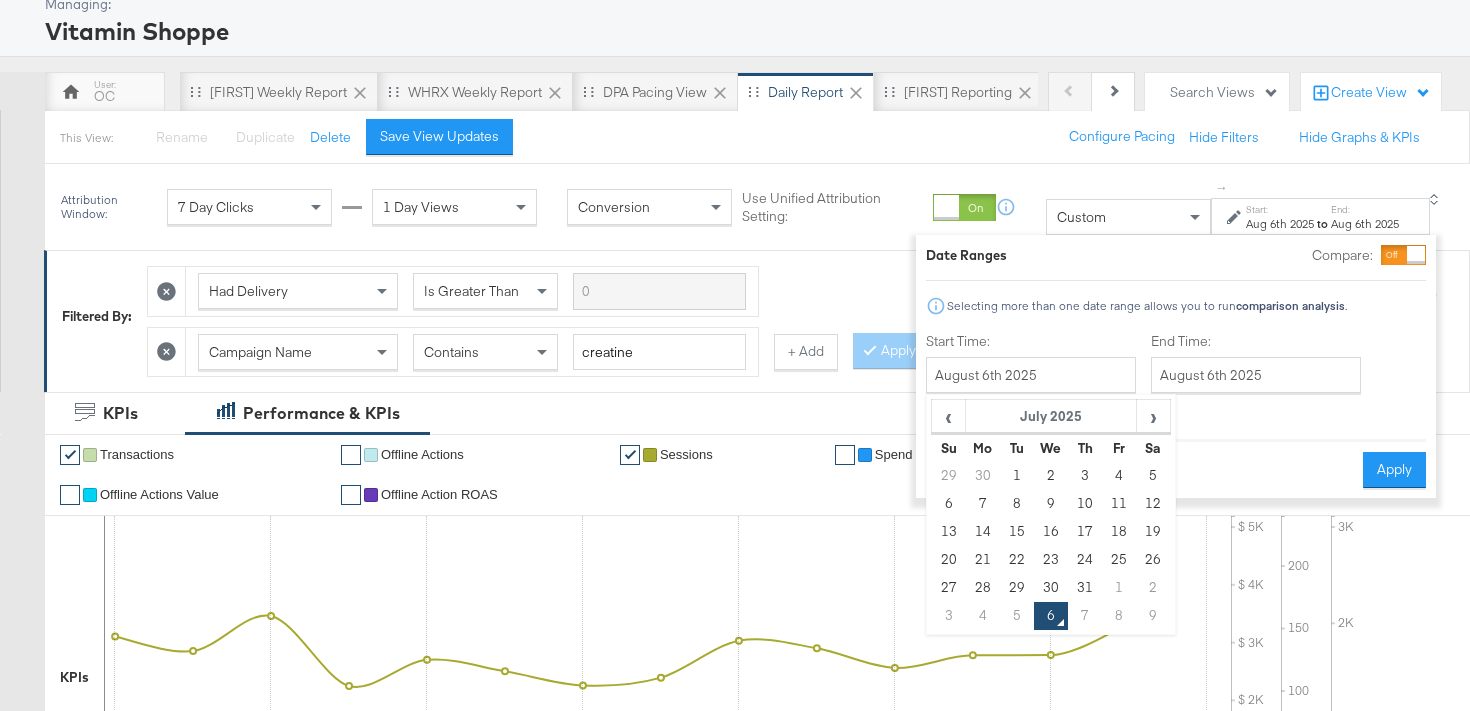 scroll, scrollTop: 132, scrollLeft: 0, axis: vertical 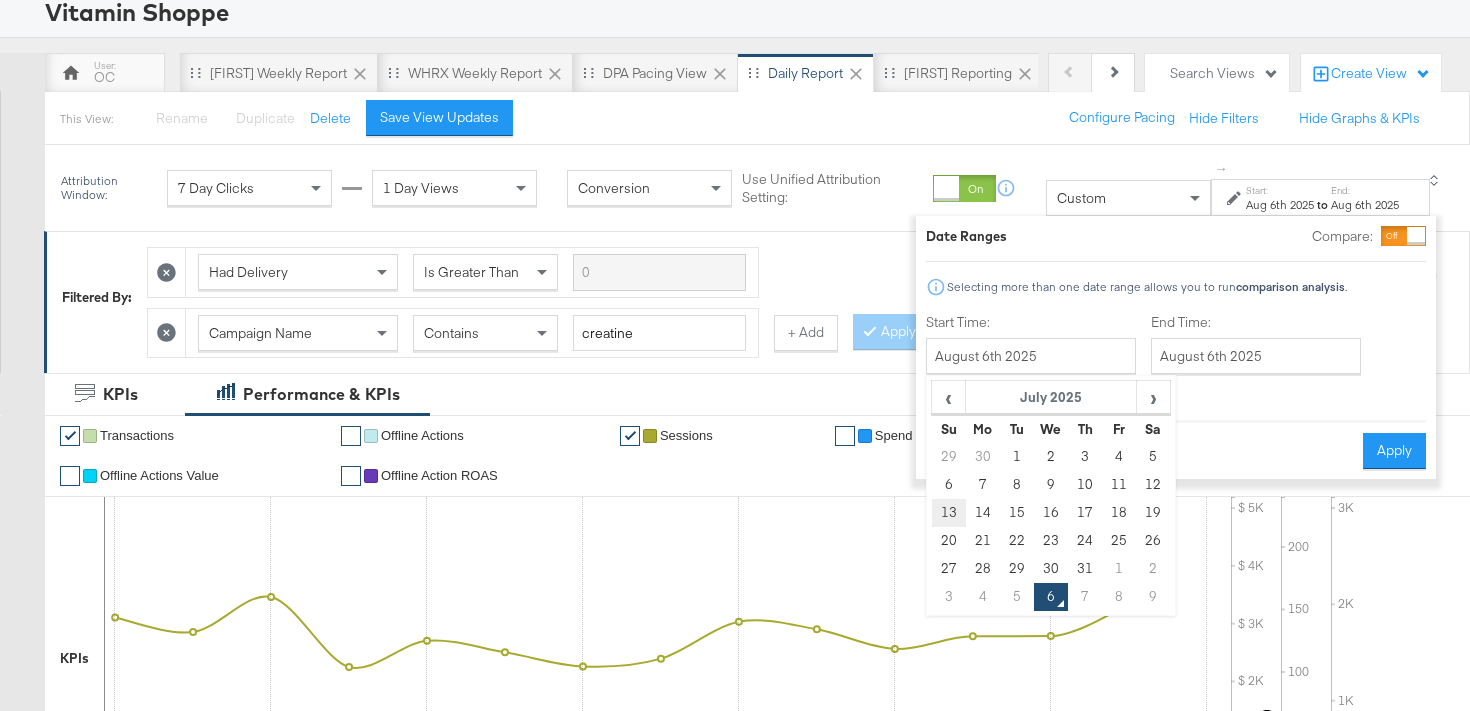 click on "13" at bounding box center [949, 513] 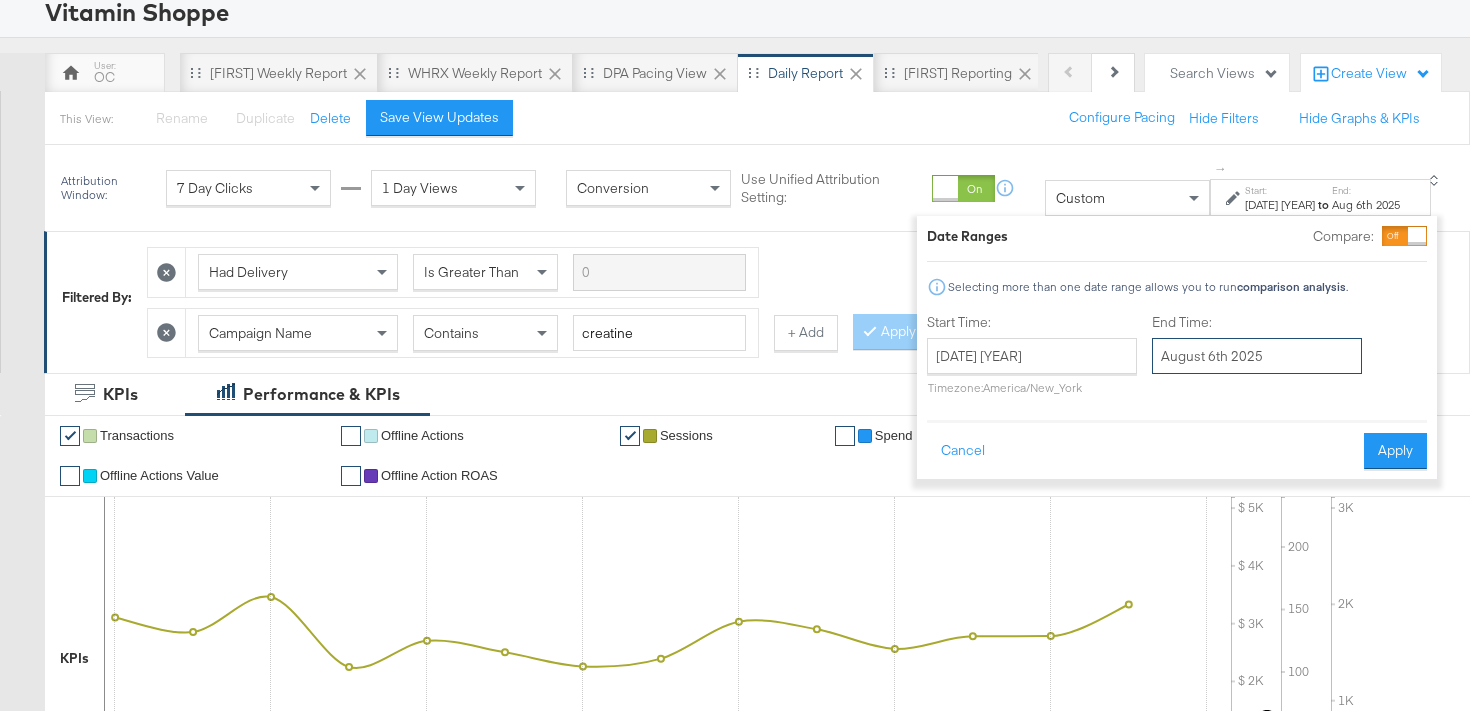 click on "August 6th 2025" at bounding box center (1257, 356) 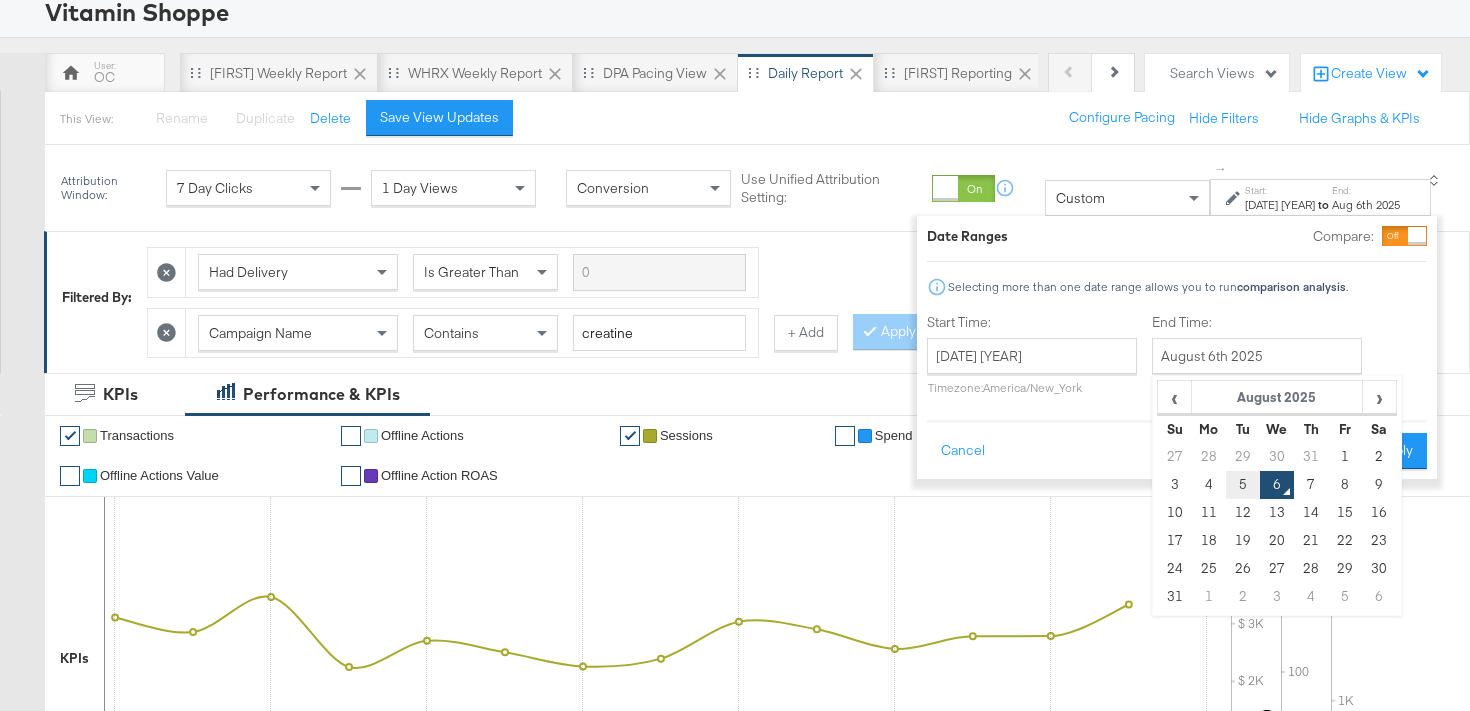 click on "5" at bounding box center [1242, 485] 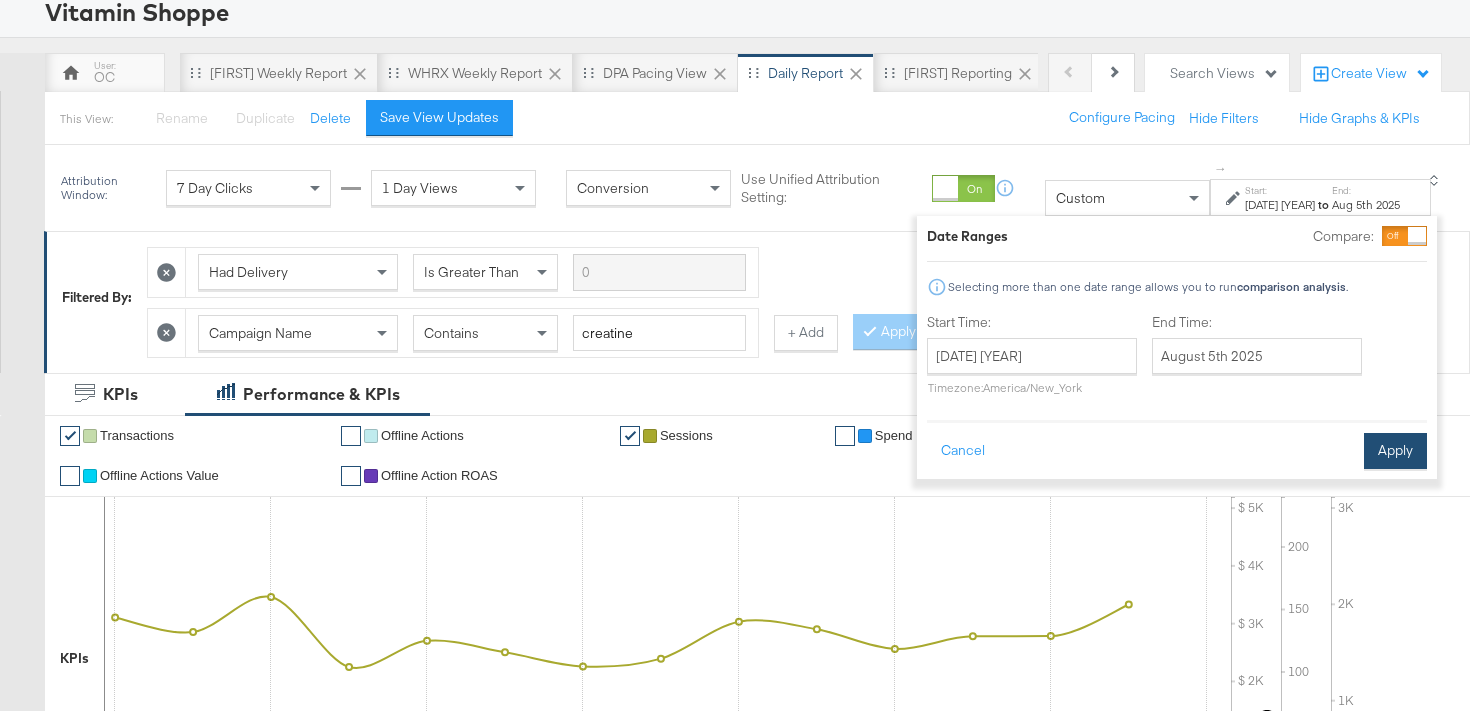 click on "Apply" at bounding box center [1395, 451] 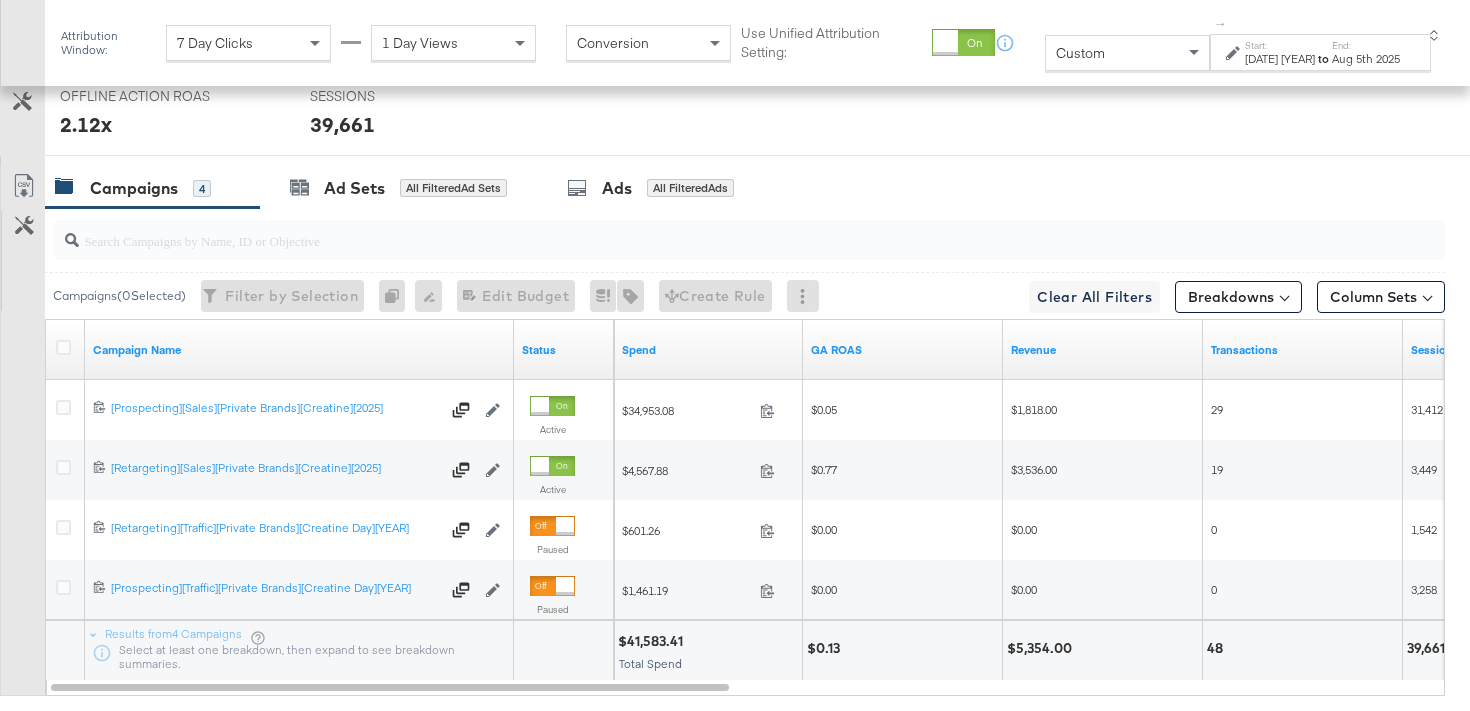 scroll, scrollTop: 980, scrollLeft: 0, axis: vertical 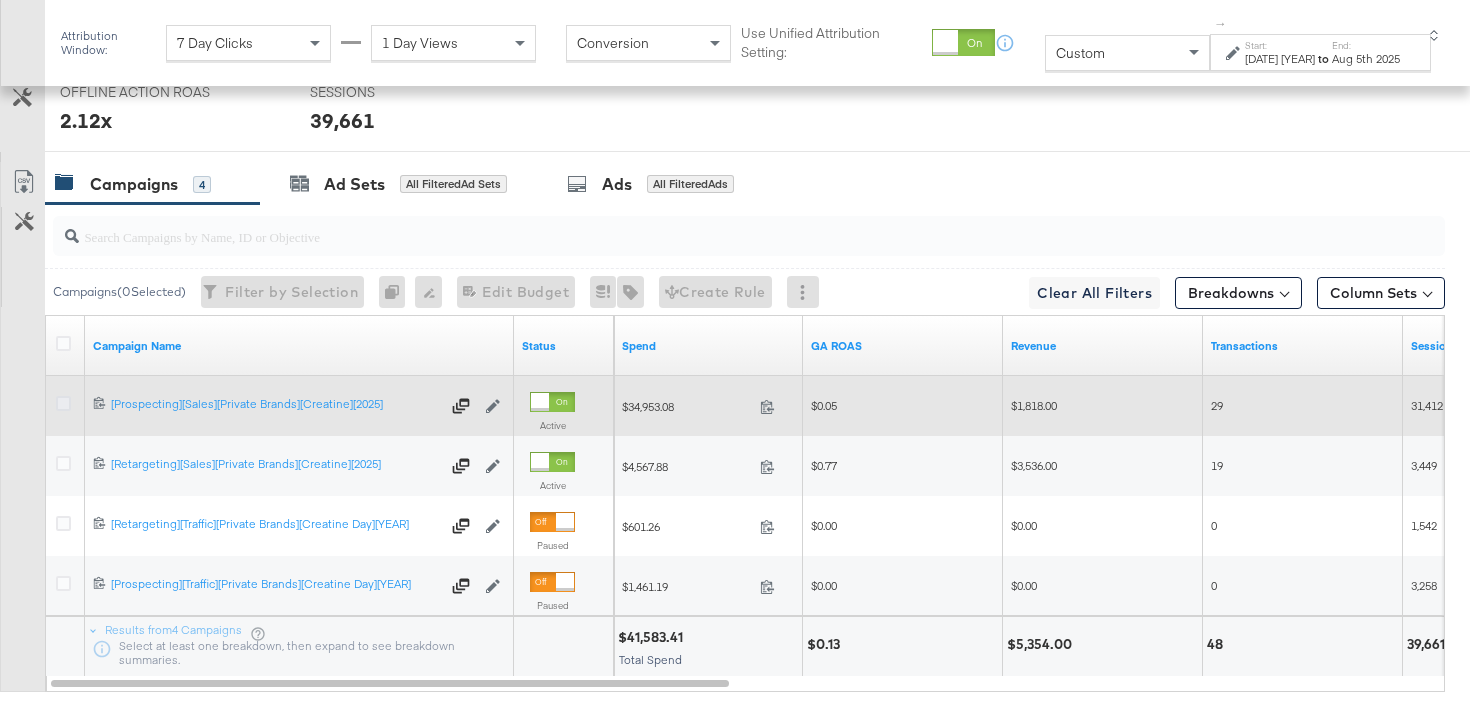 click at bounding box center [63, 403] 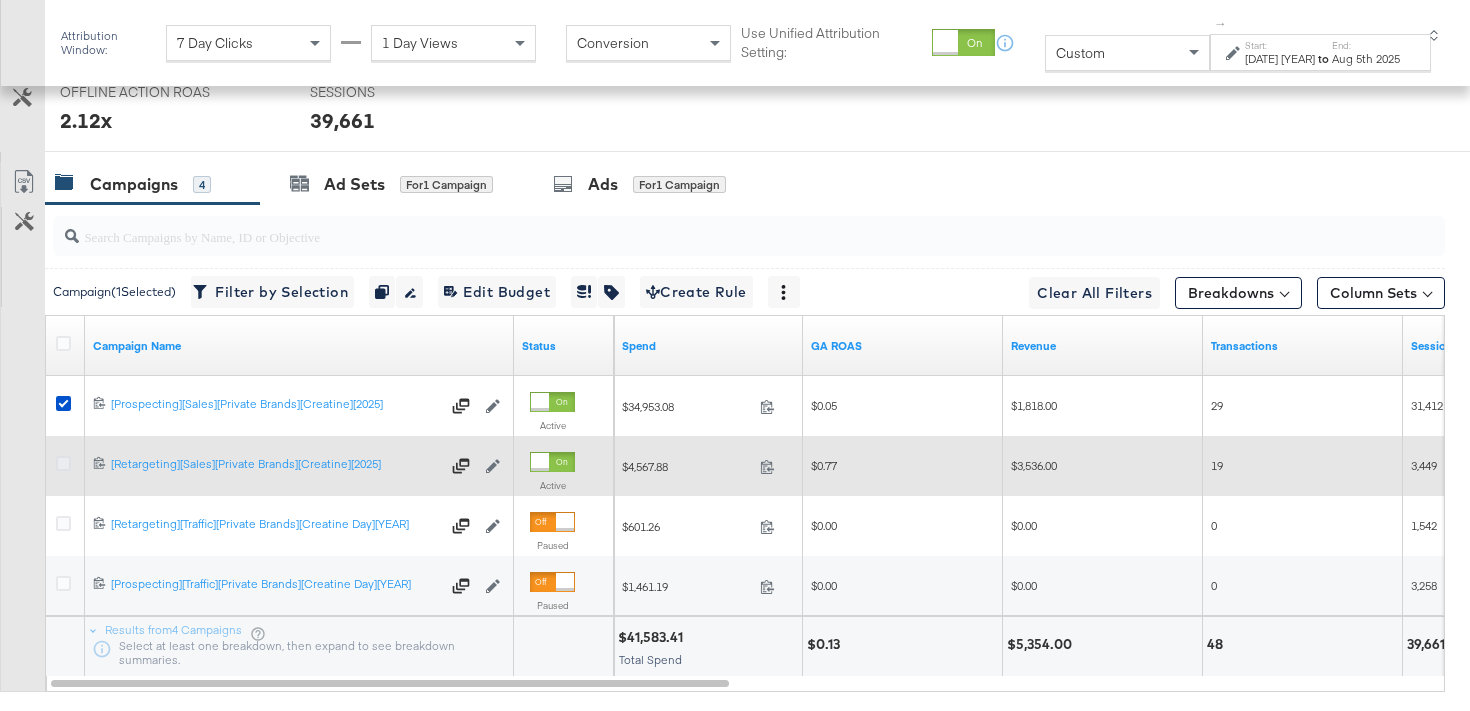 click at bounding box center [63, 463] 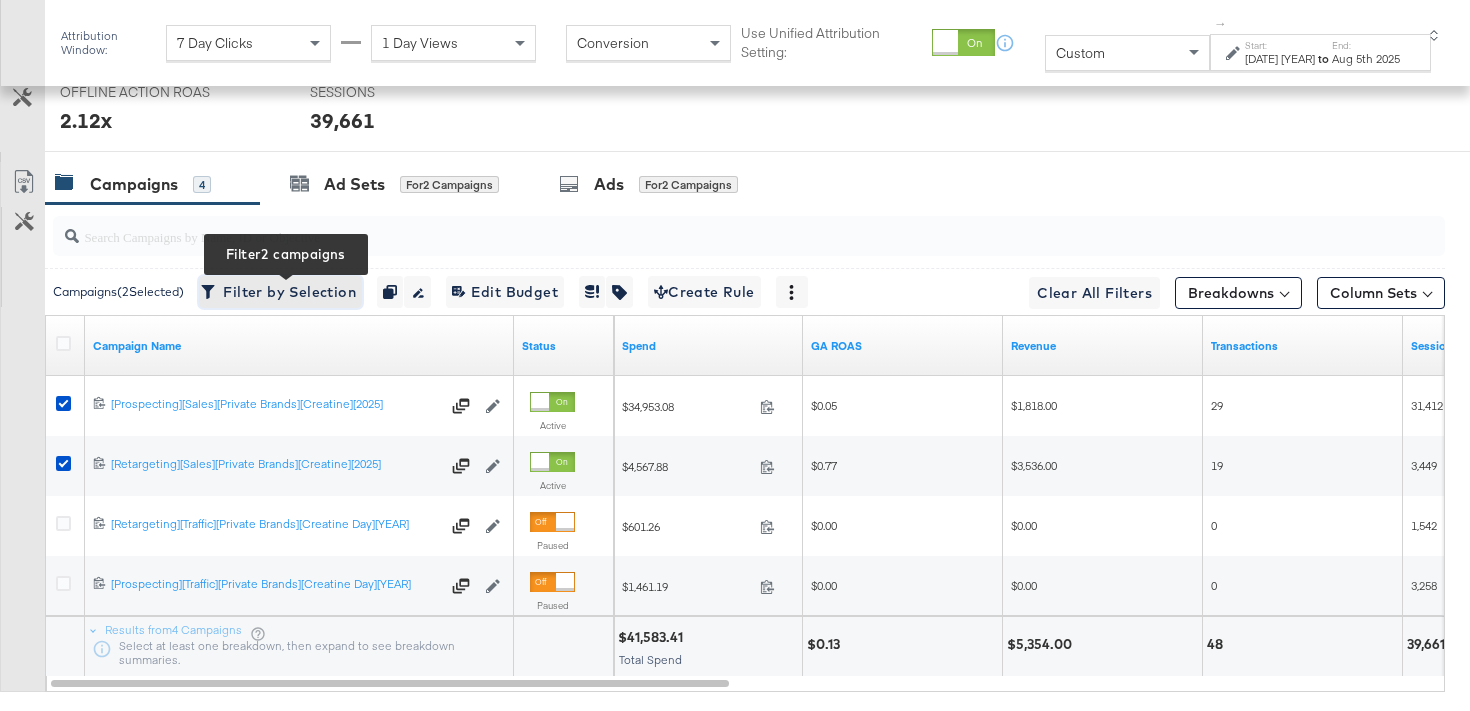 click on "Filter by Selection Filter  2 campaigns" at bounding box center (280, 292) 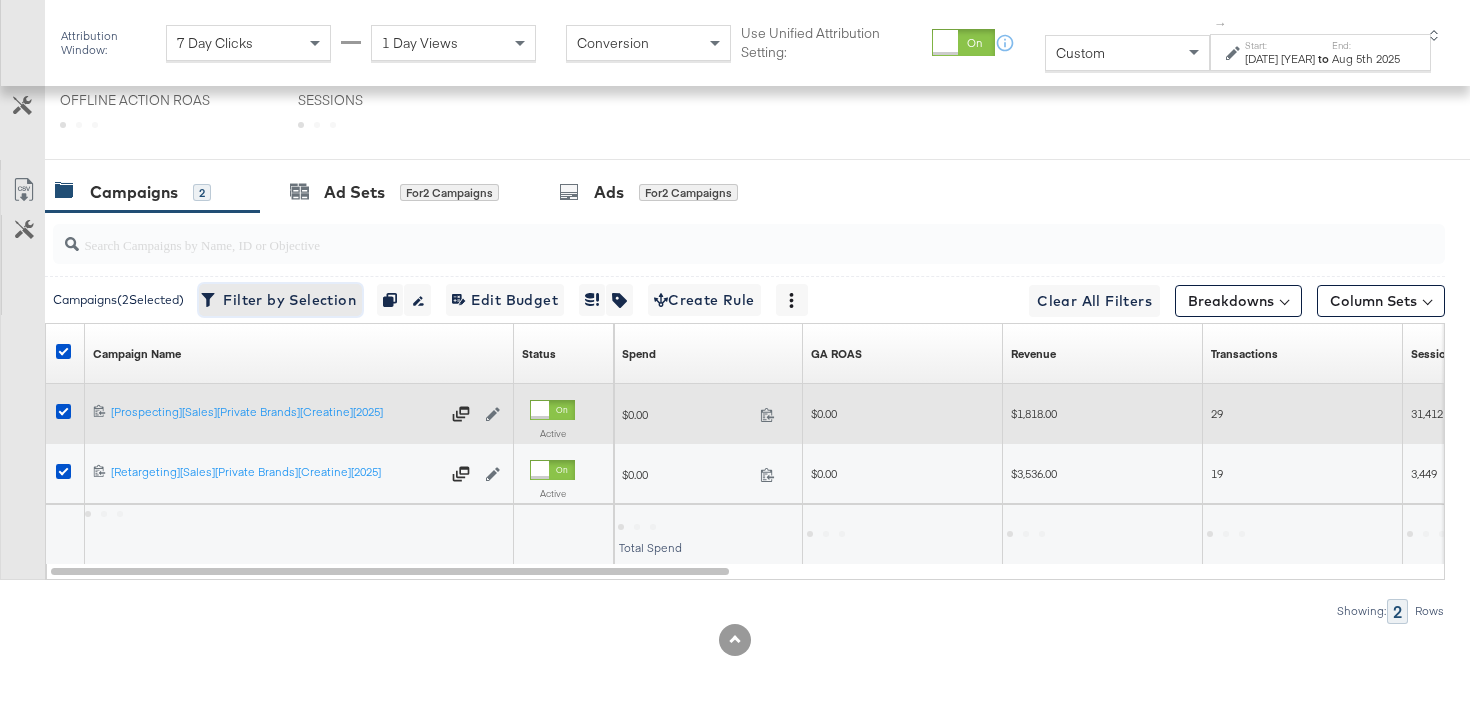 scroll, scrollTop: 732, scrollLeft: 0, axis: vertical 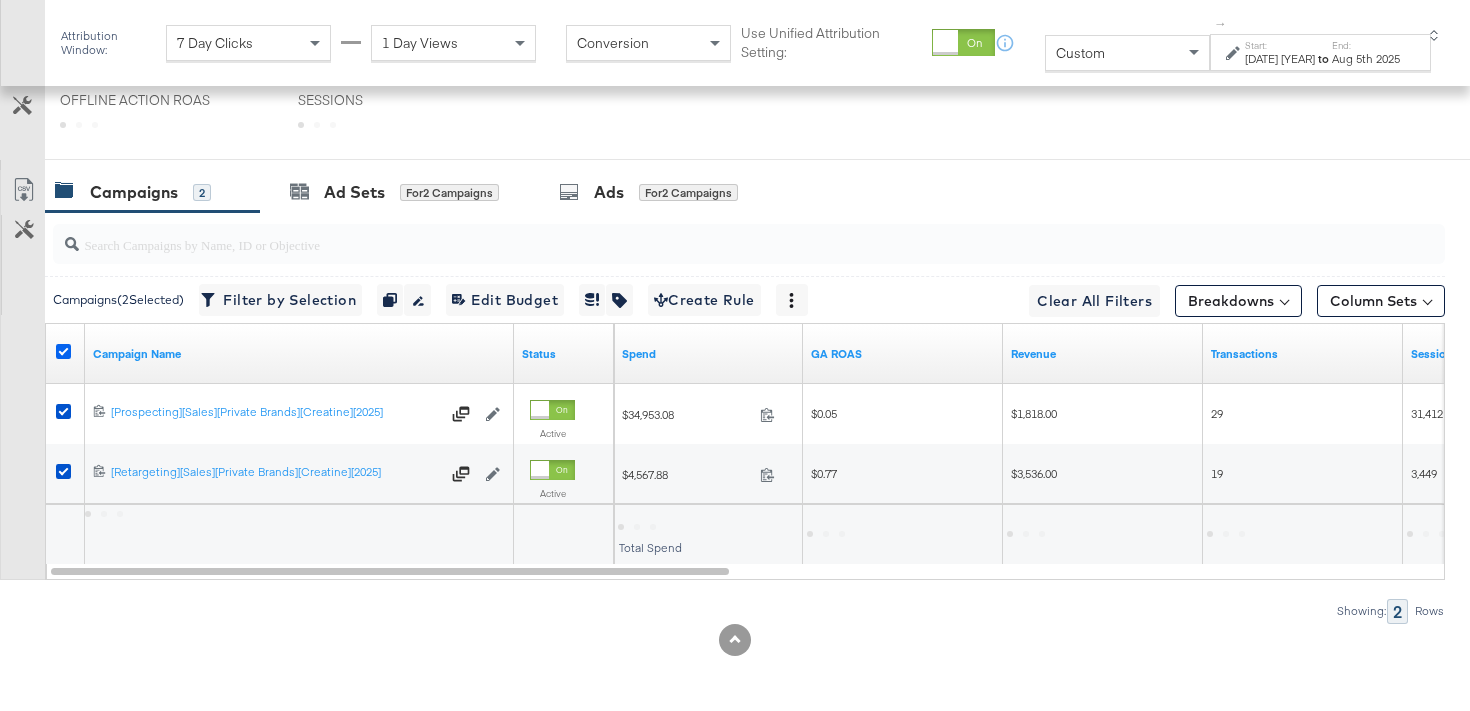 click at bounding box center (63, 351) 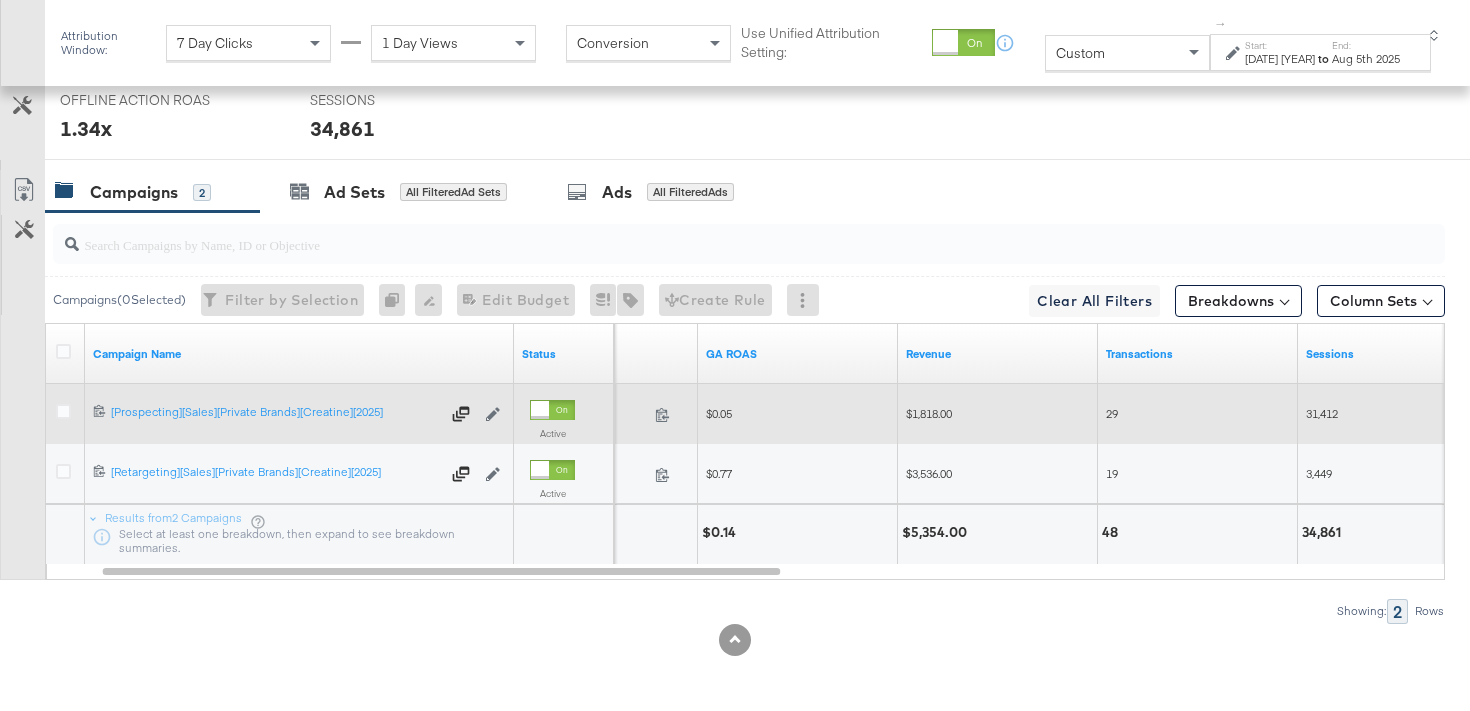scroll, scrollTop: 919, scrollLeft: 0, axis: vertical 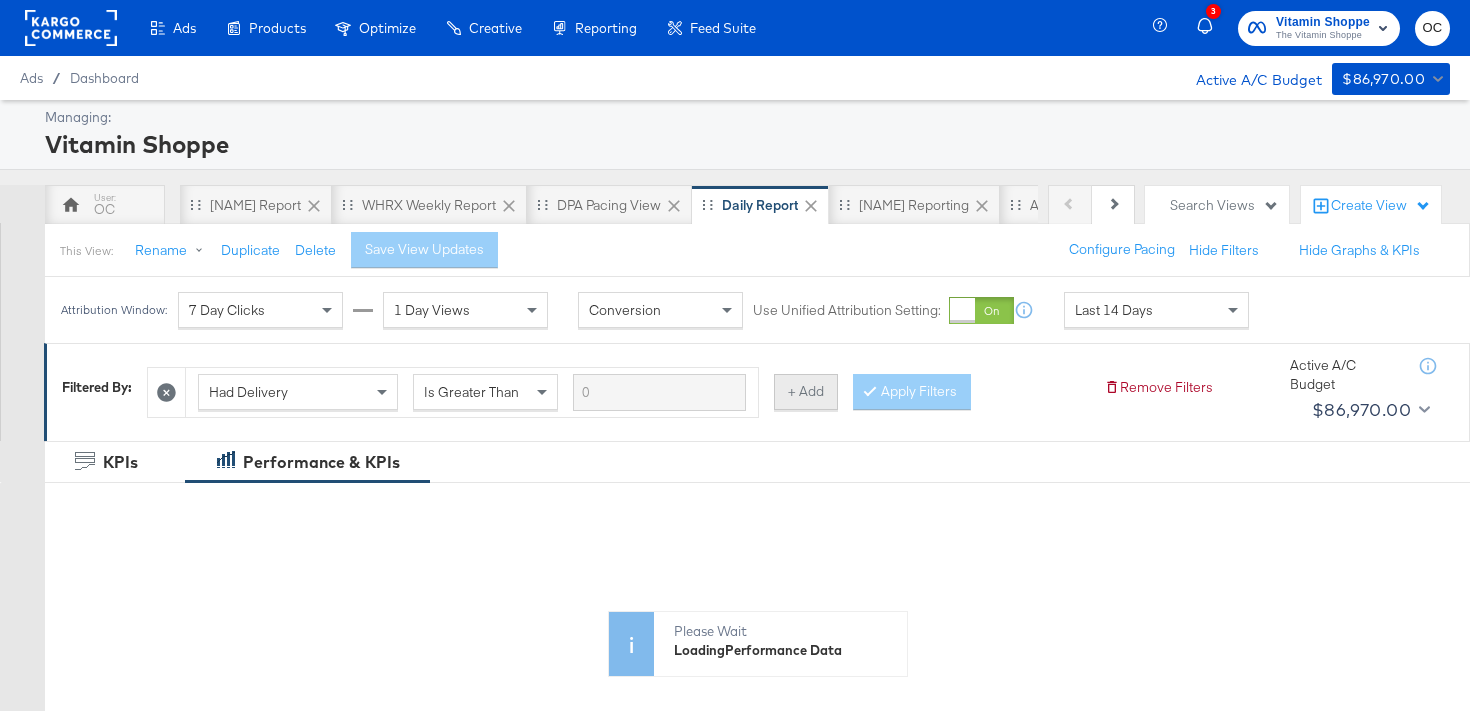 click on "+ Add" at bounding box center (806, 392) 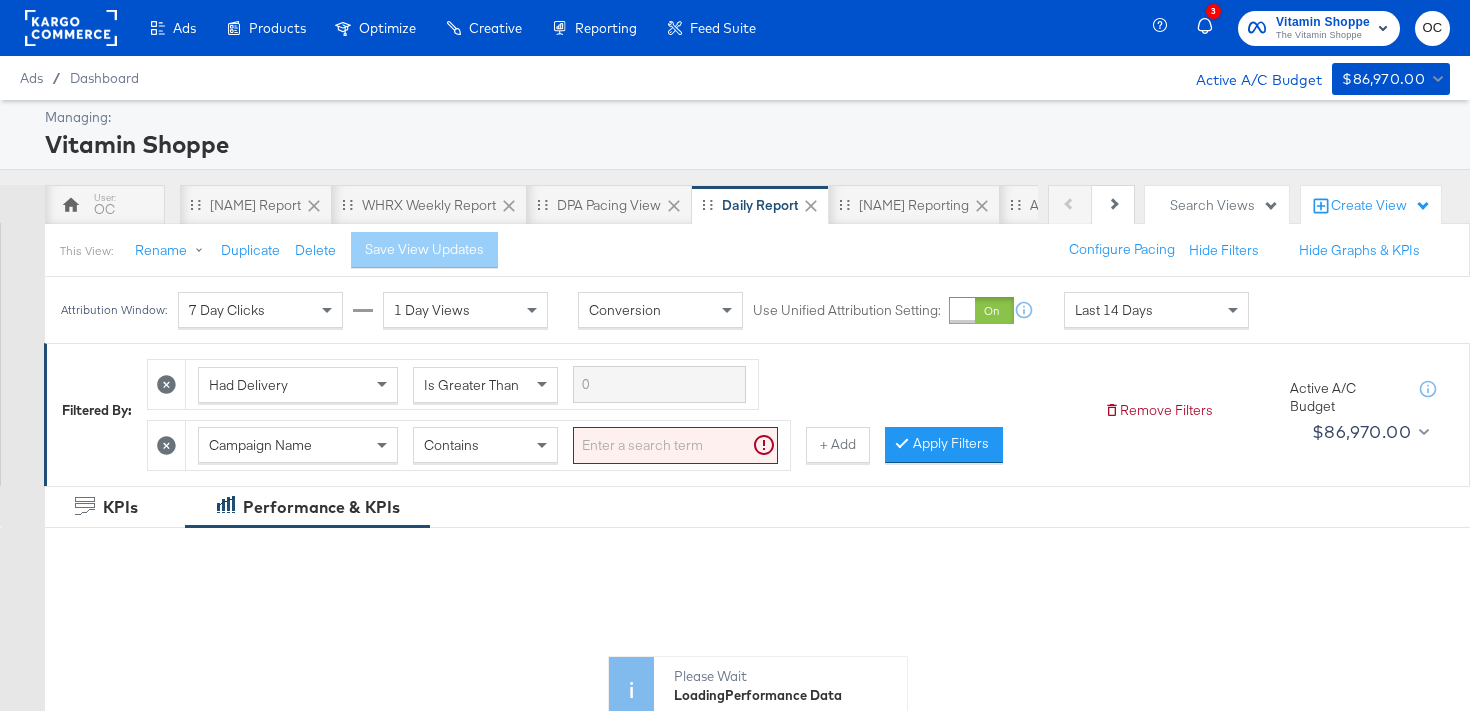 click at bounding box center [675, 445] 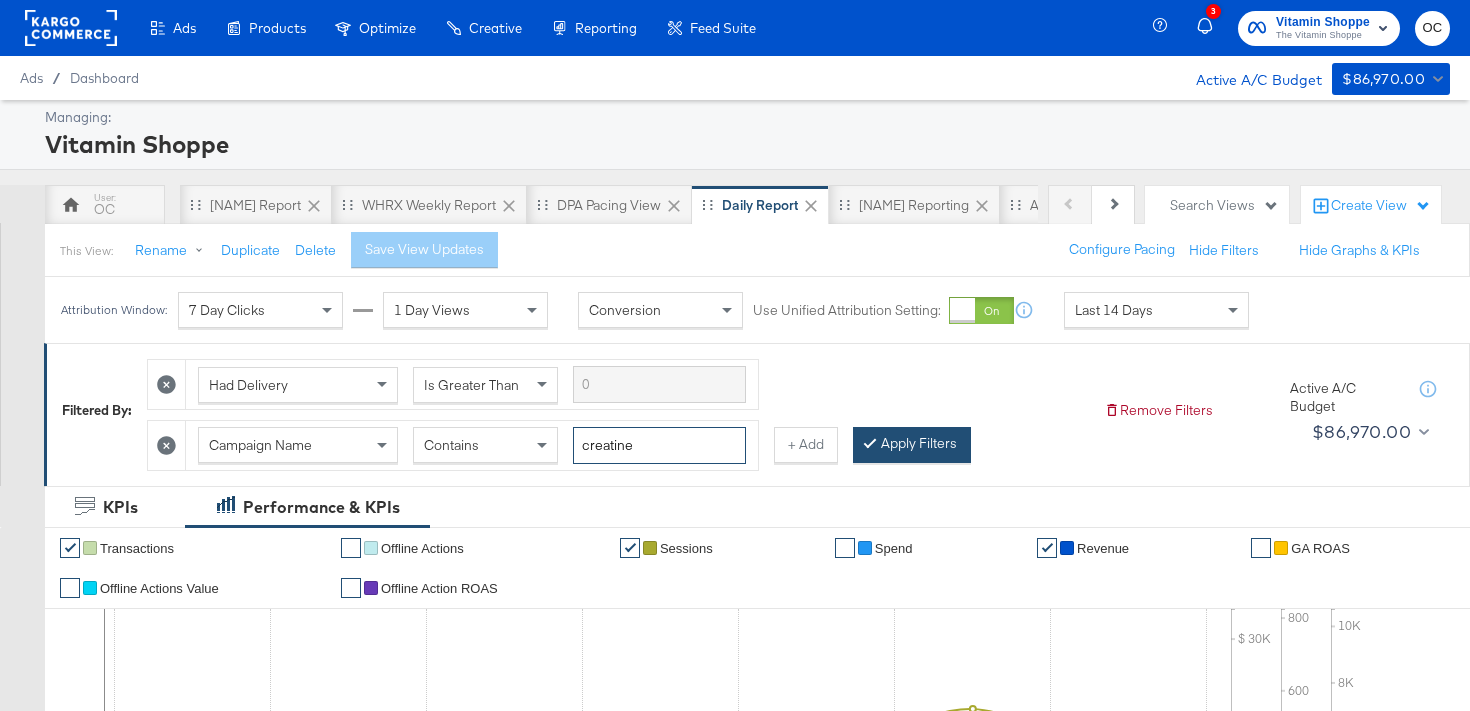 type on "creatine" 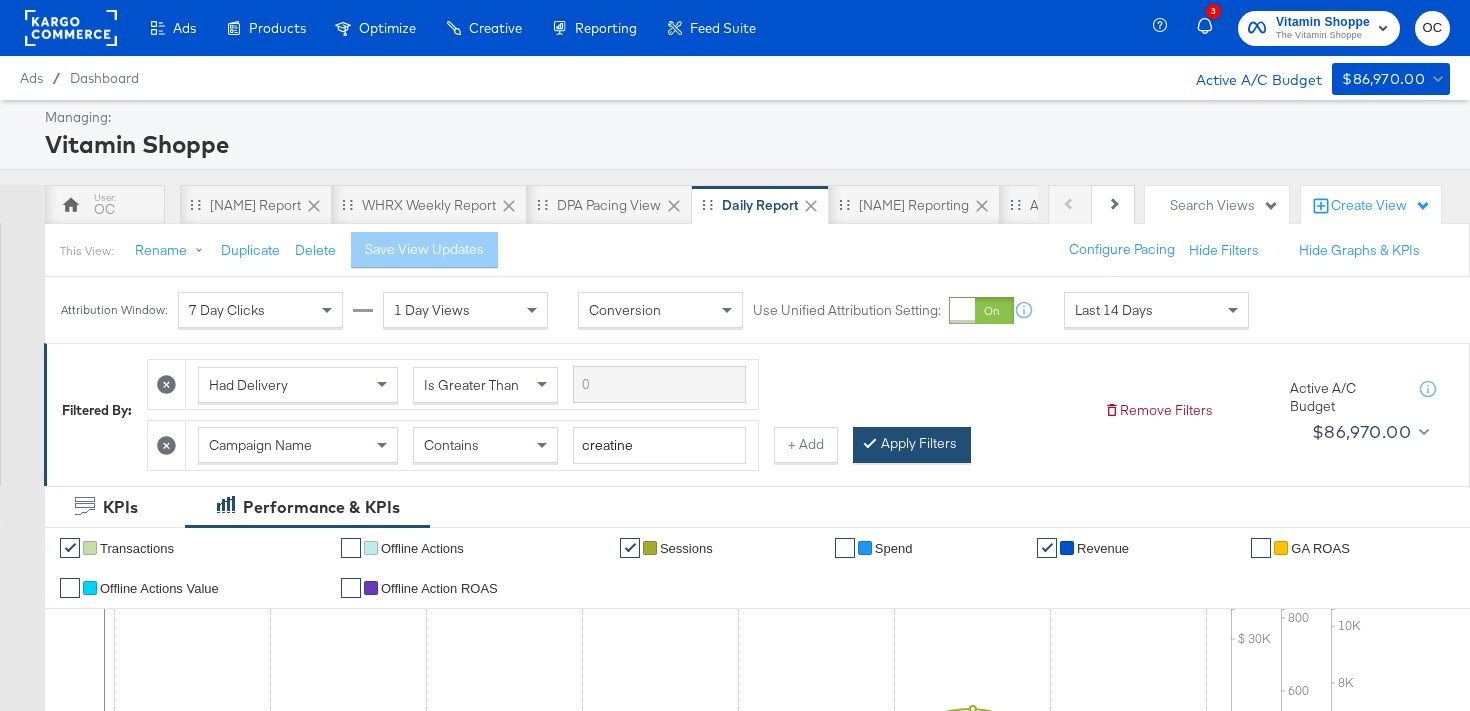 click on "Apply Filters" at bounding box center [912, 445] 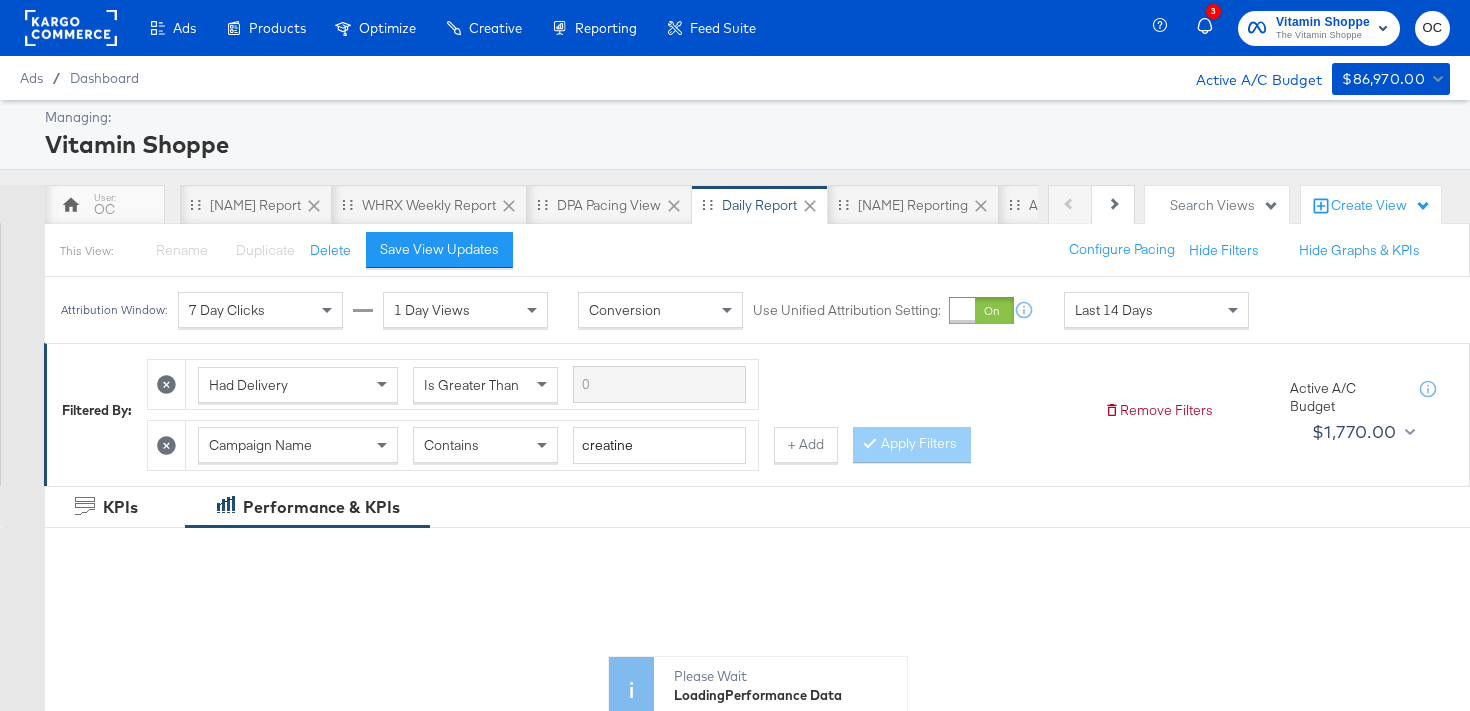 click on "Last 14 Days" at bounding box center [1156, 310] 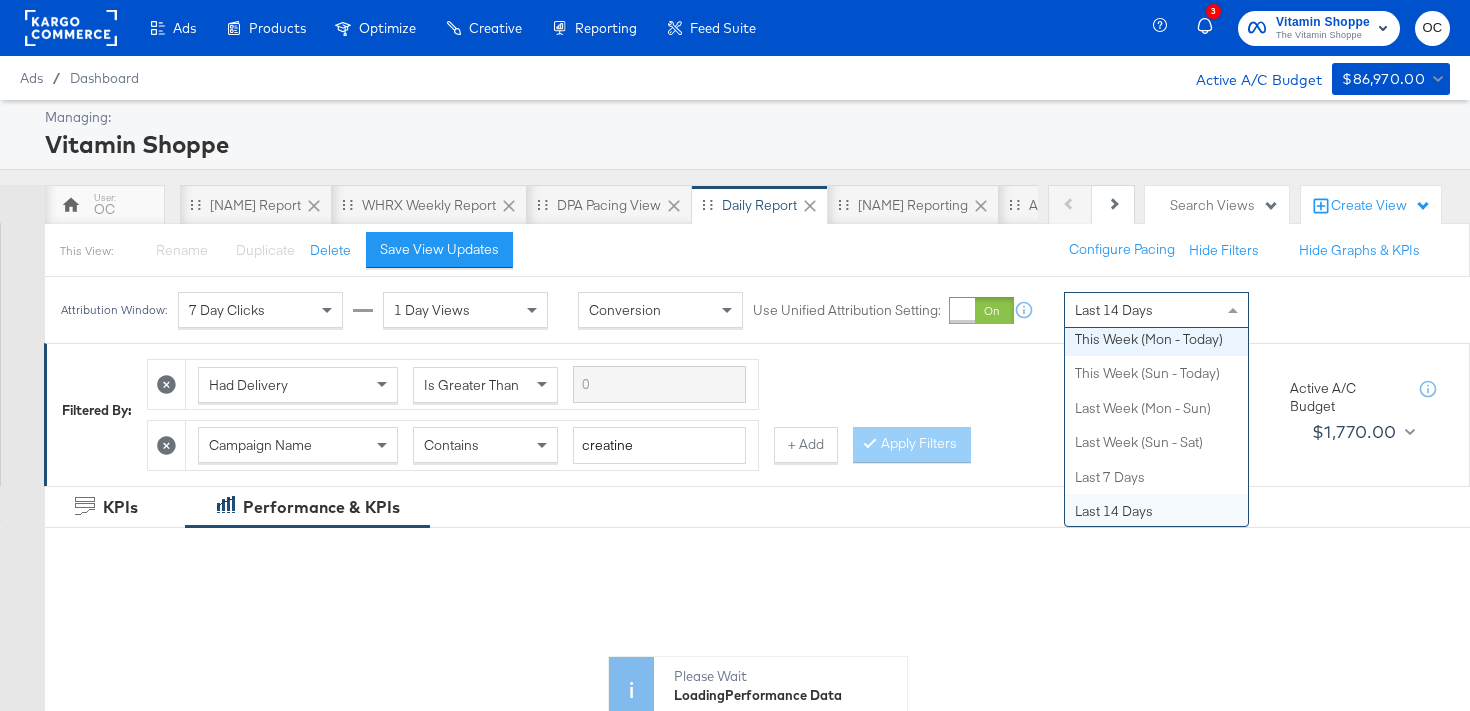 scroll, scrollTop: 0, scrollLeft: 0, axis: both 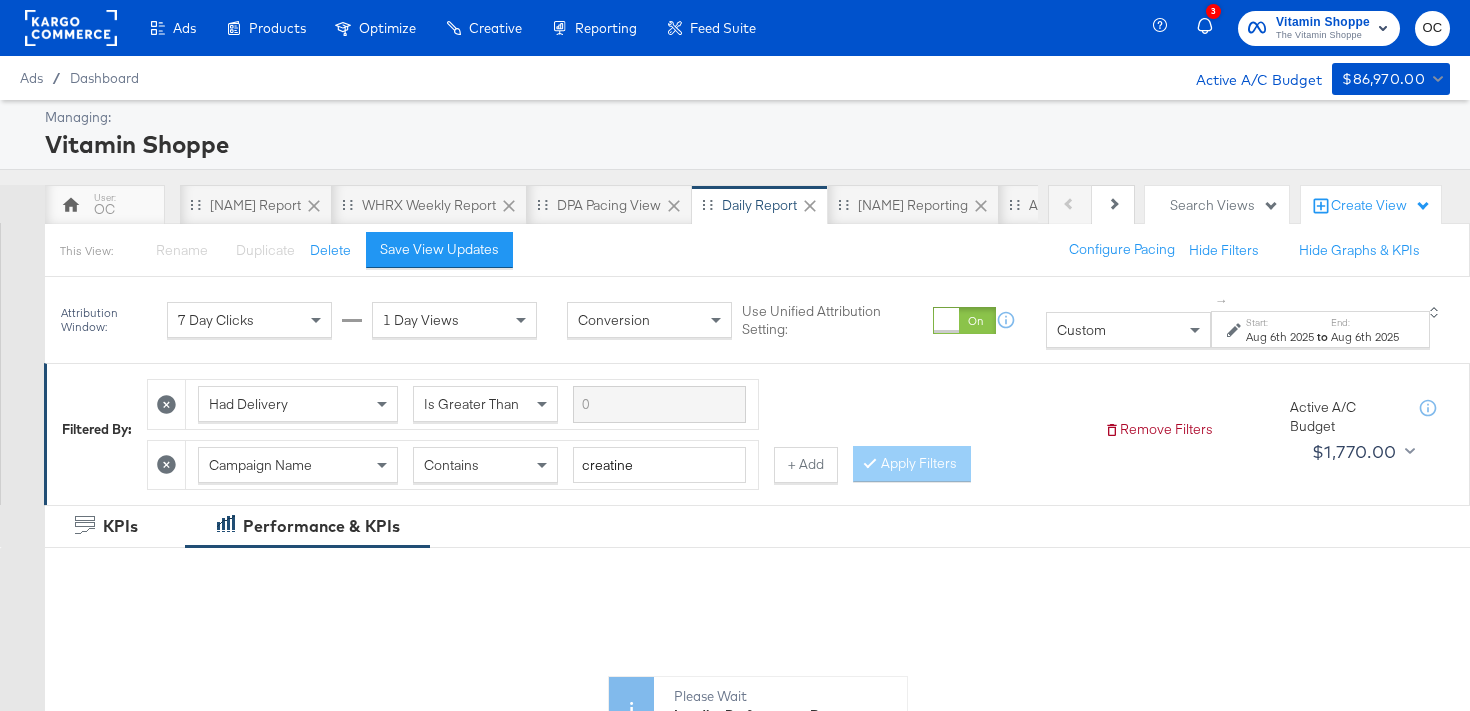 click on "Start:  Aug 6th 2025    to     End:  Aug 6th 2025" at bounding box center (1313, 330) 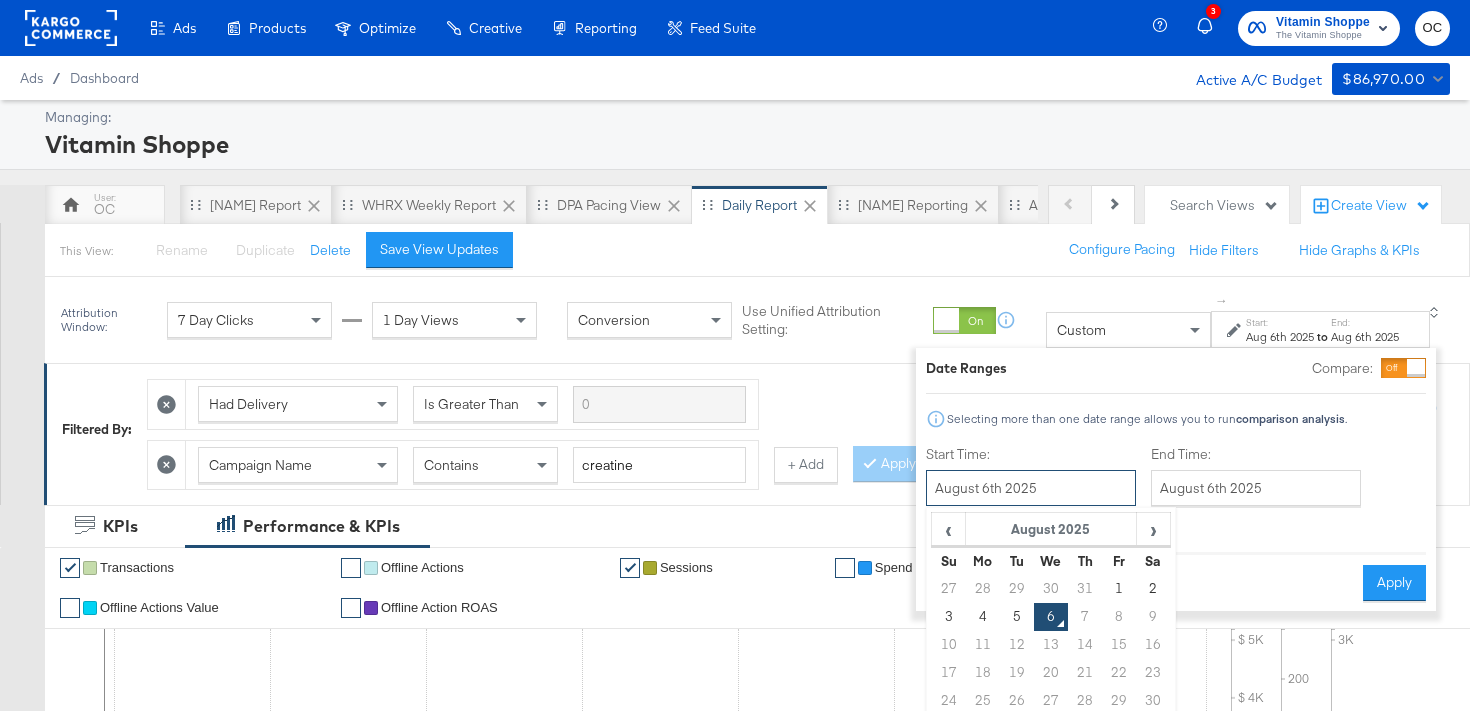 click on "August 6th 2025" at bounding box center [1031, 488] 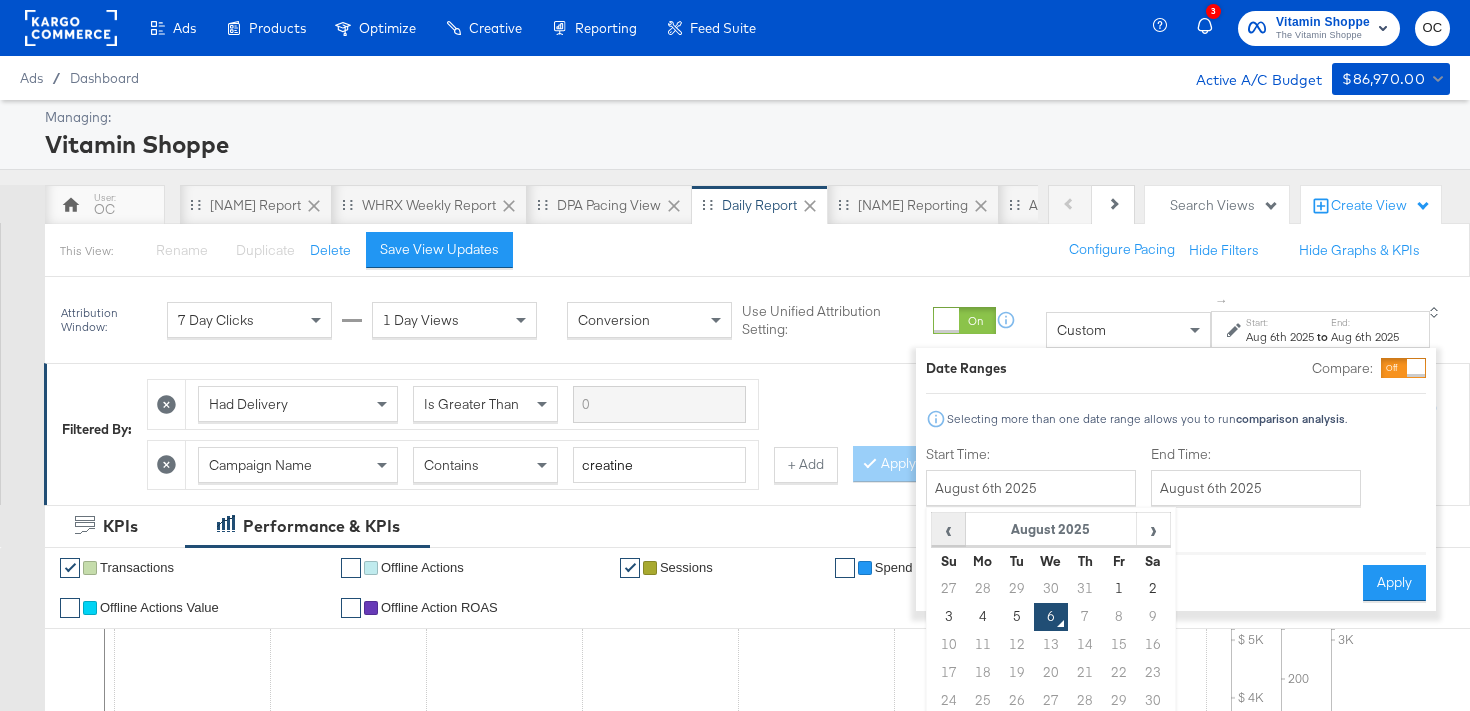 click on "‹" at bounding box center (948, 529) 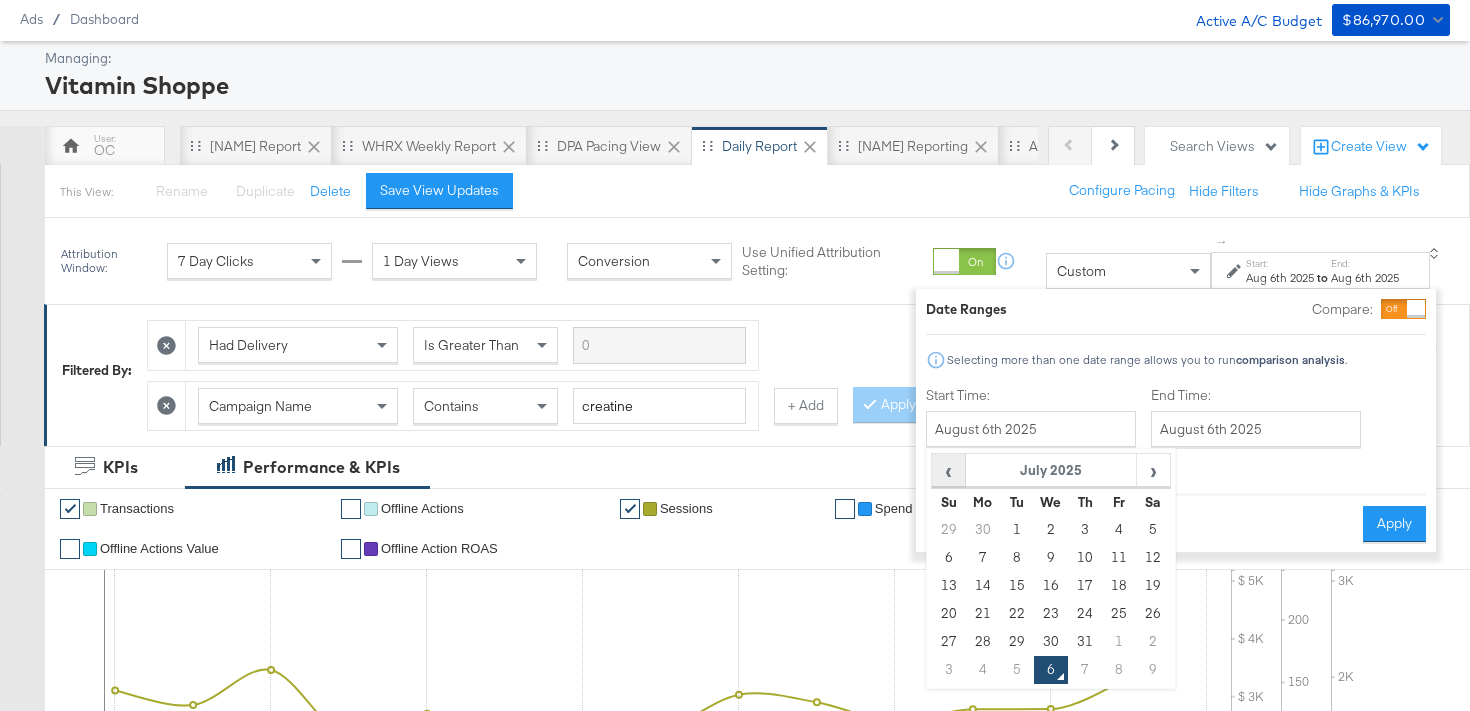 scroll, scrollTop: 83, scrollLeft: 0, axis: vertical 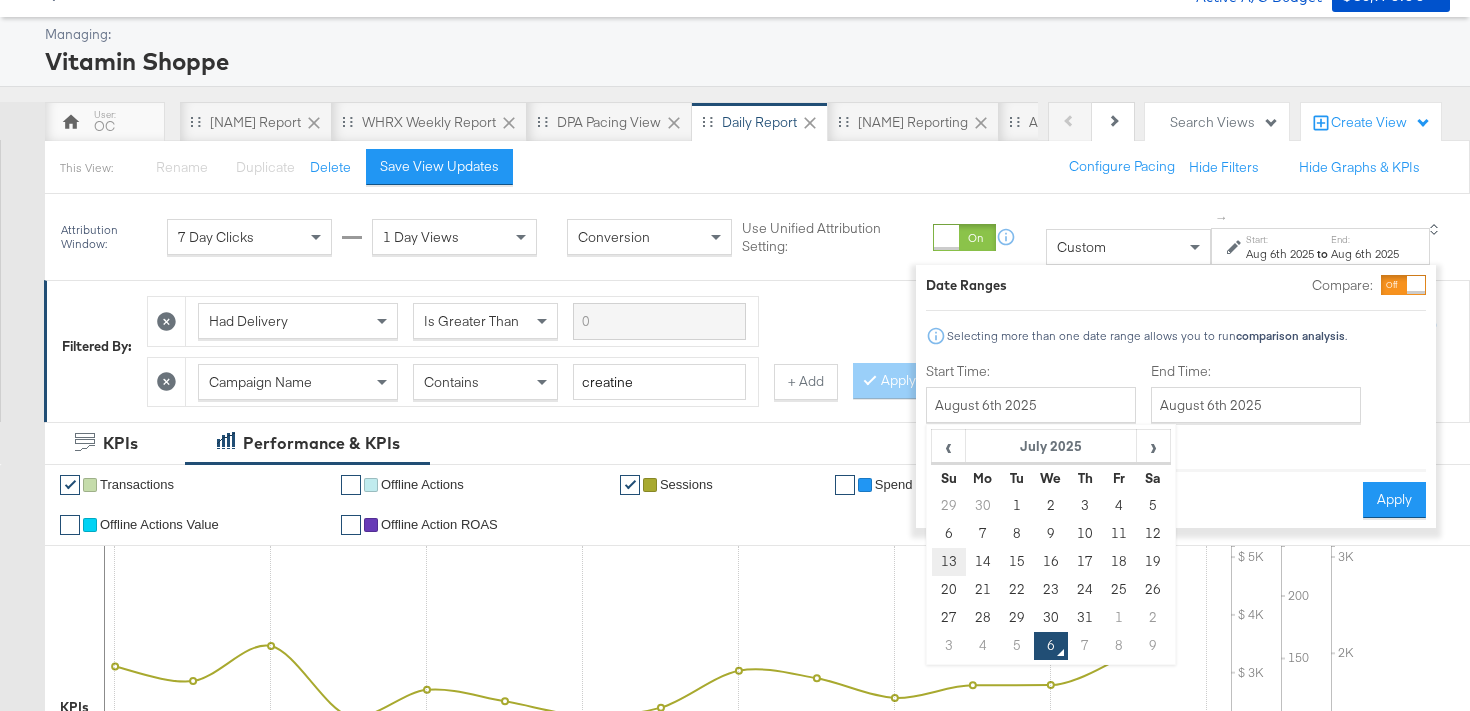 click on "13" at bounding box center [949, 562] 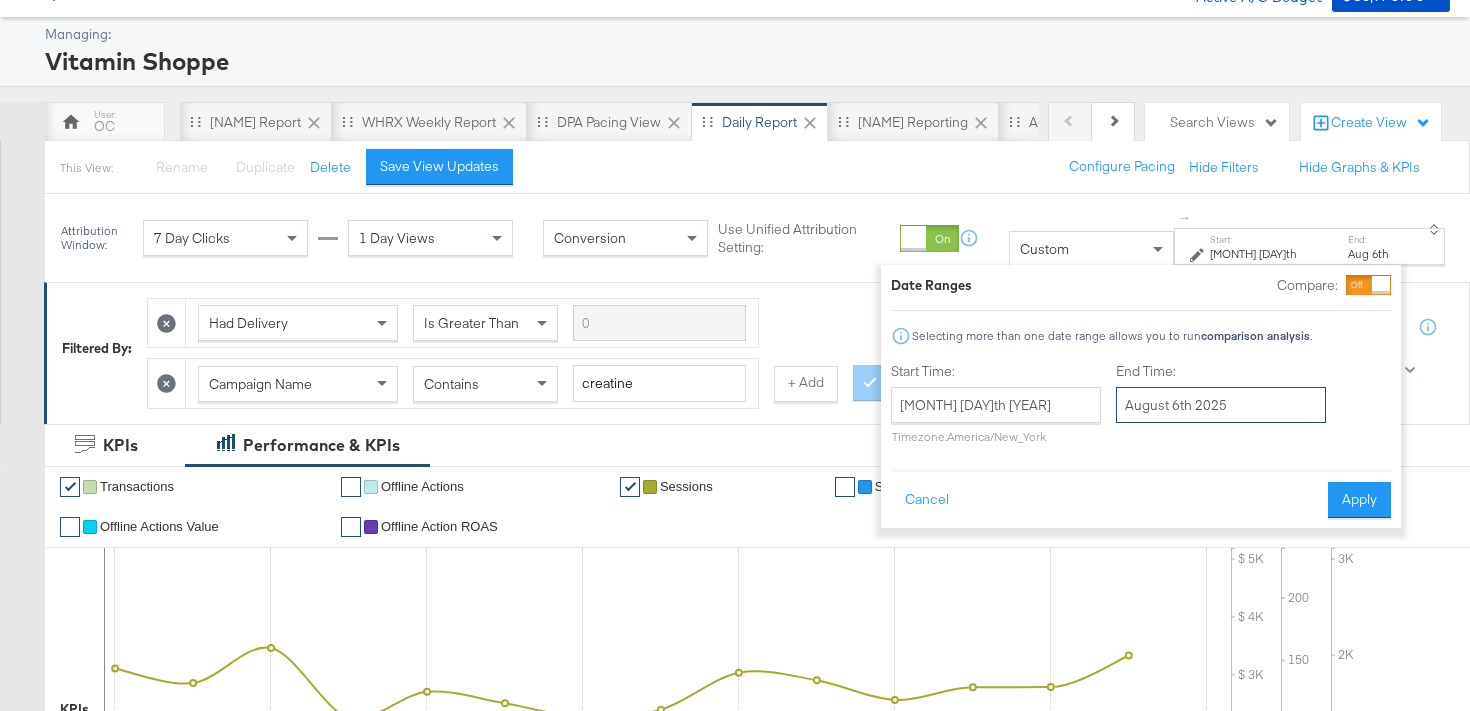 click on "August 6th 2025" at bounding box center [1221, 405] 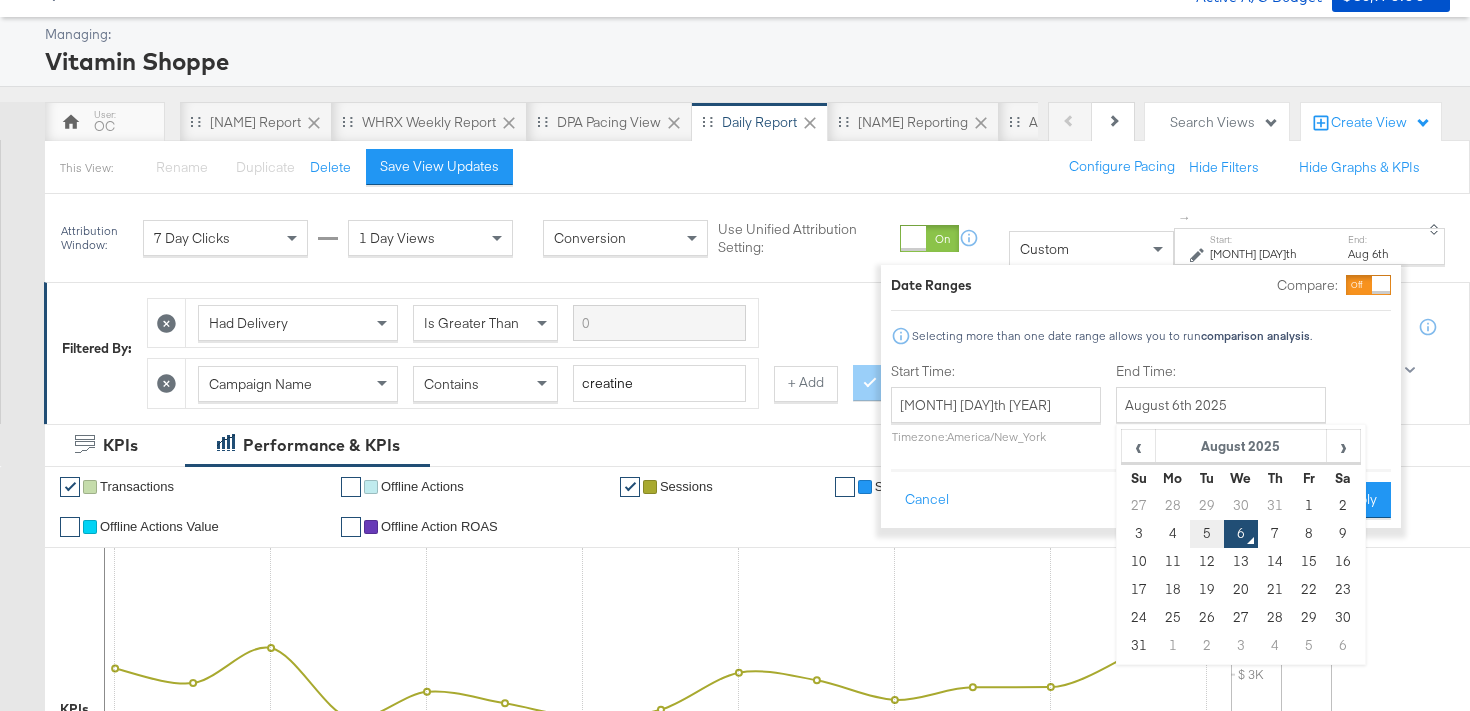 click on "5" at bounding box center [1207, 534] 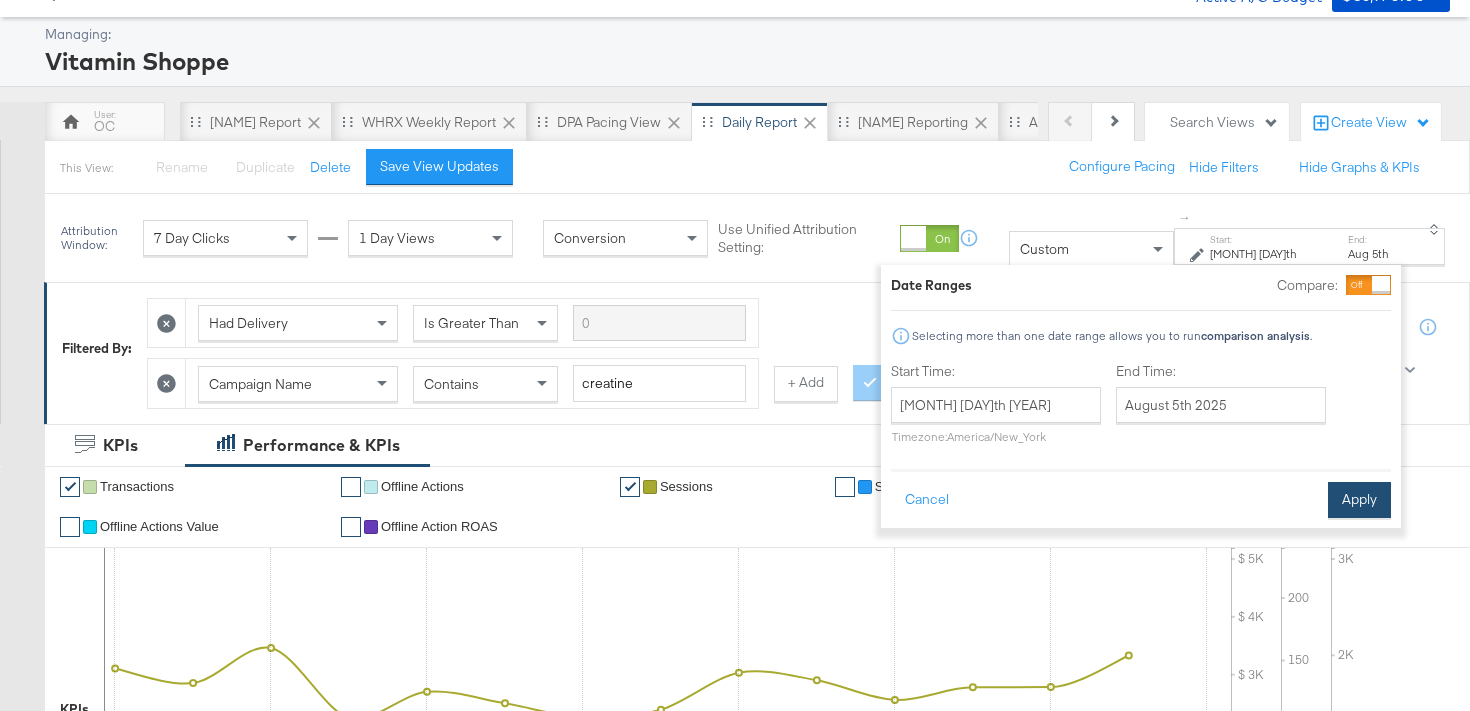 click on "Apply" at bounding box center (1359, 500) 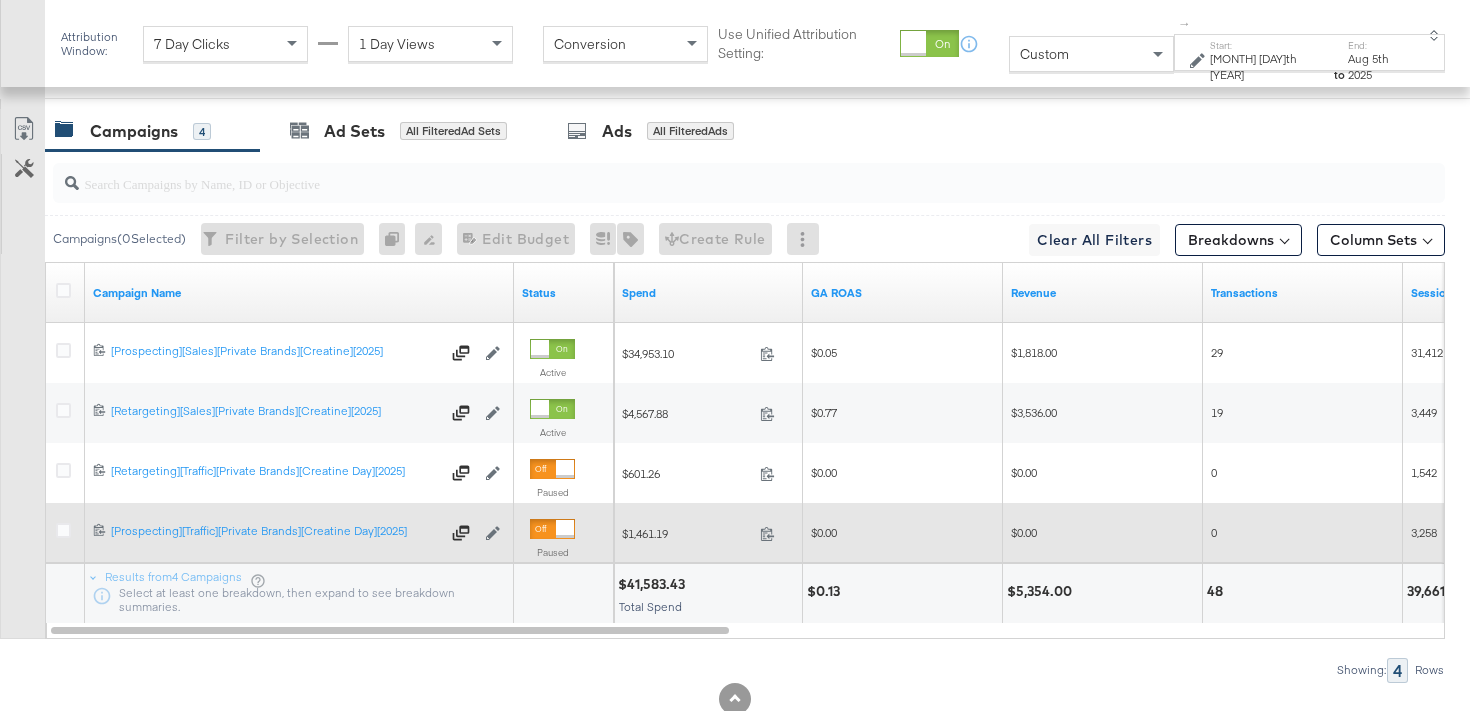 scroll, scrollTop: 1063, scrollLeft: 0, axis: vertical 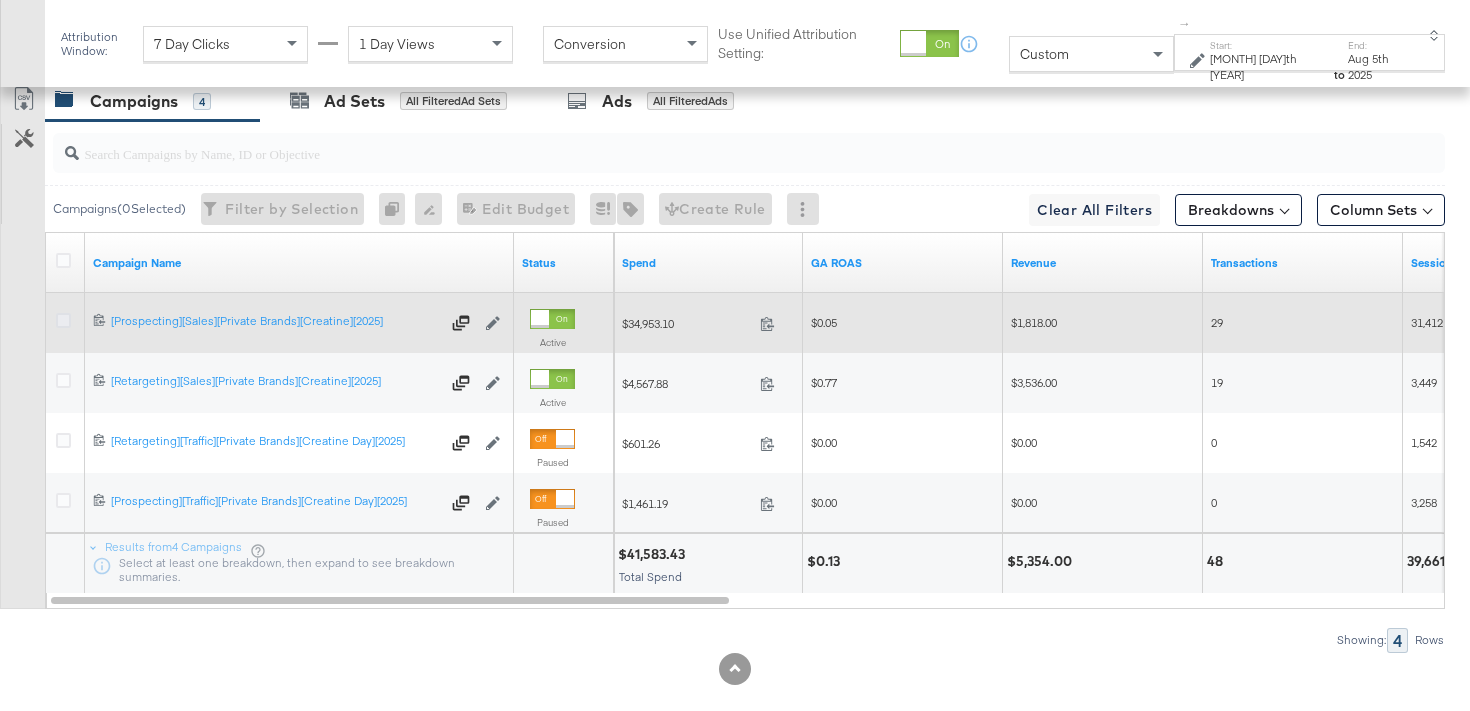 click at bounding box center (63, 320) 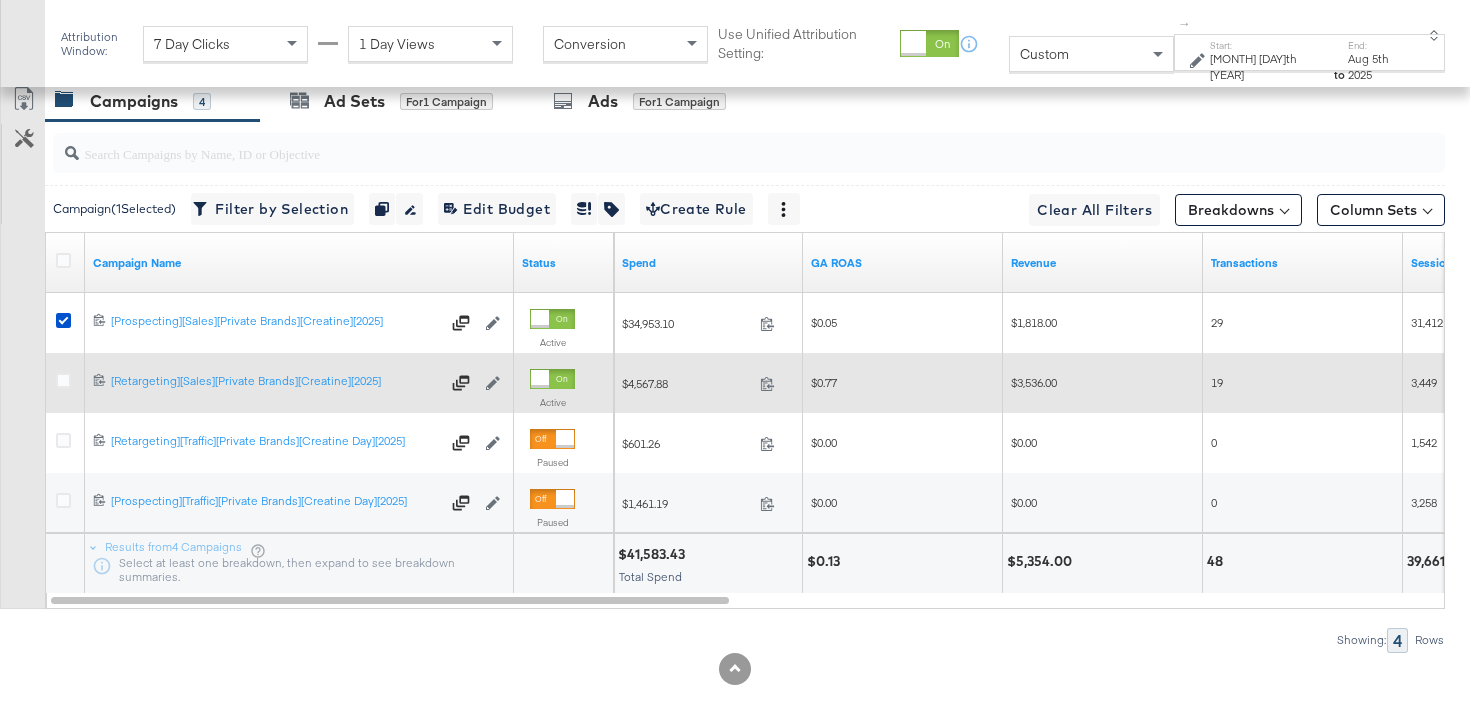 click at bounding box center [66, 383] 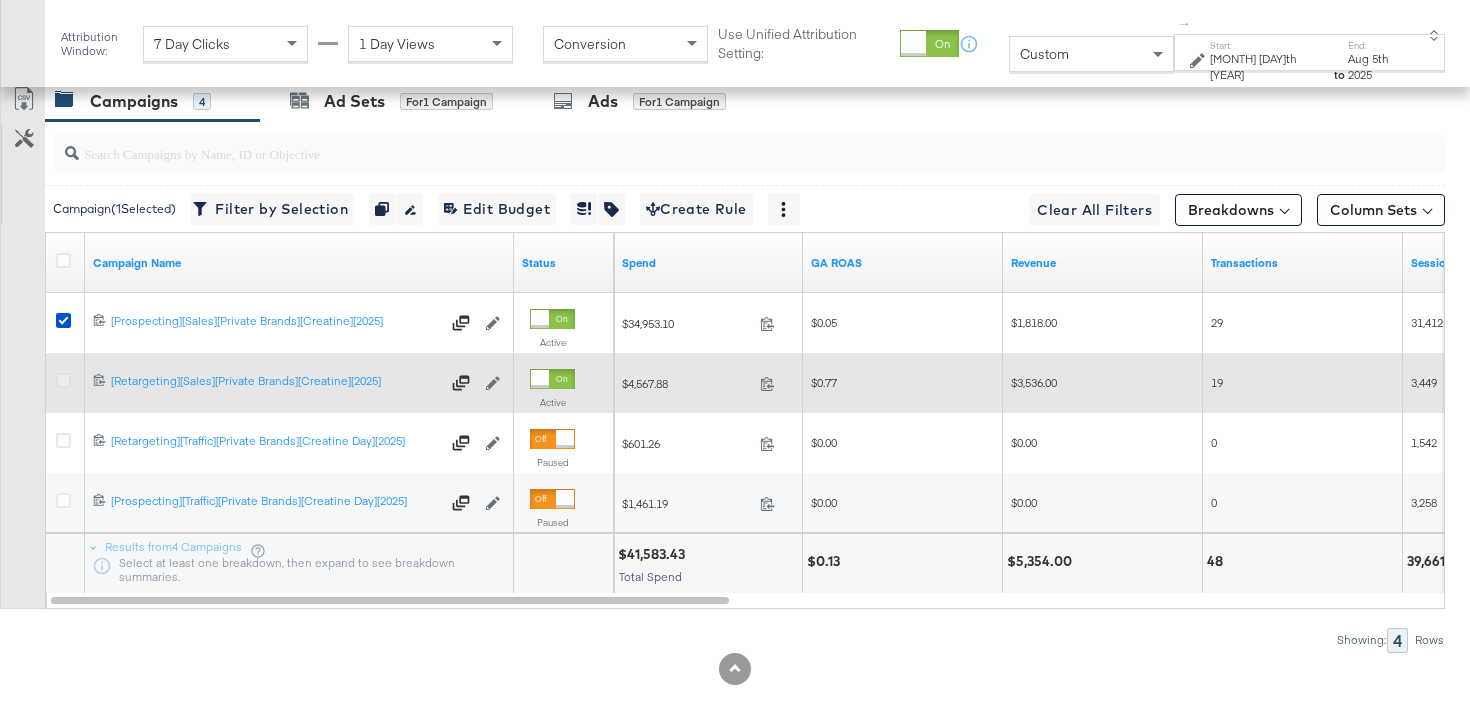 click at bounding box center [63, 380] 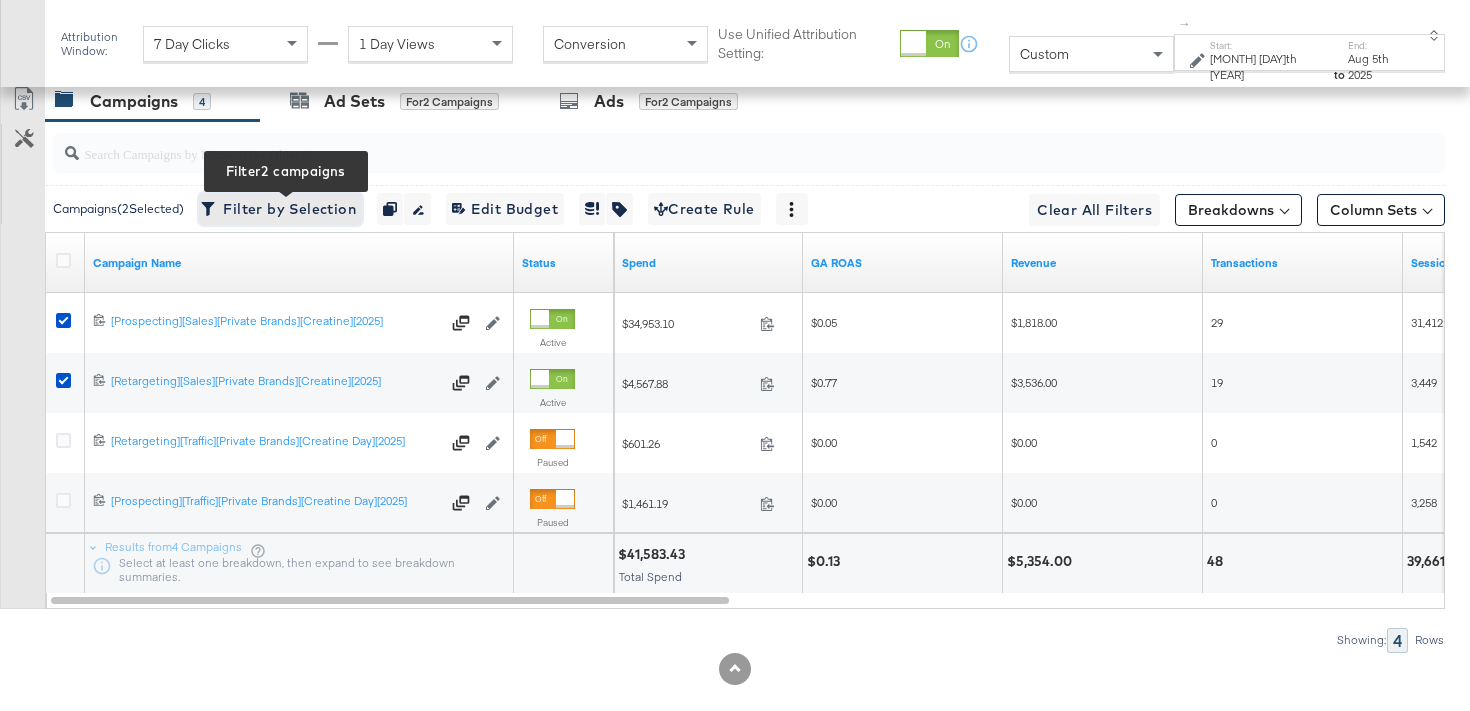 click on "Filter by Selection Filter  2 campaigns" at bounding box center [280, 209] 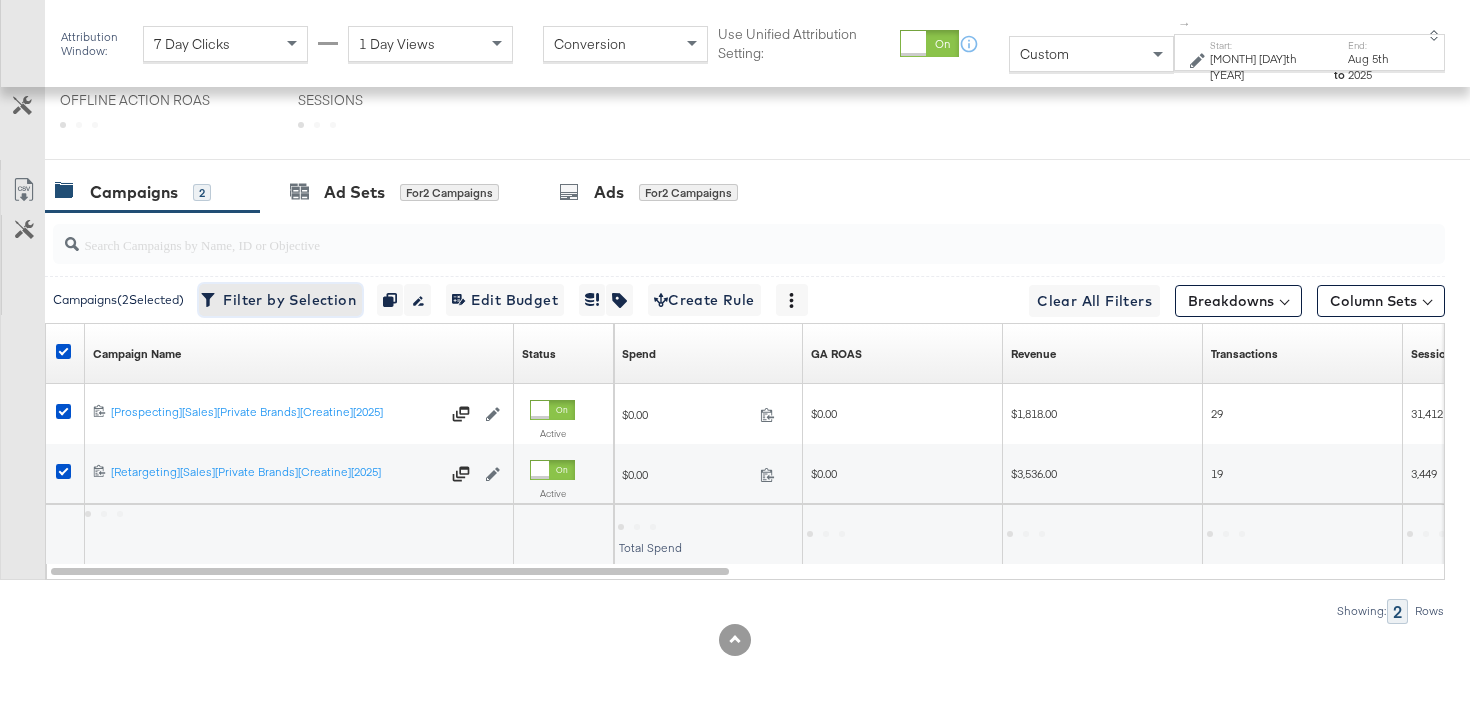 scroll, scrollTop: 732, scrollLeft: 0, axis: vertical 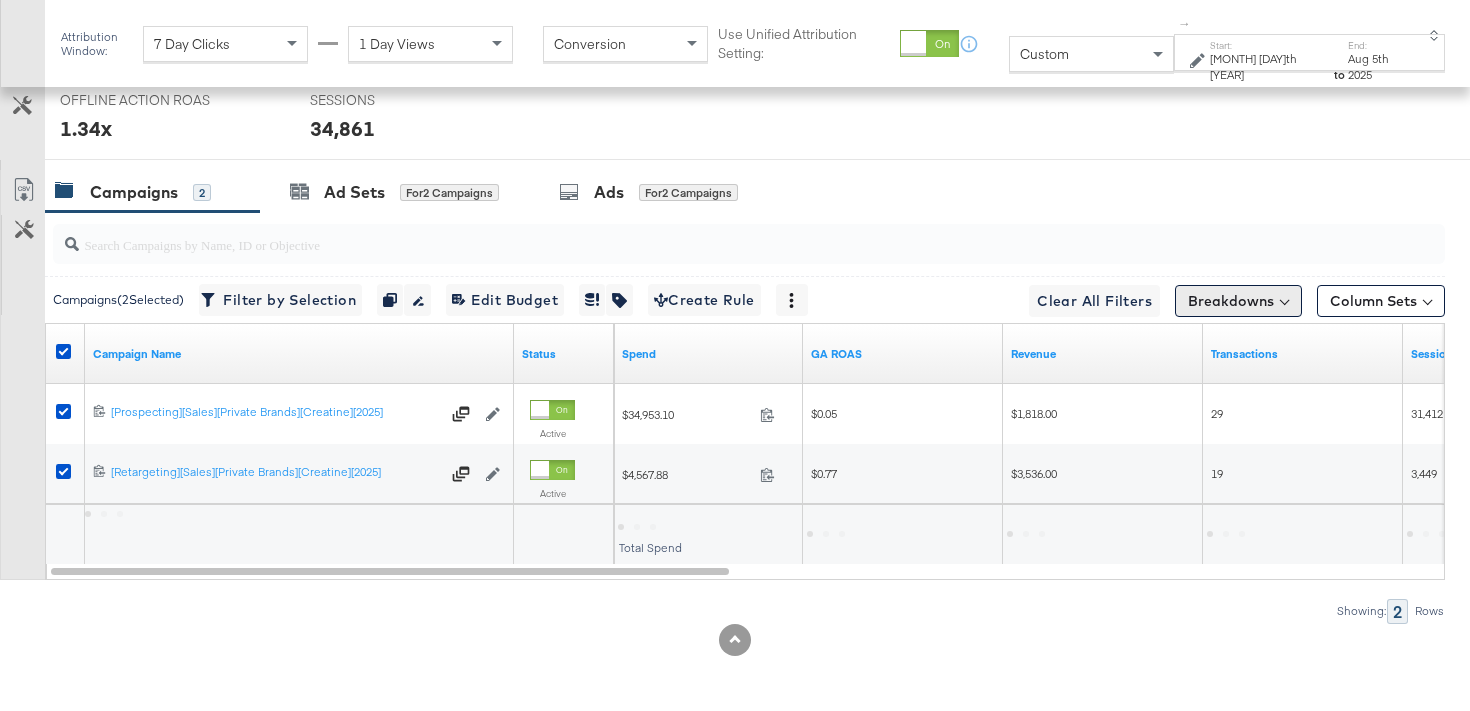 click on "Breakdowns" at bounding box center (1238, 301) 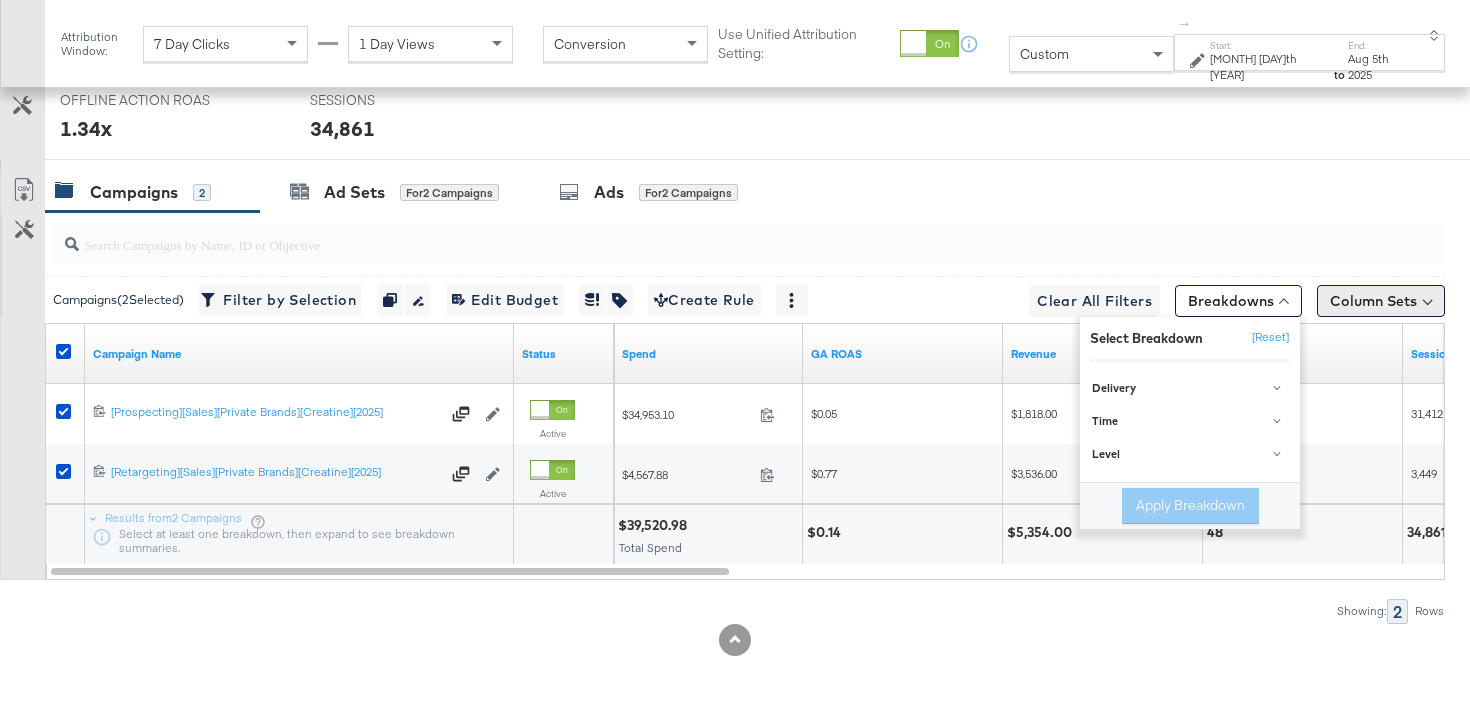 click on "Column Sets" at bounding box center [1381, 301] 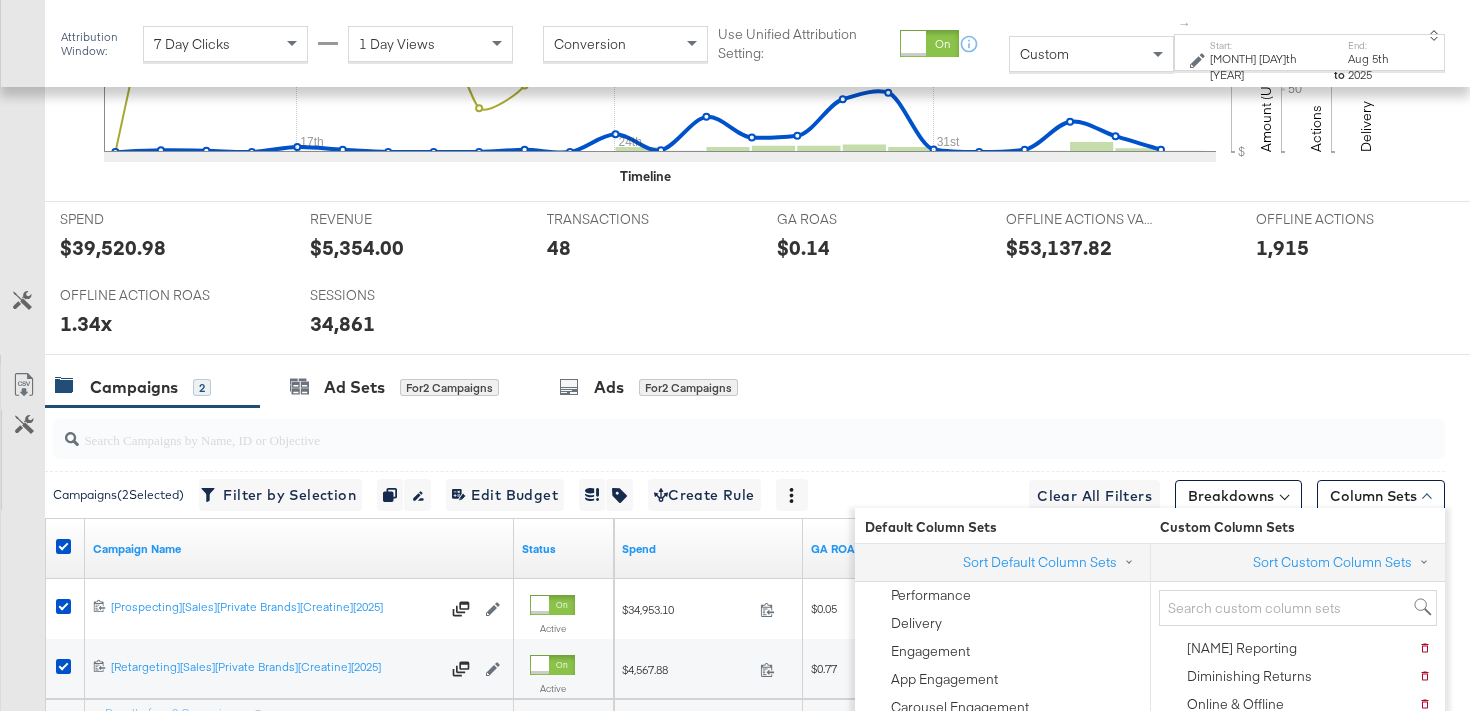 scroll, scrollTop: 927, scrollLeft: 0, axis: vertical 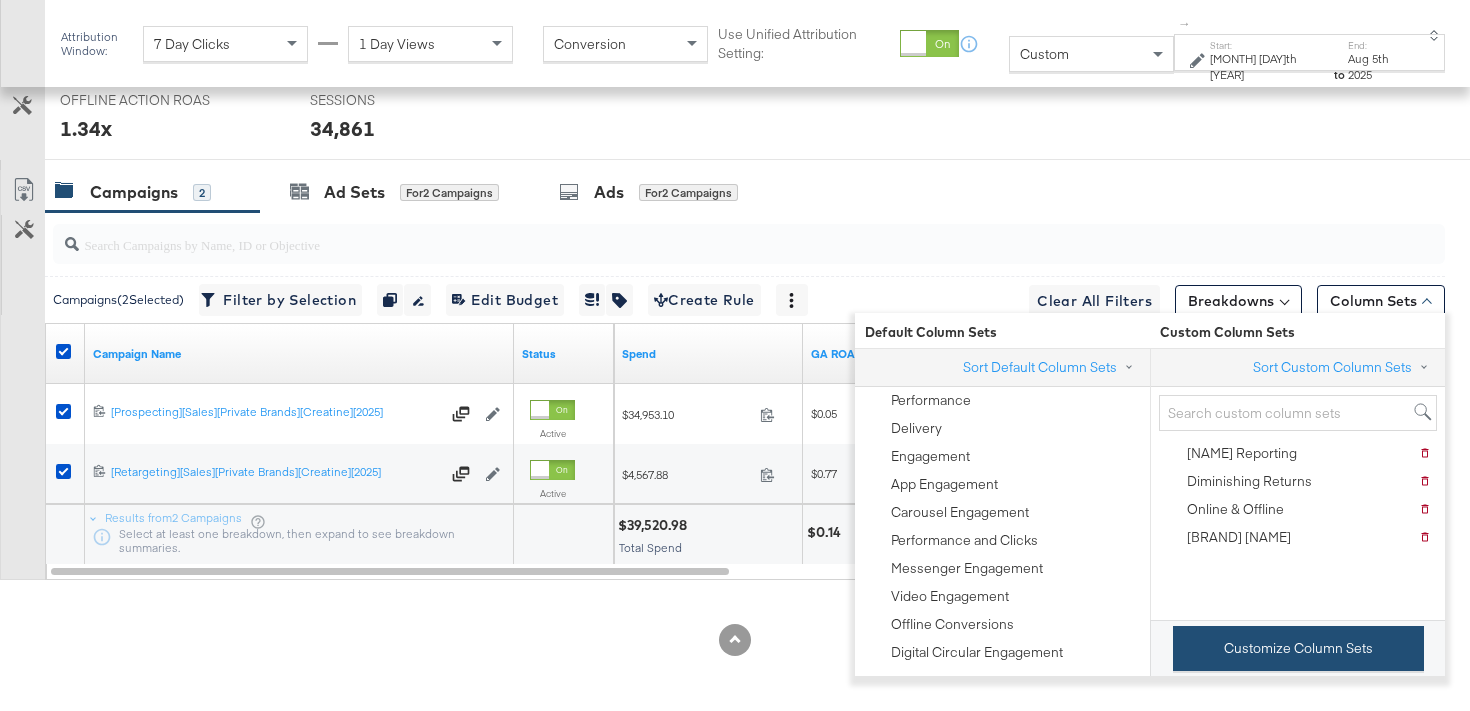 click on "Customize Column Sets" at bounding box center [1298, 648] 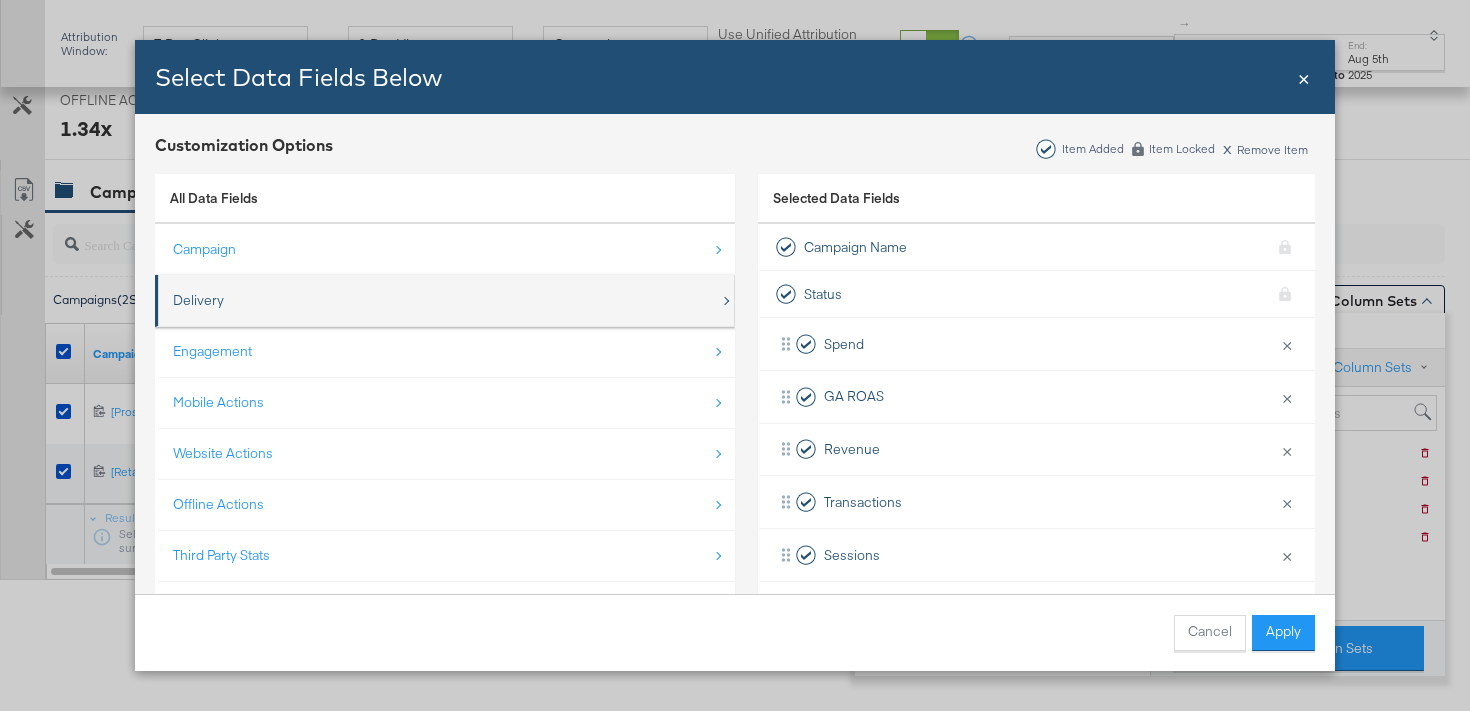 click on "Delivery" at bounding box center [446, 300] 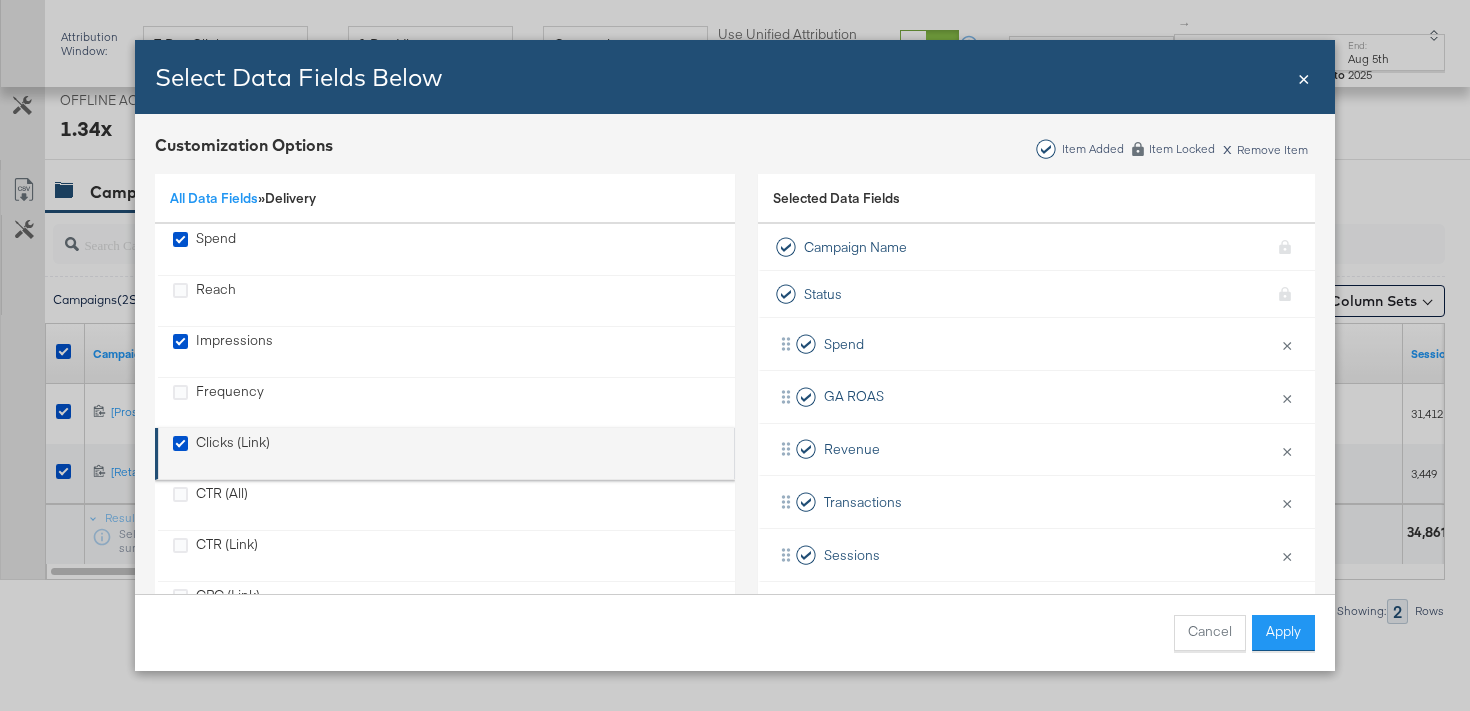 scroll, scrollTop: 57, scrollLeft: 0, axis: vertical 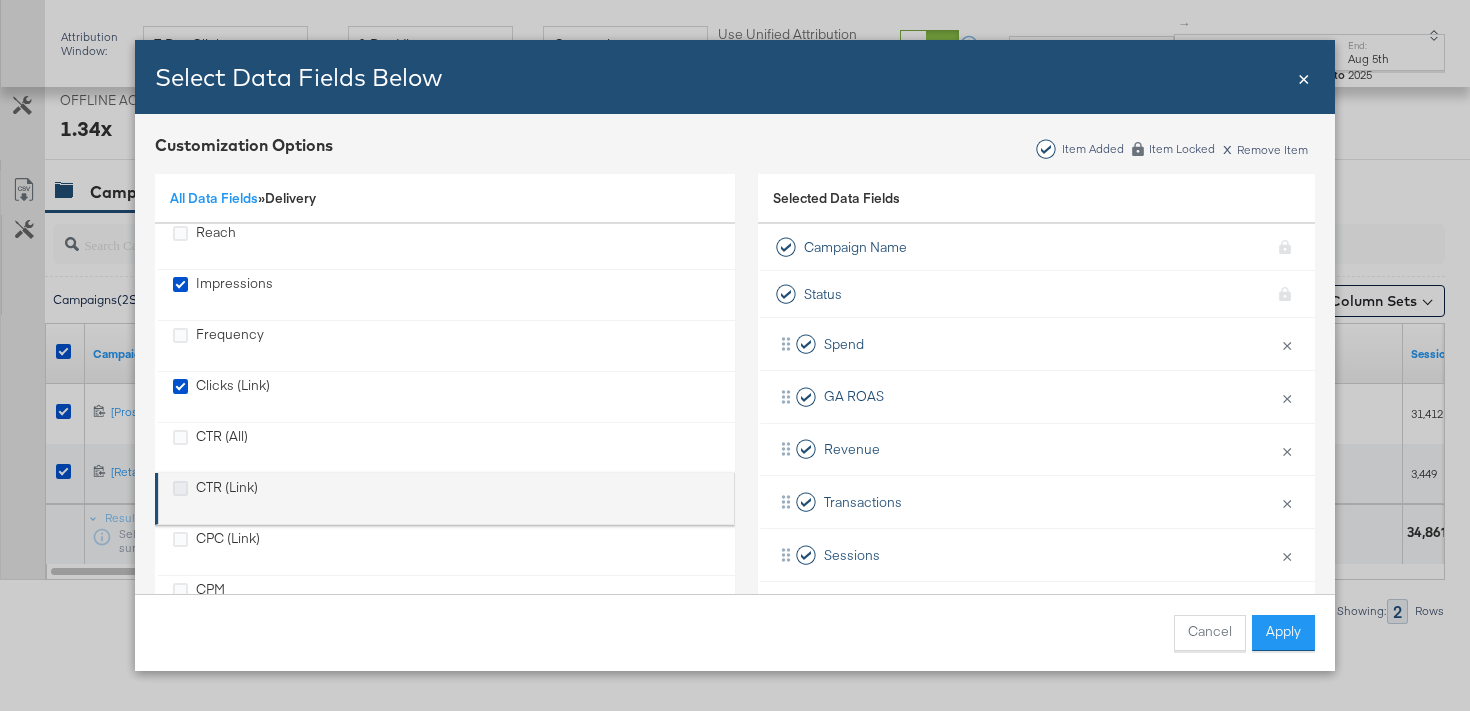 click at bounding box center [180, 488] 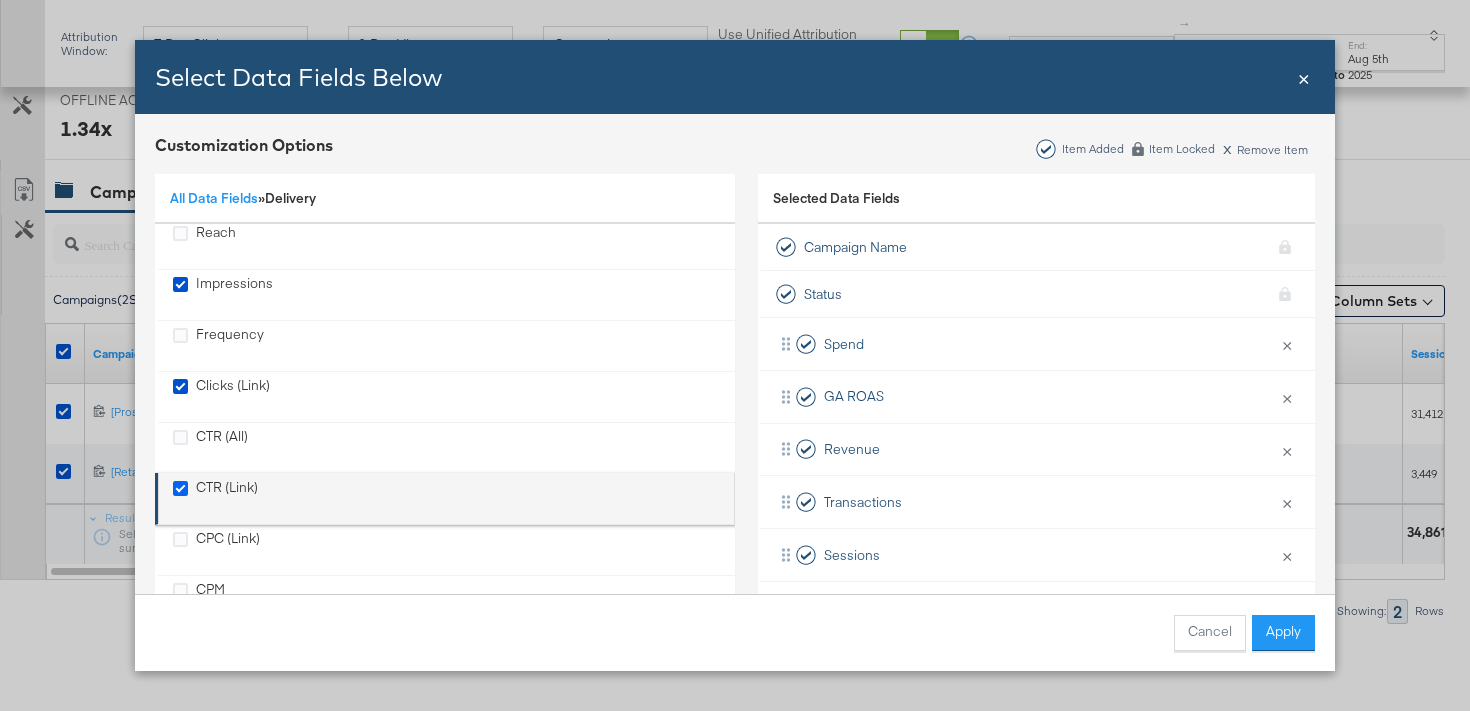 click at bounding box center [0, 0] 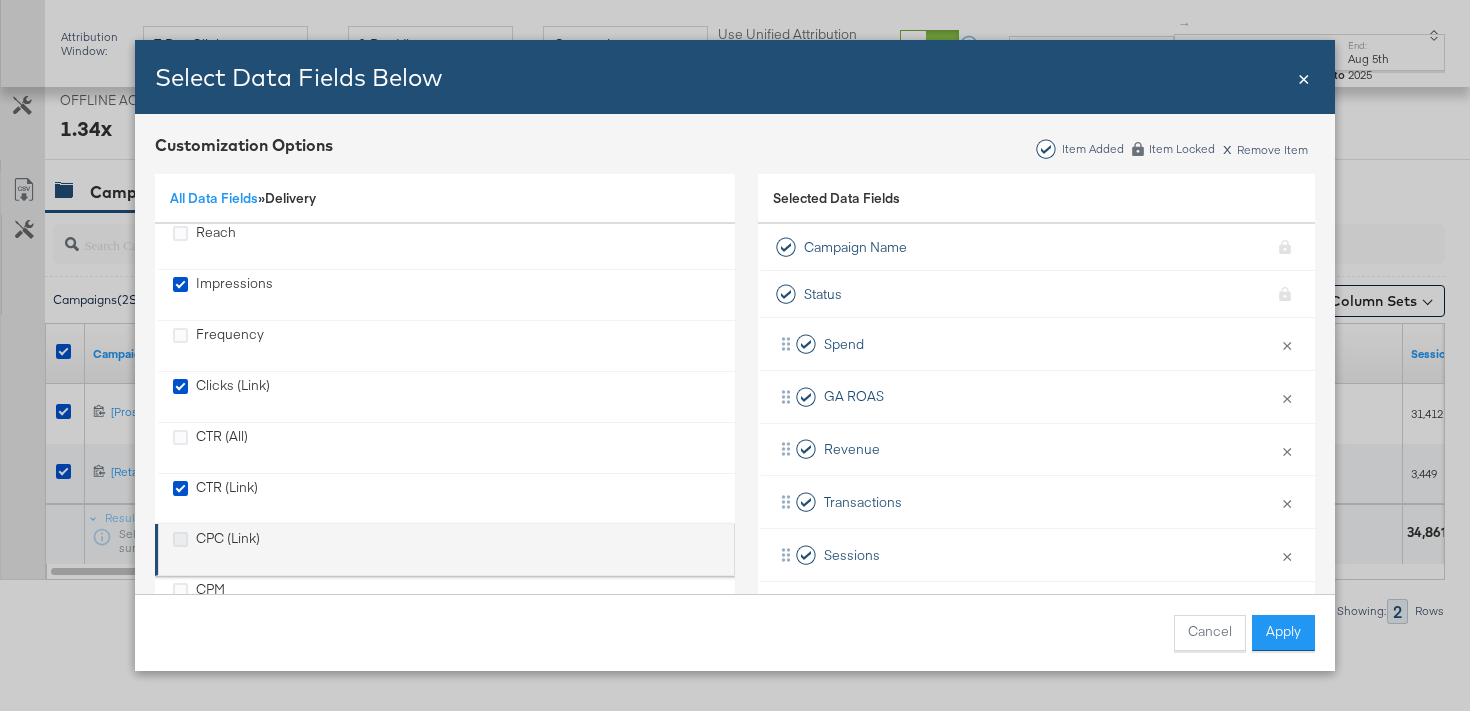 click at bounding box center (180, 539) 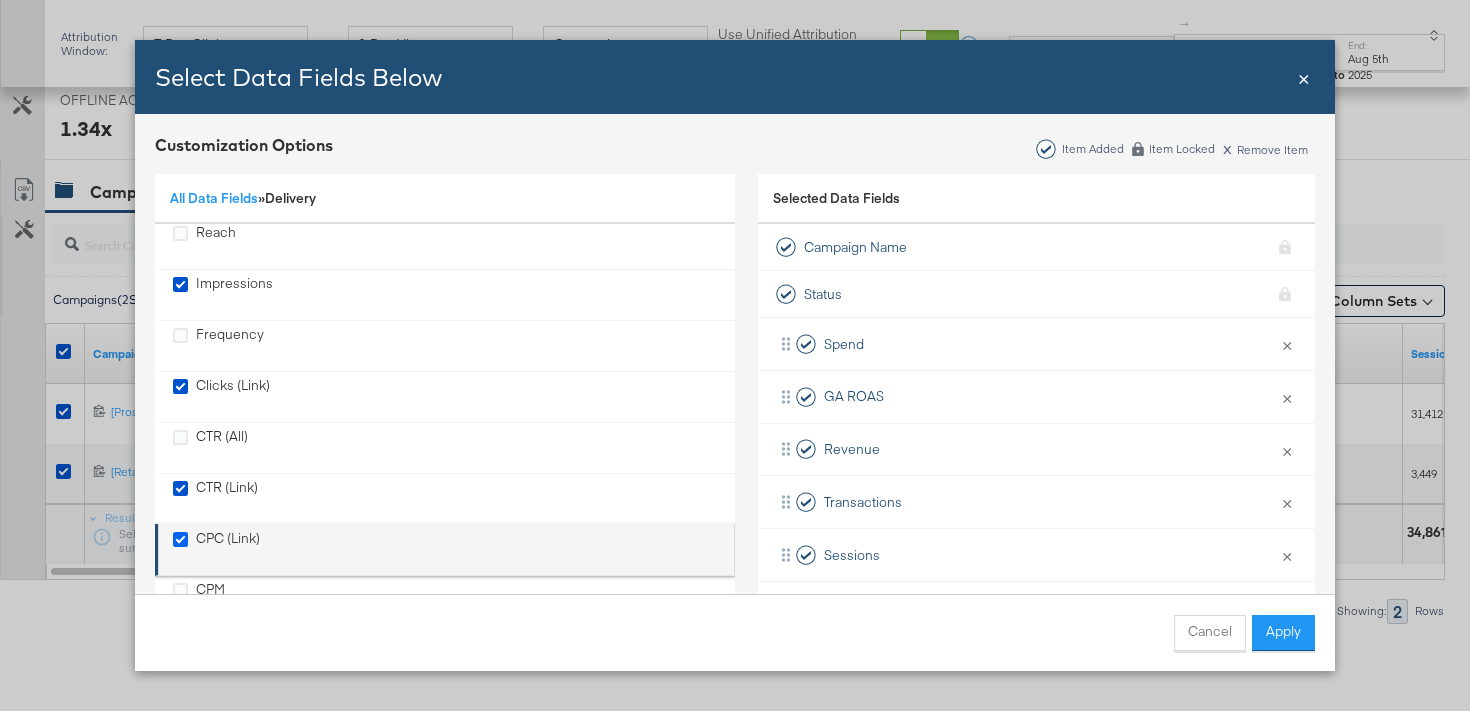 click at bounding box center (0, 0) 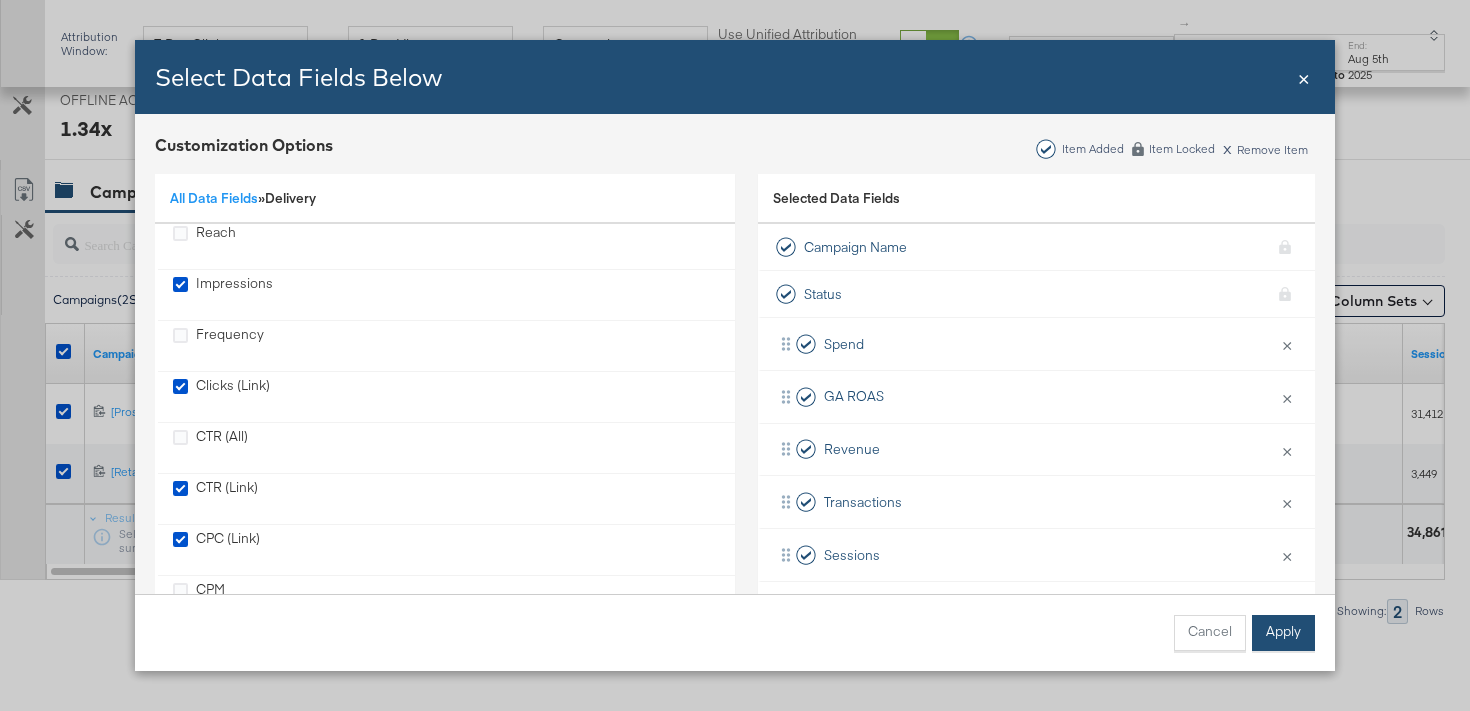 click on "Apply" at bounding box center (1283, 633) 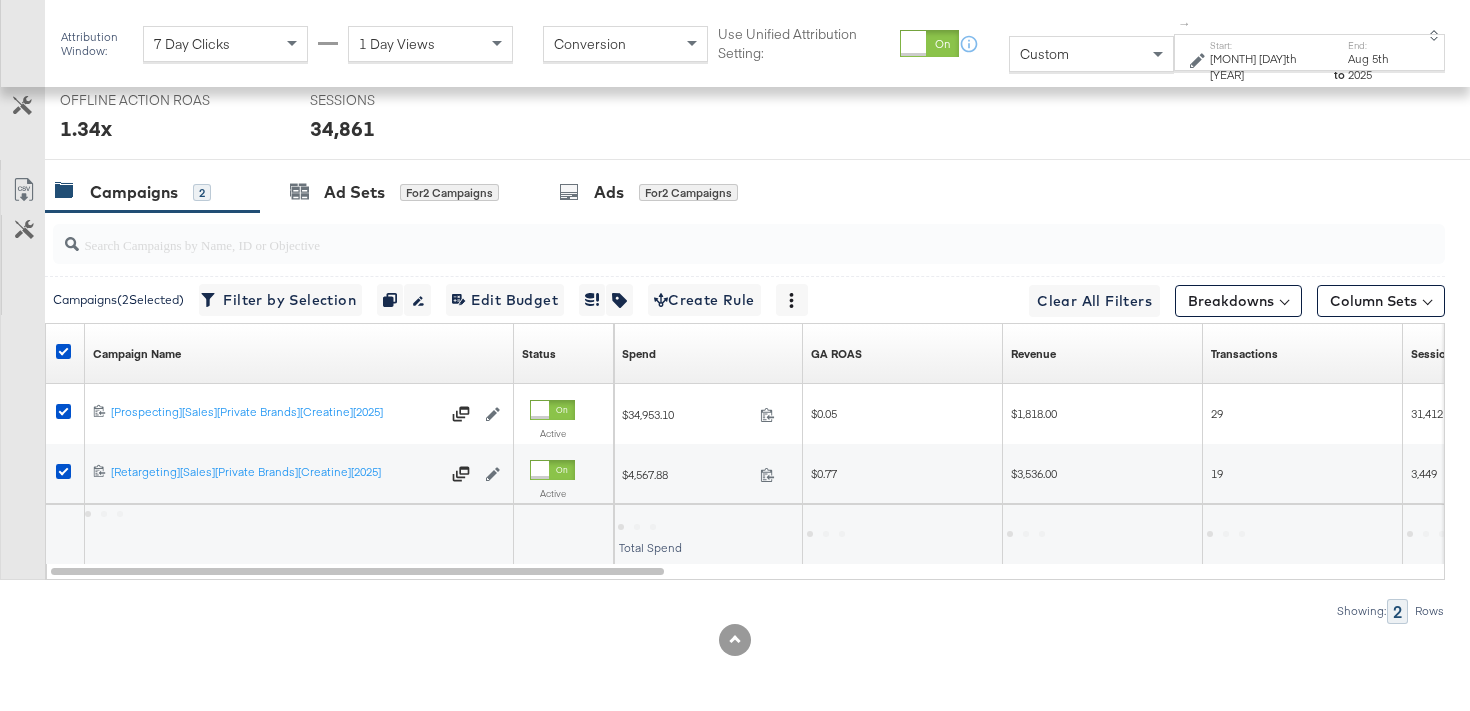 scroll, scrollTop: 29, scrollLeft: 0, axis: vertical 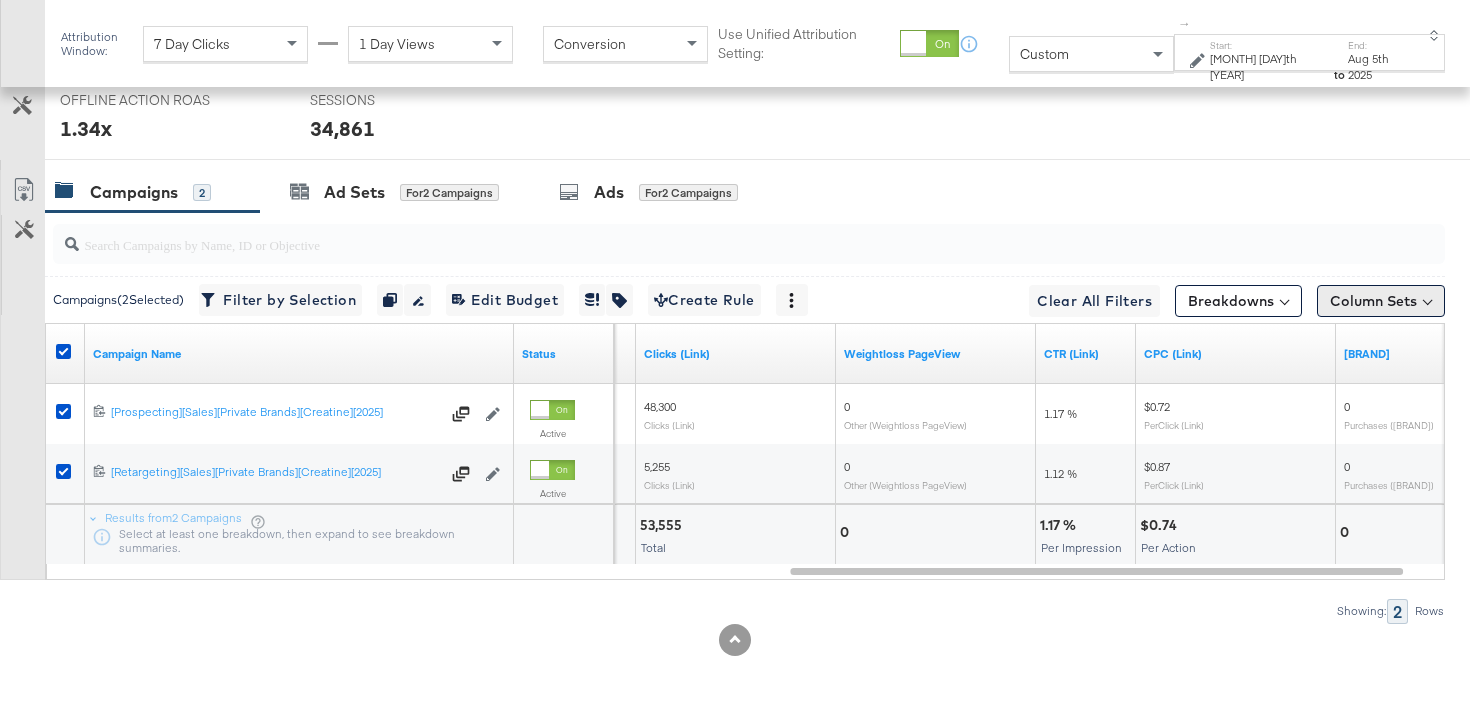 click on "Column Sets" at bounding box center [1381, 301] 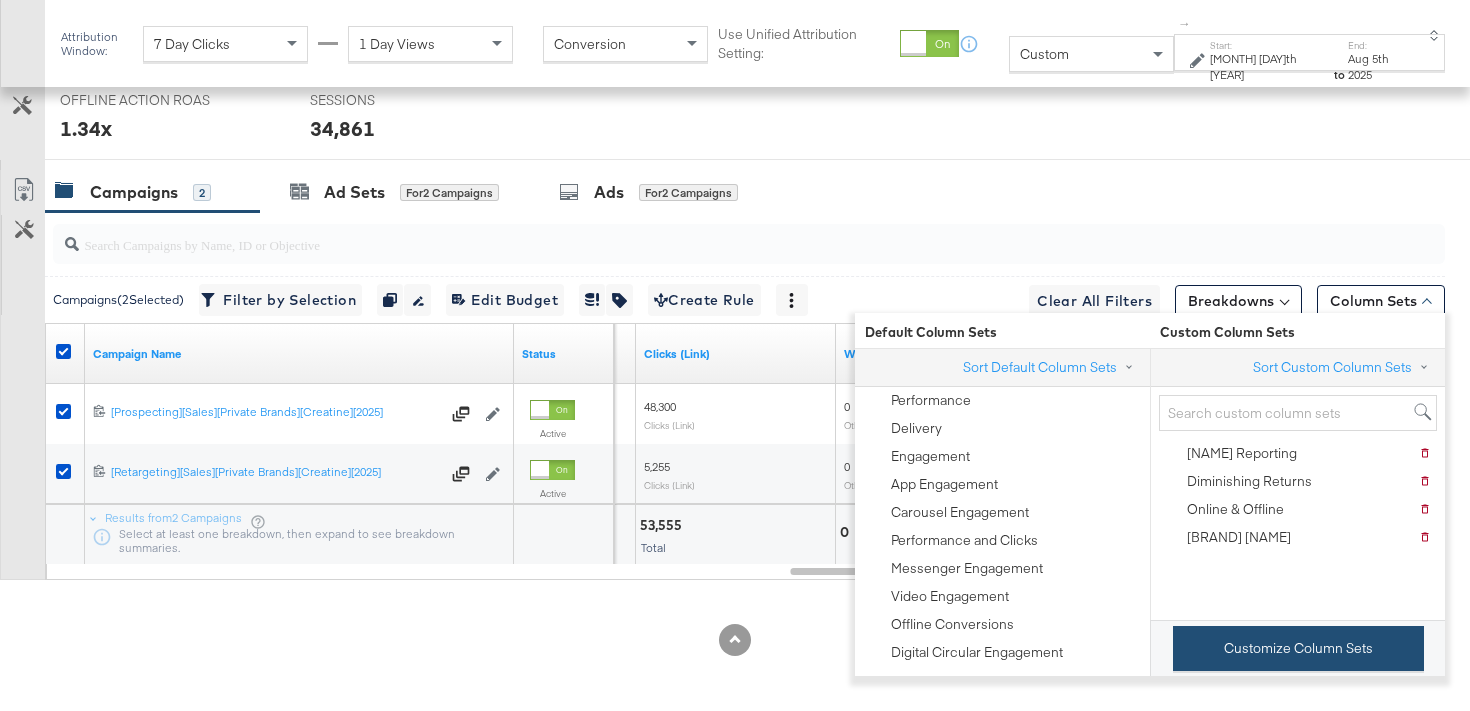 click on "Customize Column Sets" at bounding box center [1298, 648] 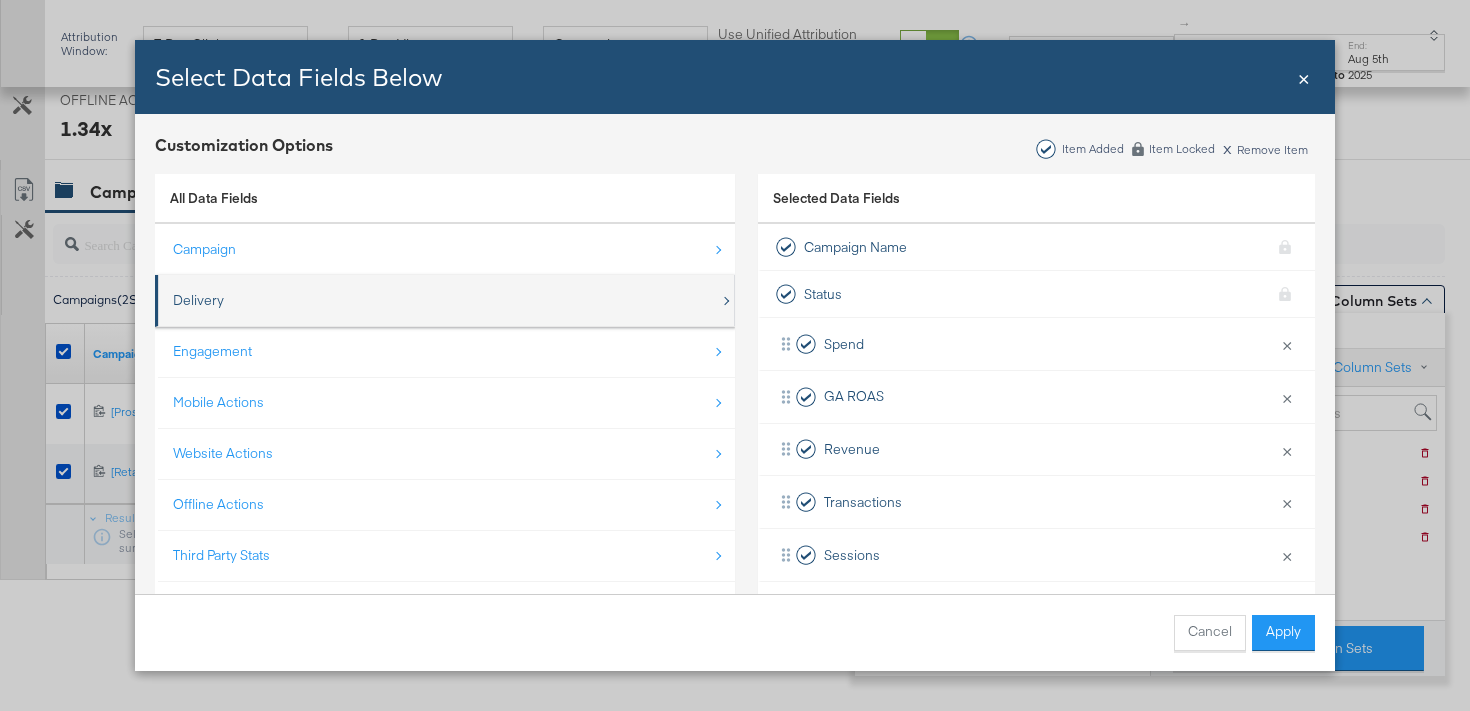 click on "Delivery" at bounding box center (446, 300) 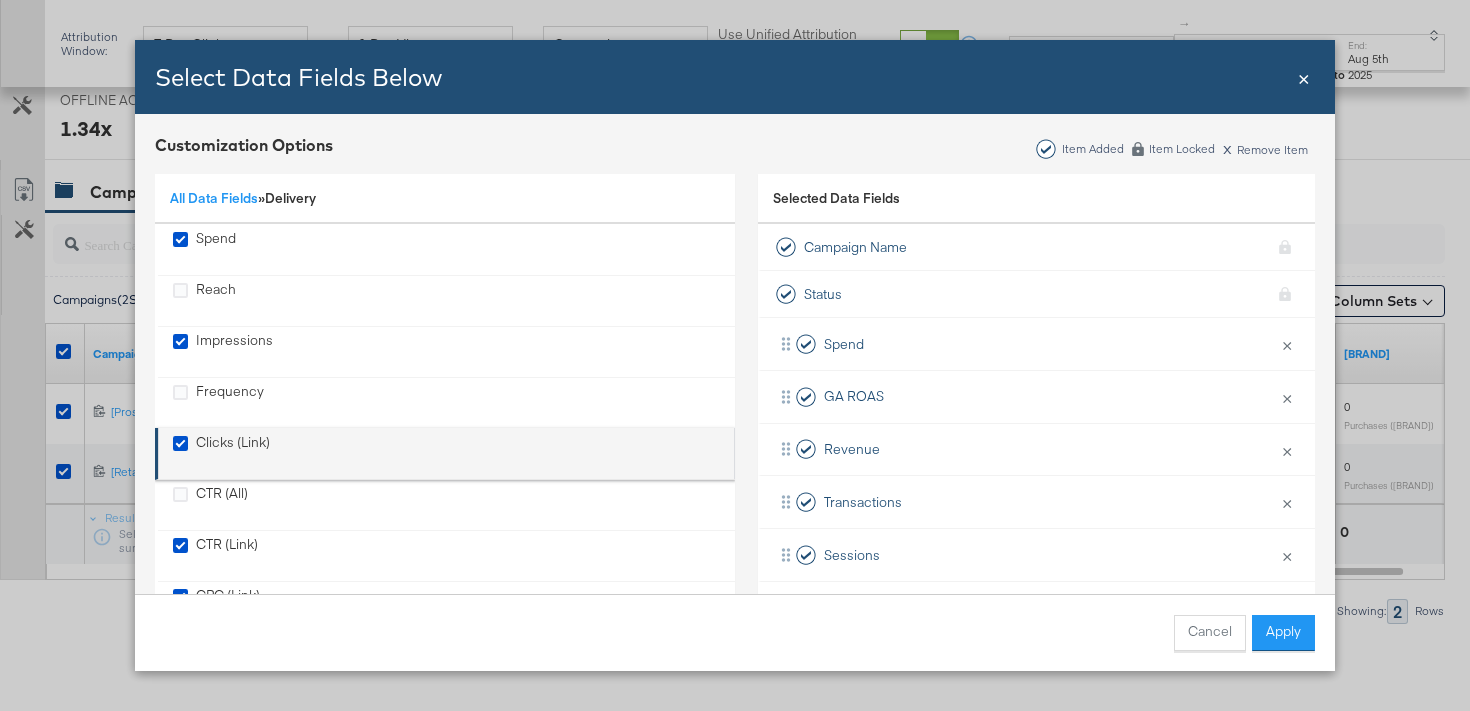scroll, scrollTop: 182, scrollLeft: 0, axis: vertical 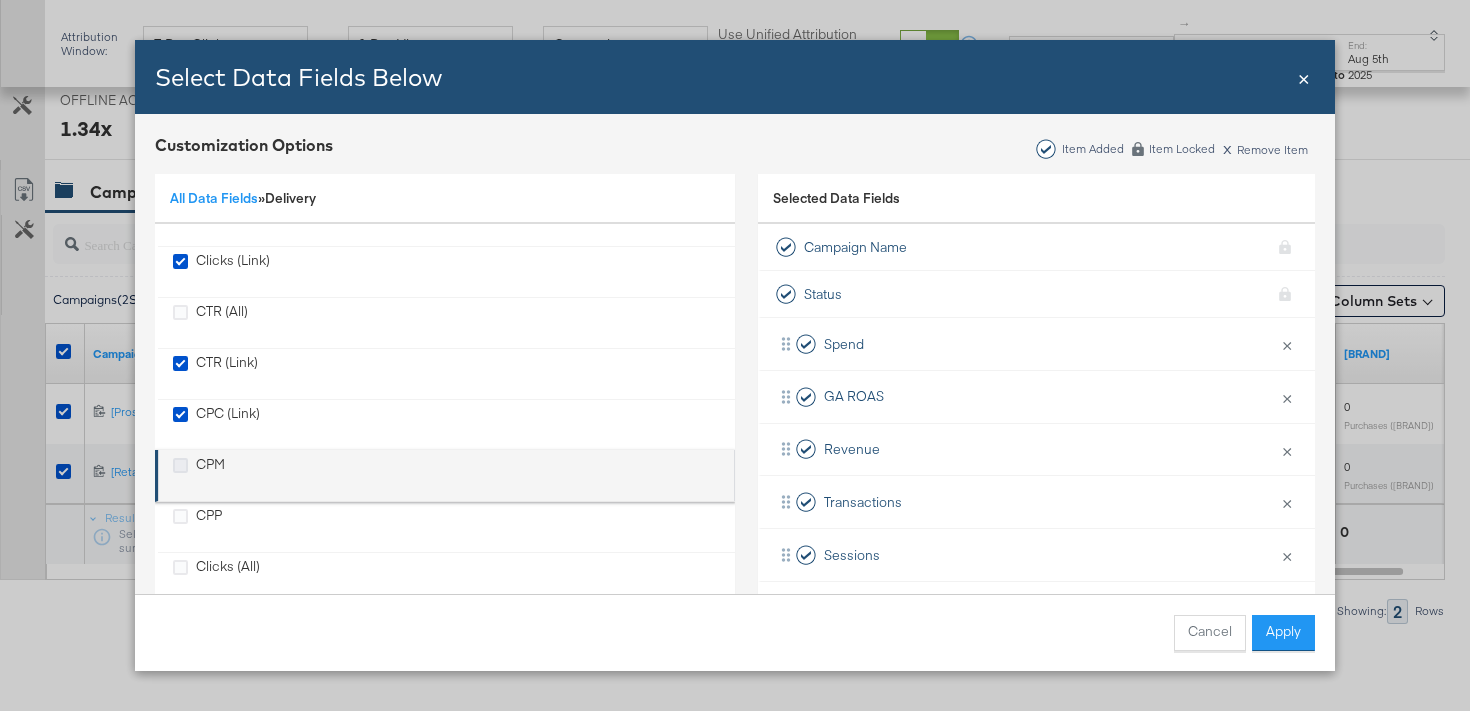 click at bounding box center (180, 465) 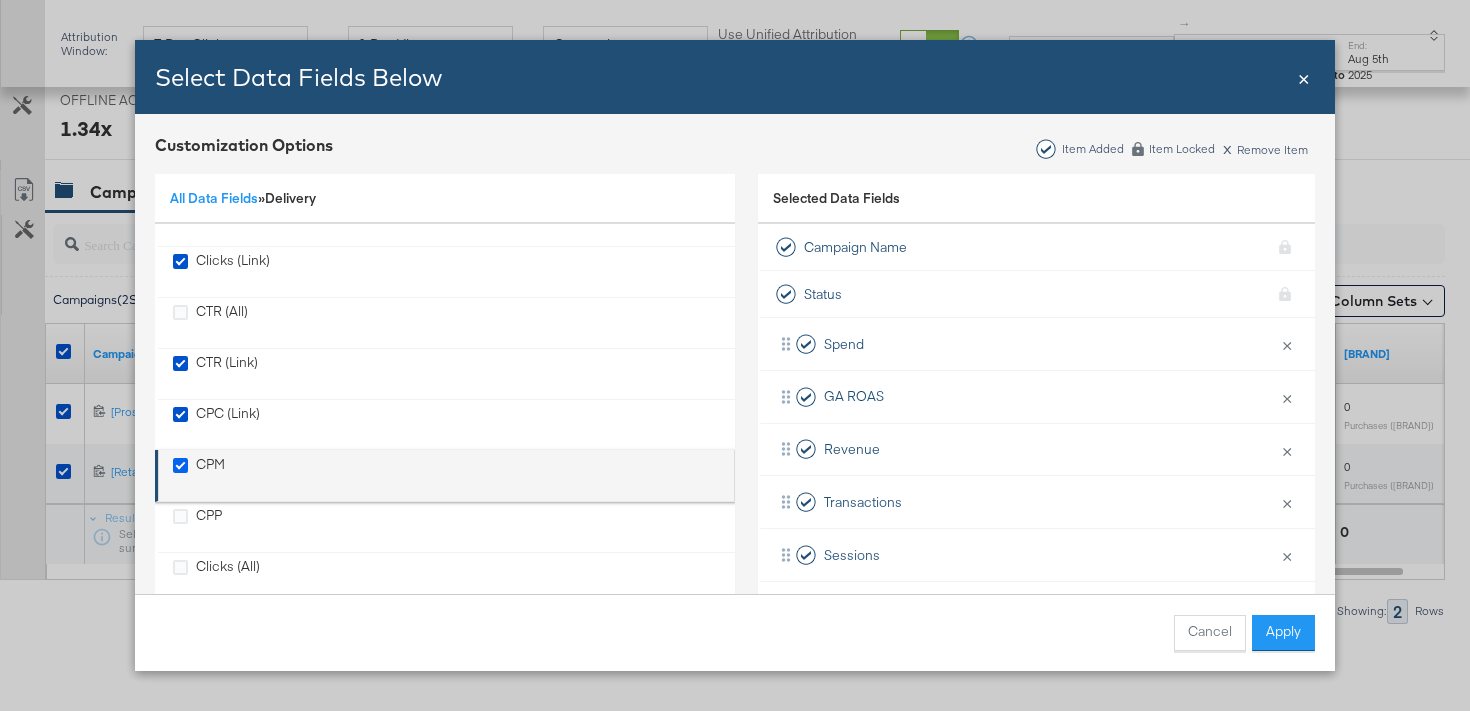 click at bounding box center (0, 0) 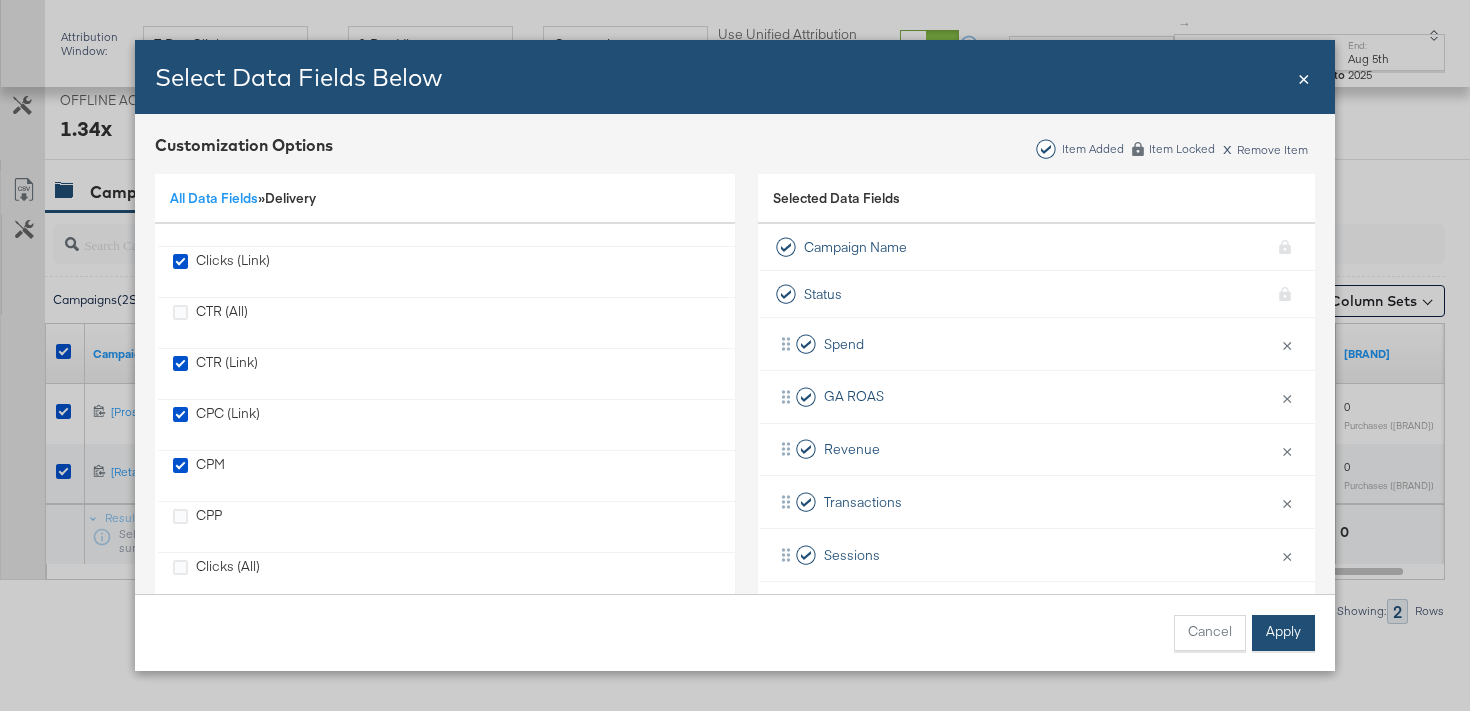 click on "Apply" at bounding box center (1283, 633) 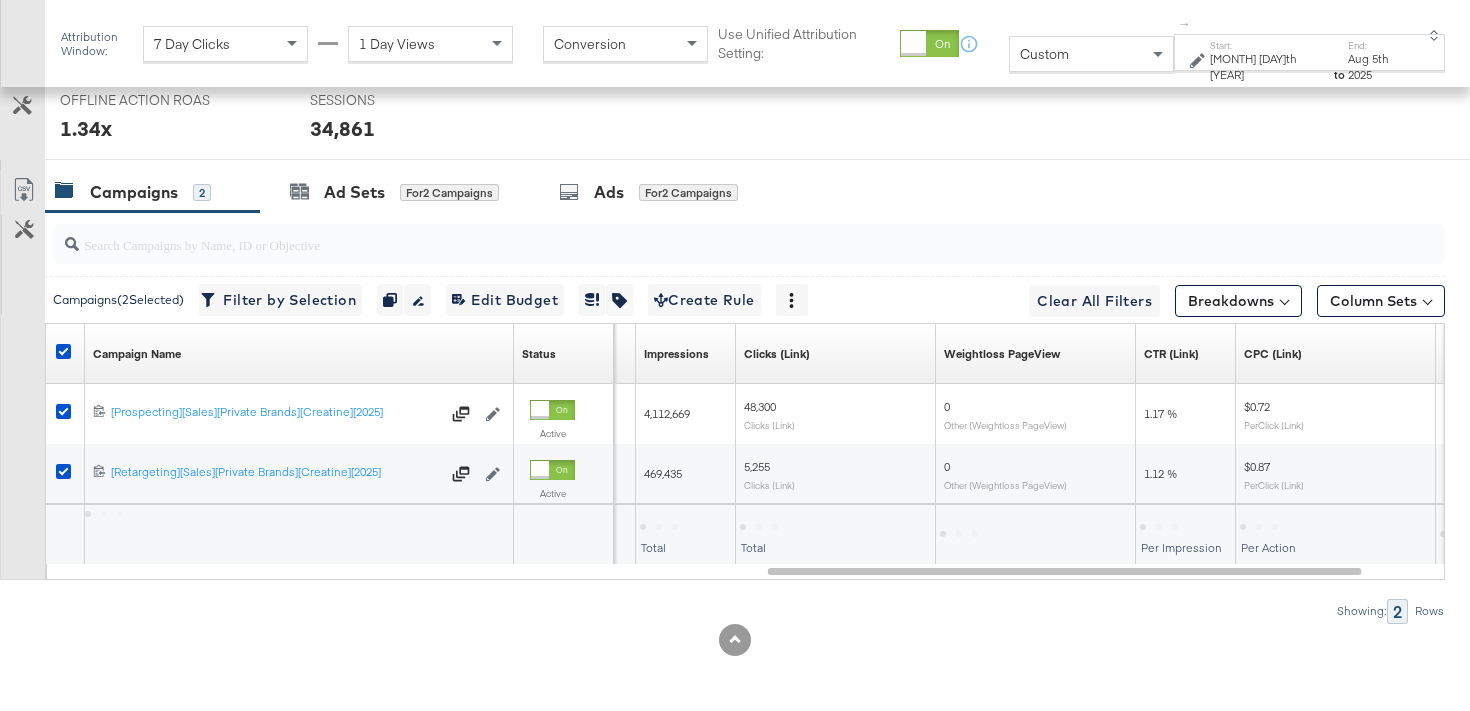 scroll, scrollTop: 29, scrollLeft: 0, axis: vertical 